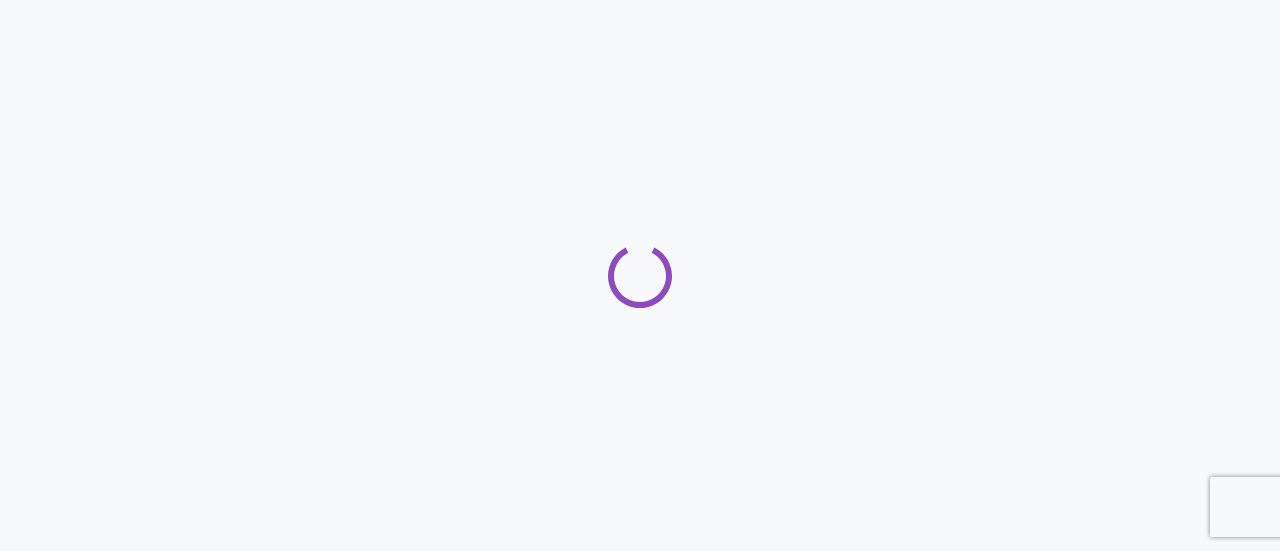 scroll, scrollTop: 0, scrollLeft: 0, axis: both 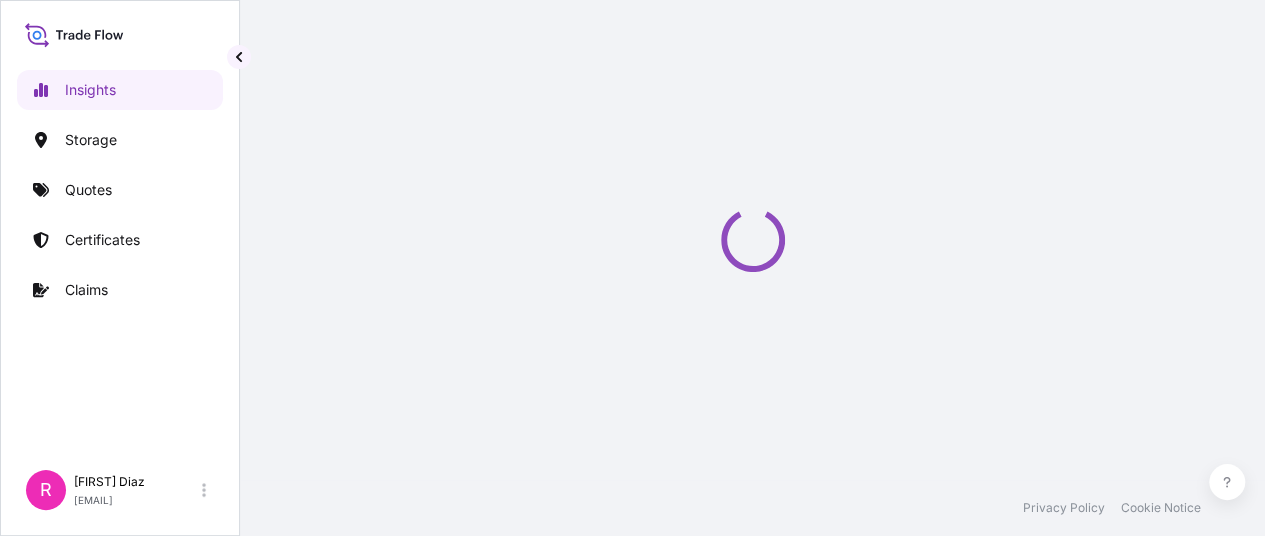 select on "2025" 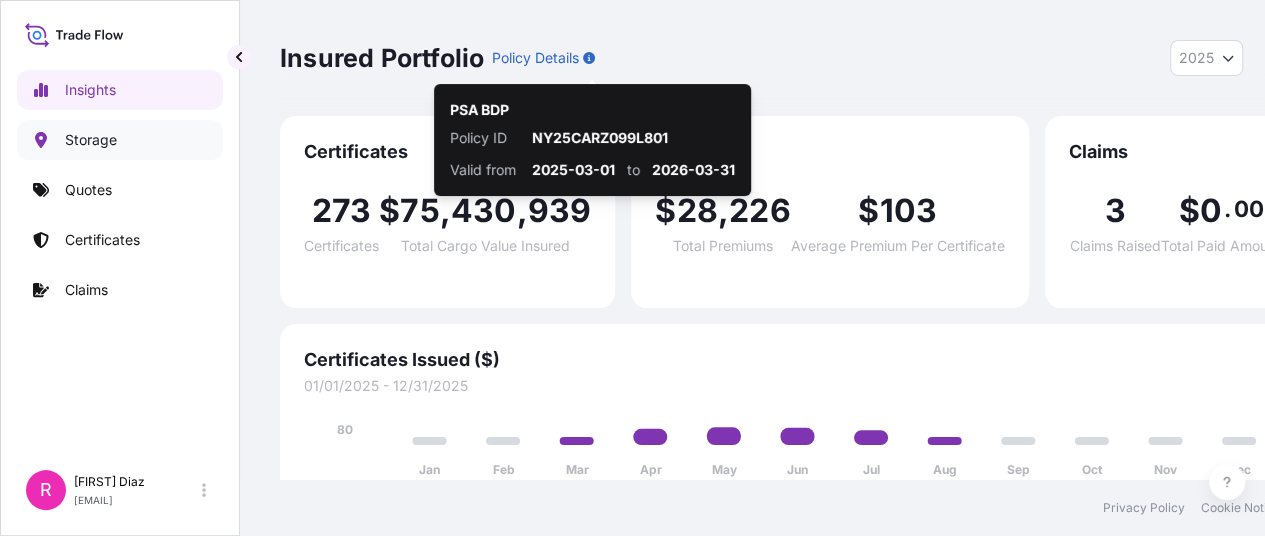 click on "Insights Storage Quotes Certificates Claims" at bounding box center (120, 256) 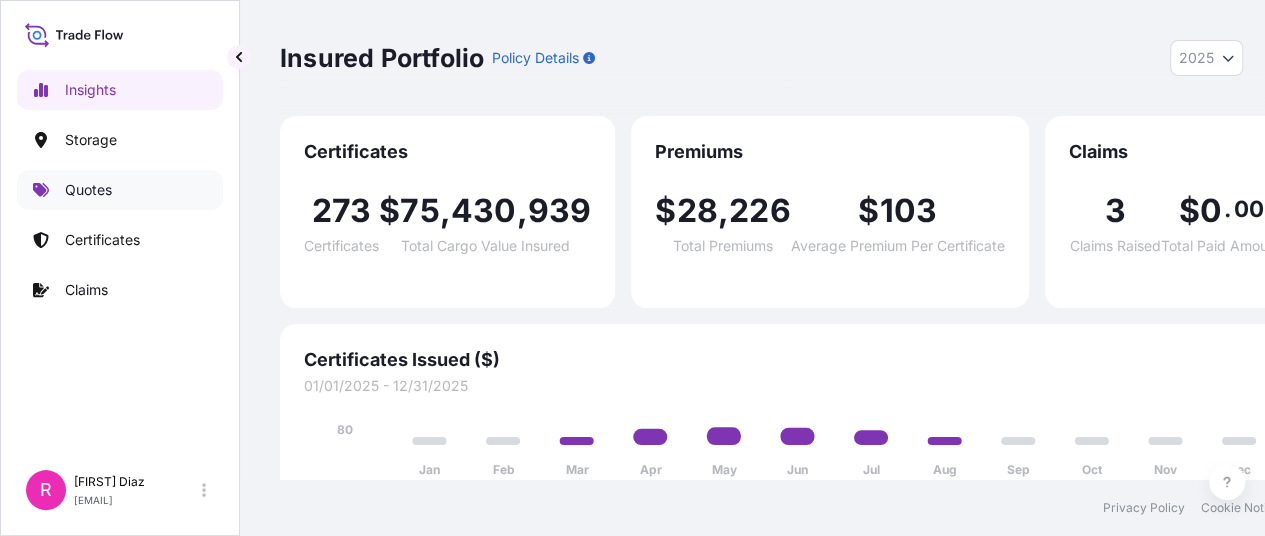 click on "Quotes" at bounding box center (88, 190) 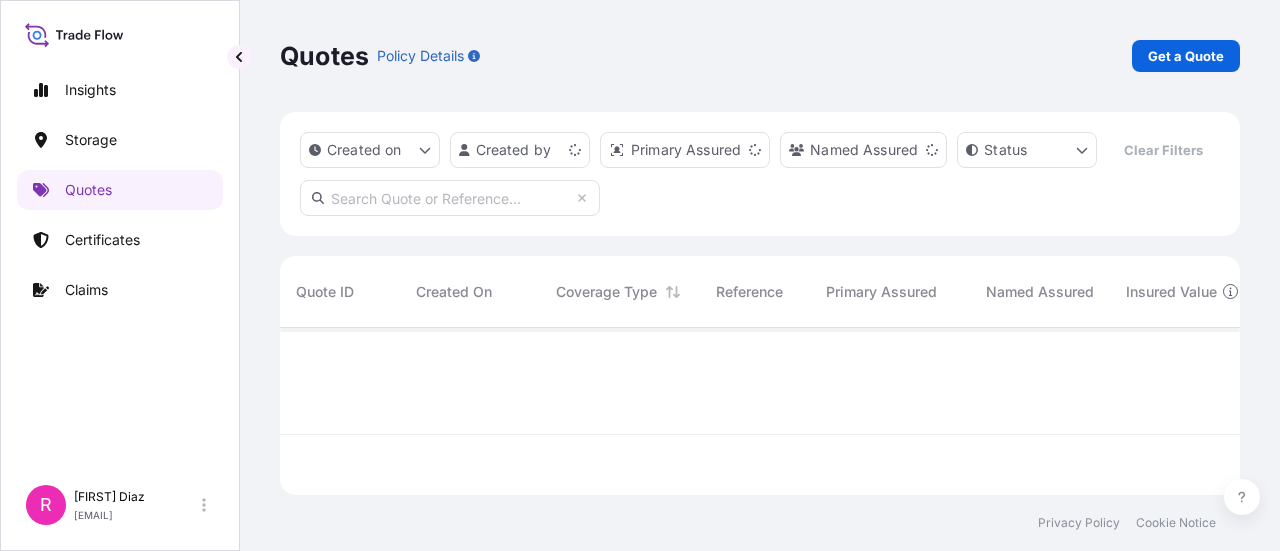 scroll, scrollTop: 16, scrollLeft: 16, axis: both 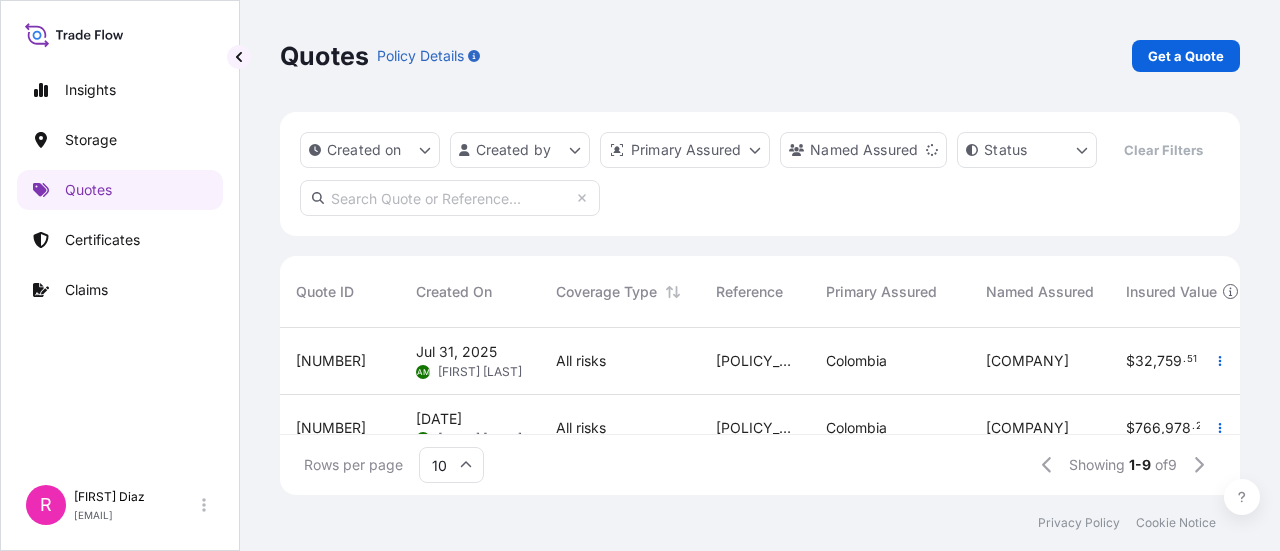 click on "Get a Quote" at bounding box center [1186, 56] 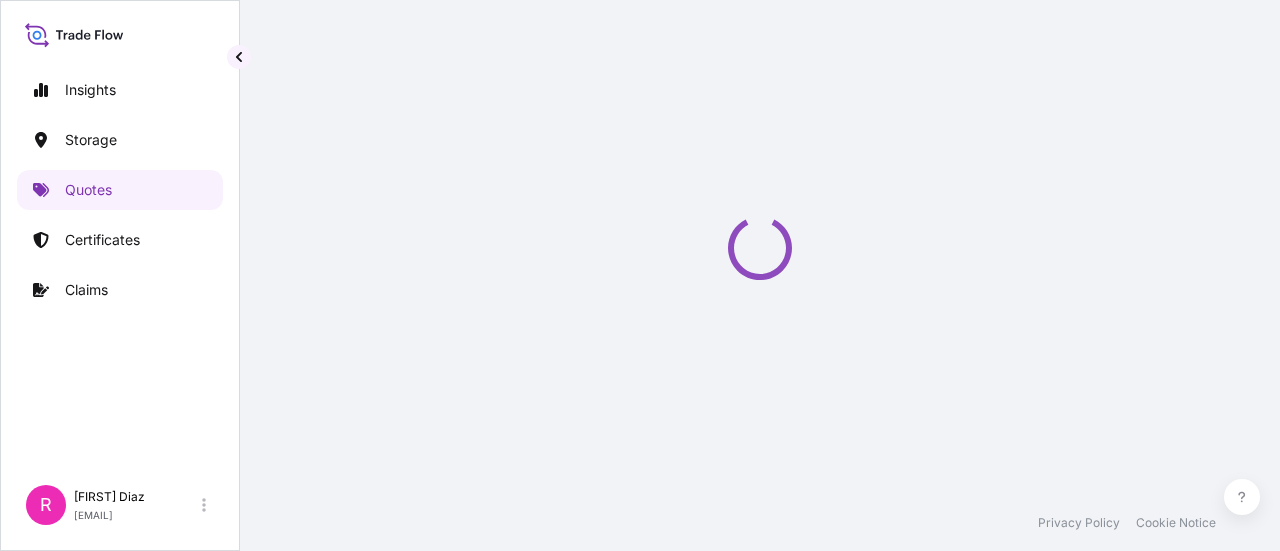 select on "Water" 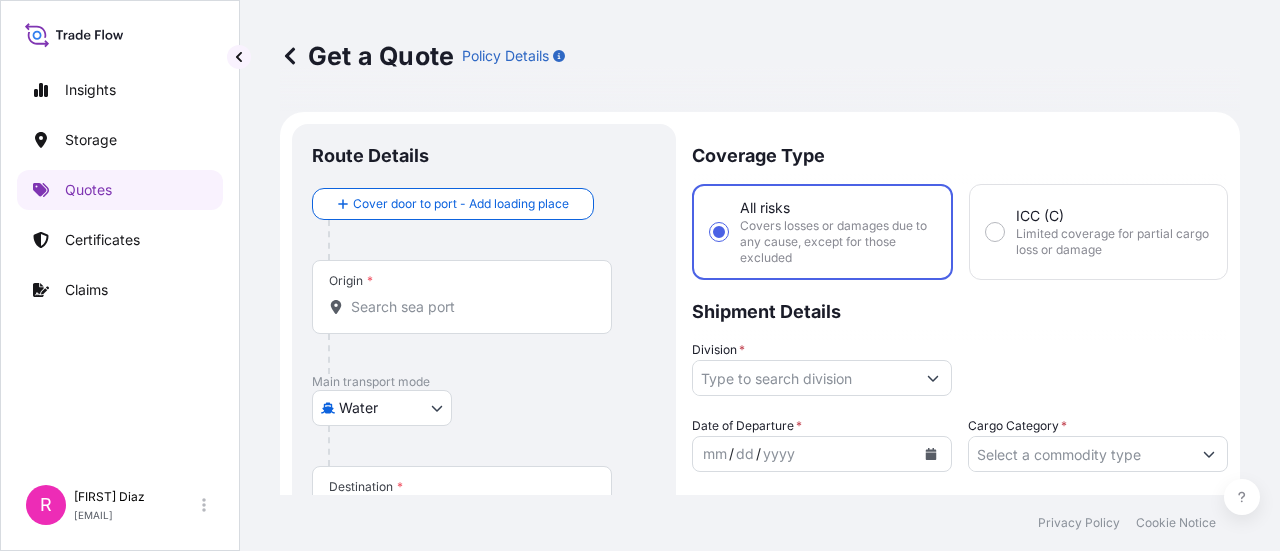 scroll, scrollTop: 32, scrollLeft: 0, axis: vertical 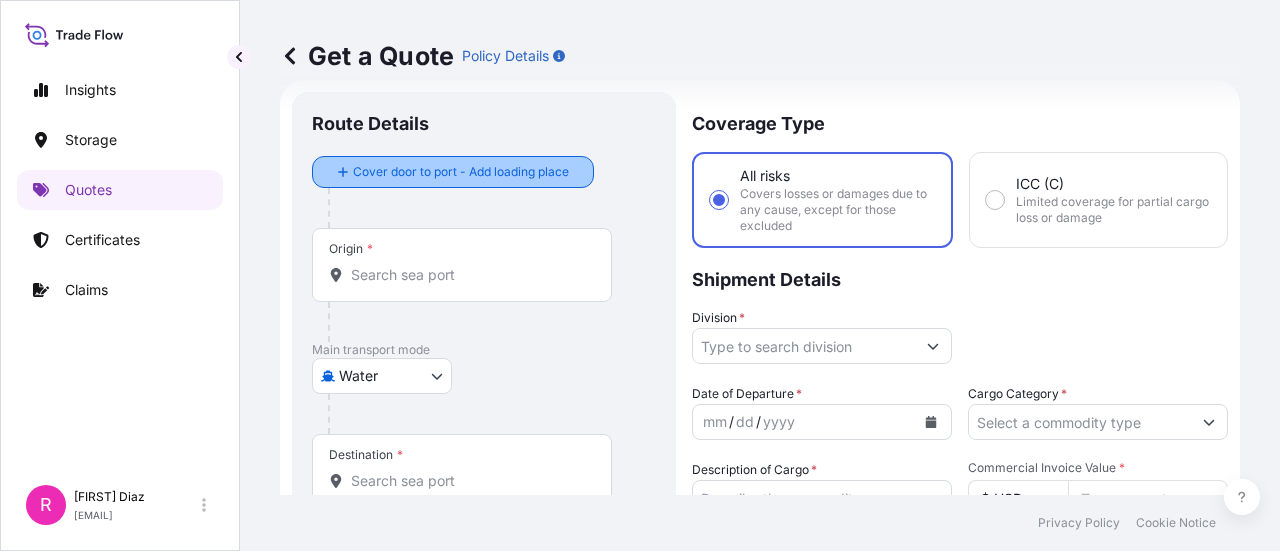 drag, startPoint x: 459, startPoint y: 202, endPoint x: 456, endPoint y: 231, distance: 29.15476 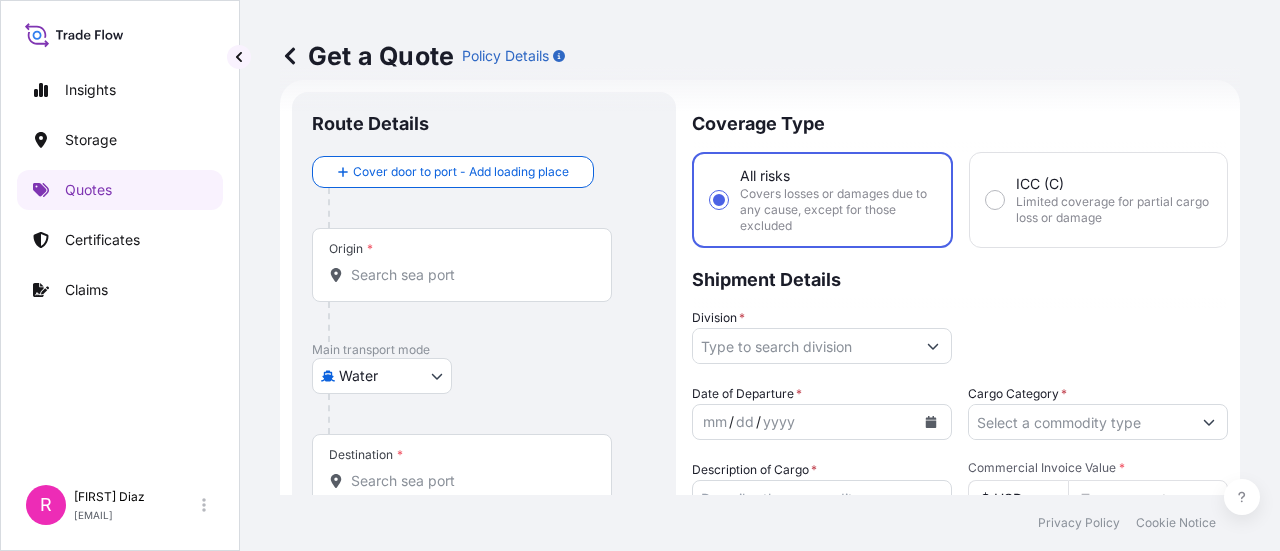 click on "Origin *" at bounding box center (462, 265) 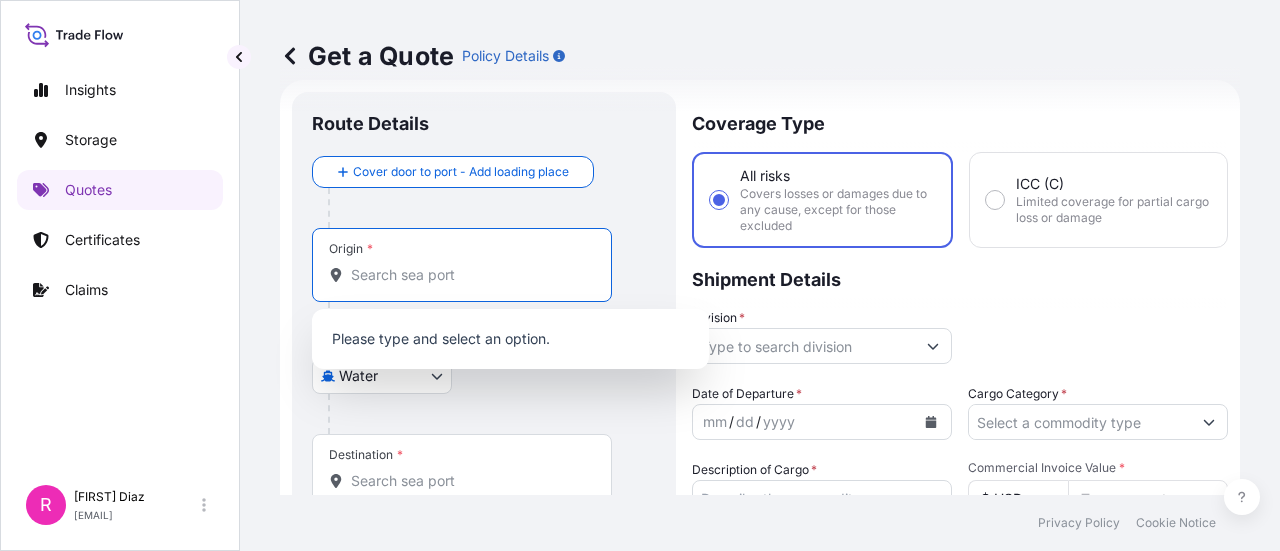 click on "Origin *" at bounding box center (462, 265) 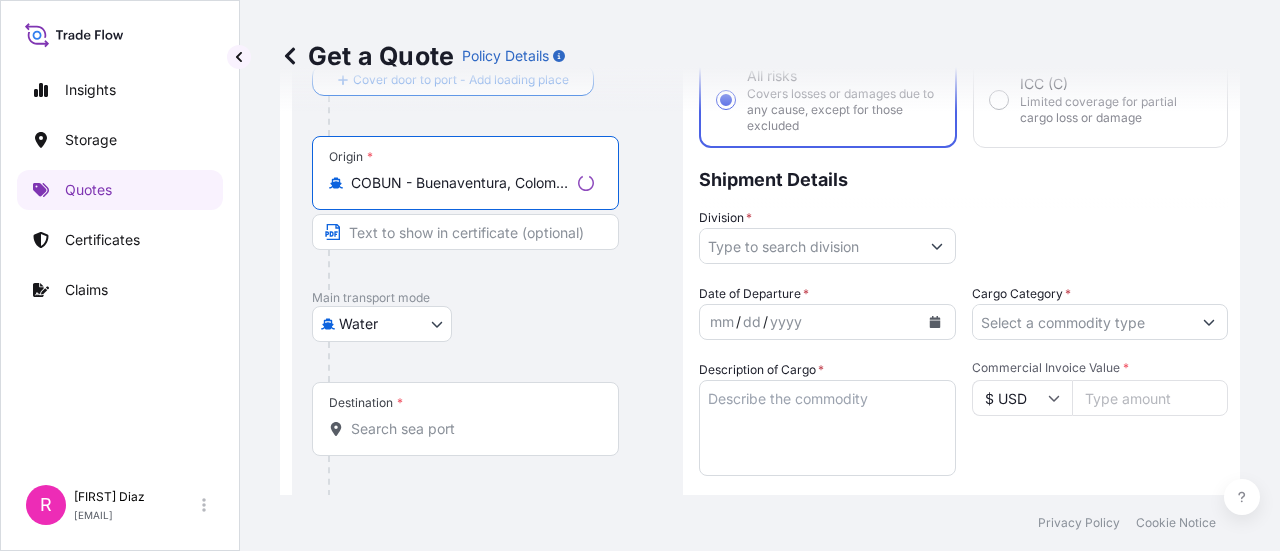 scroll, scrollTop: 232, scrollLeft: 0, axis: vertical 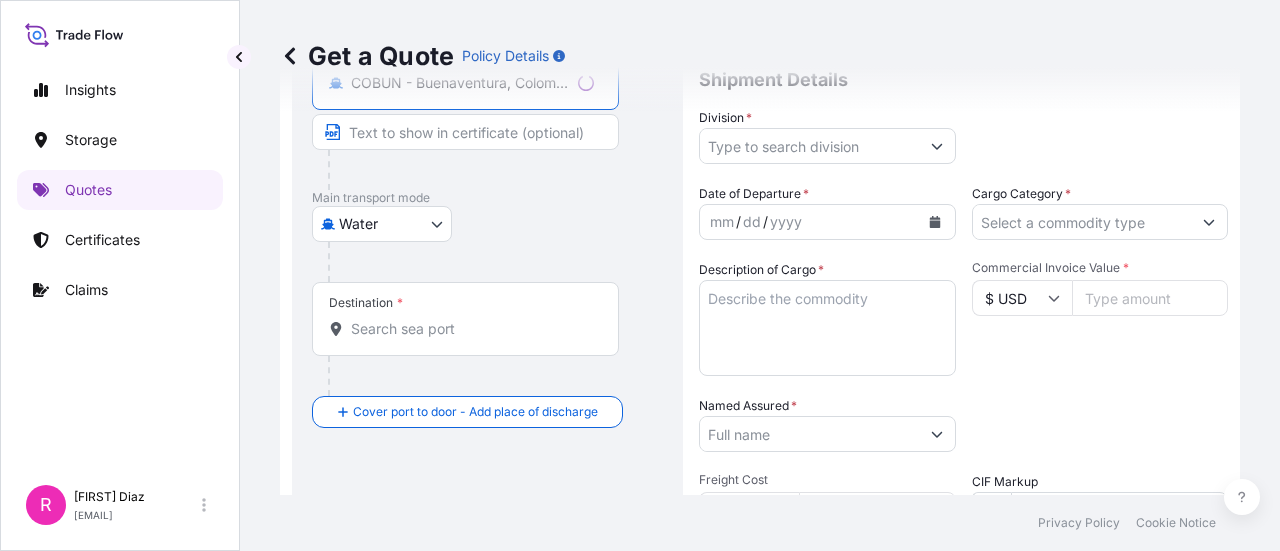 type on "COBUN - Buenaventura, Colombia" 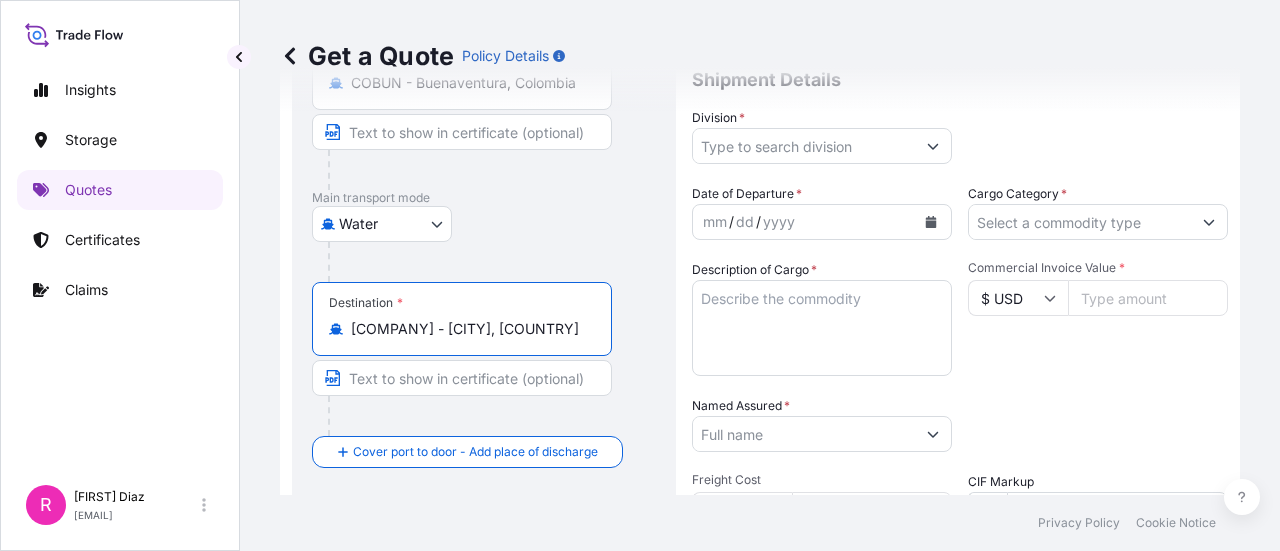 type on "PAROD - Rodman, Panama" 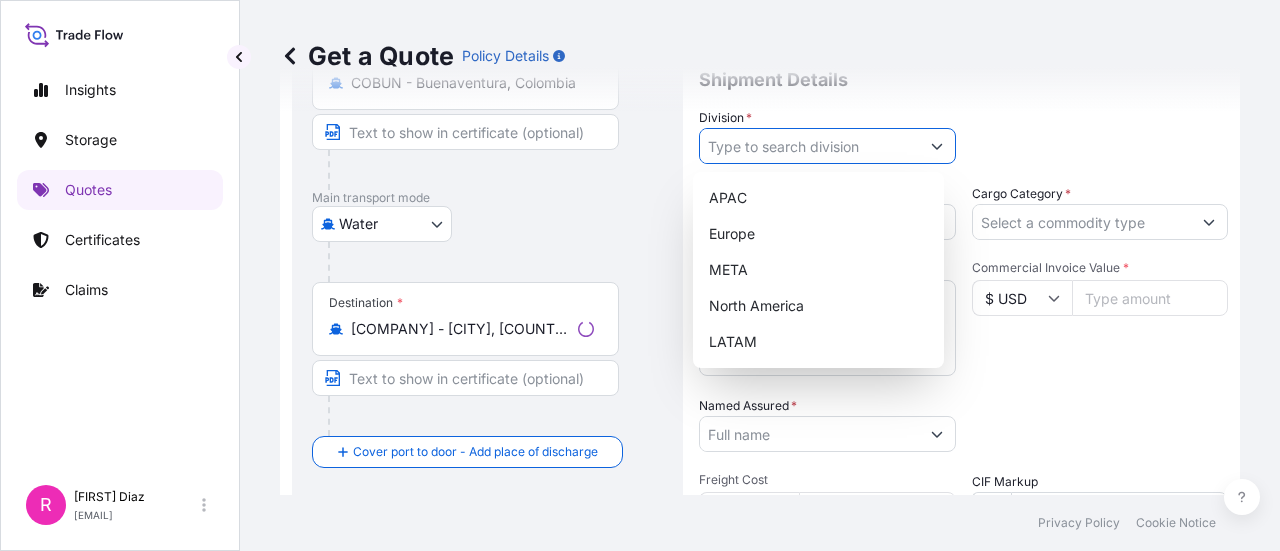 click on "Division *" at bounding box center [809, 146] 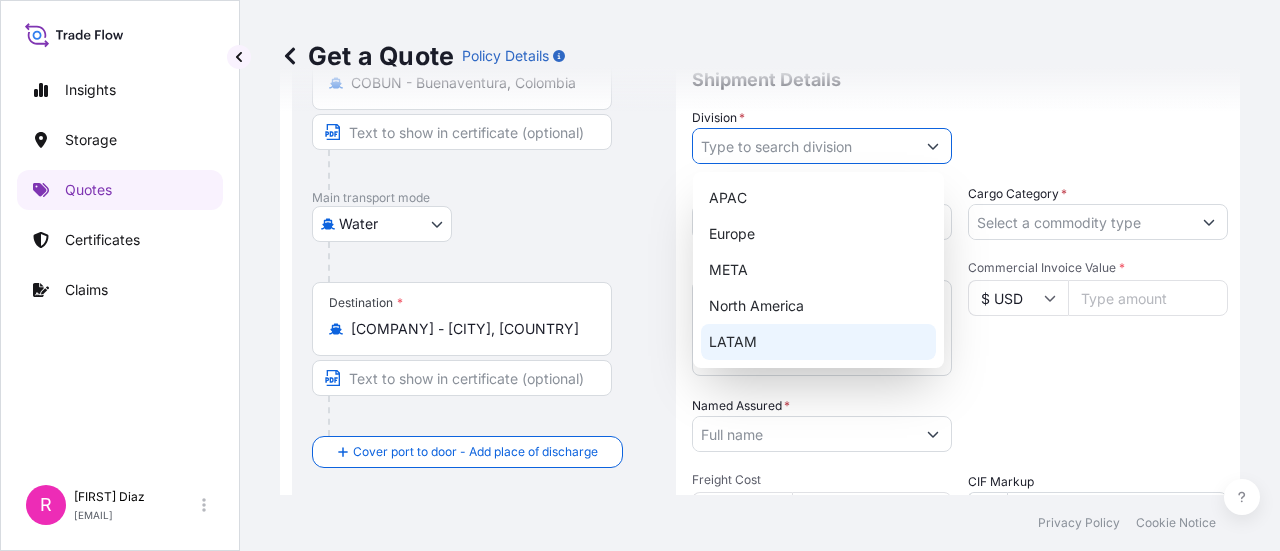 click on "LATAM" at bounding box center (818, 342) 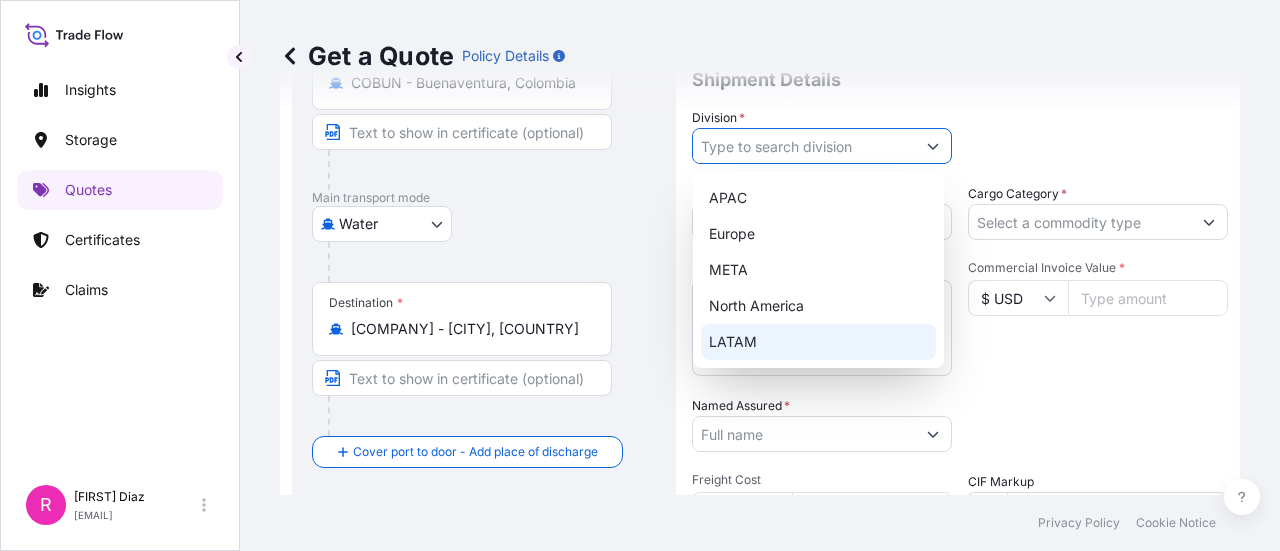 type on "LATAM" 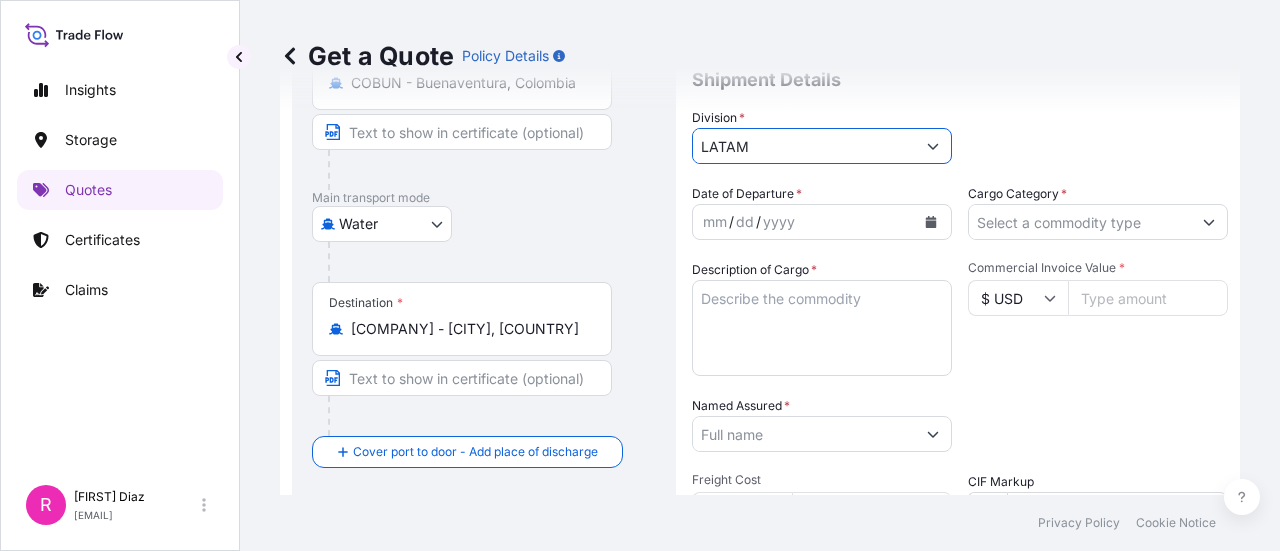 click on "mm / dd / yyyy" at bounding box center [804, 222] 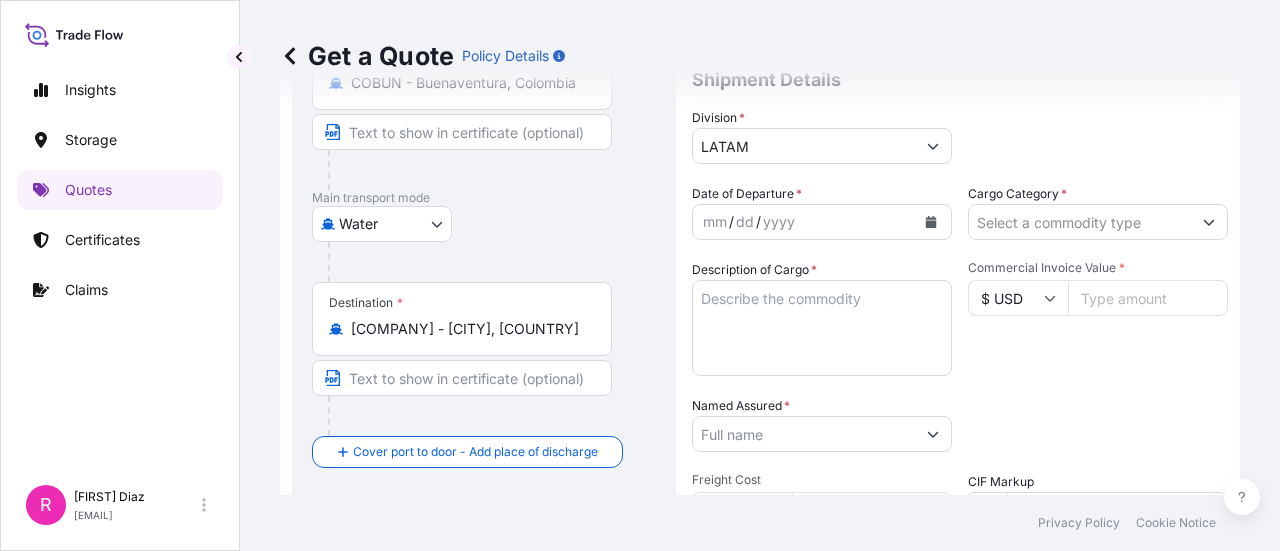 click 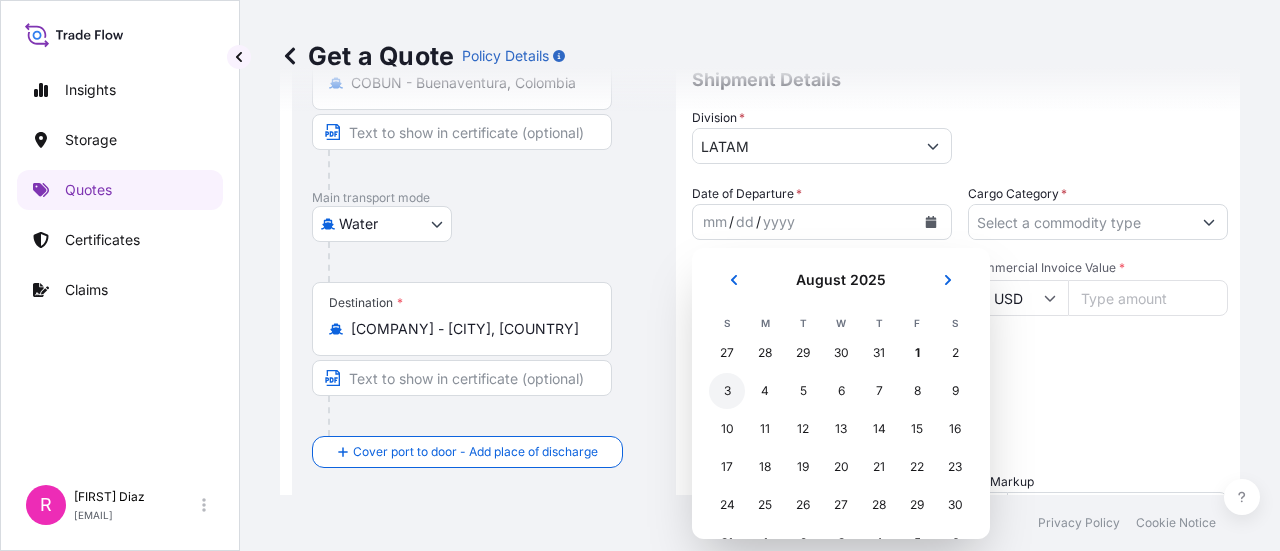 click on "3" at bounding box center (727, 391) 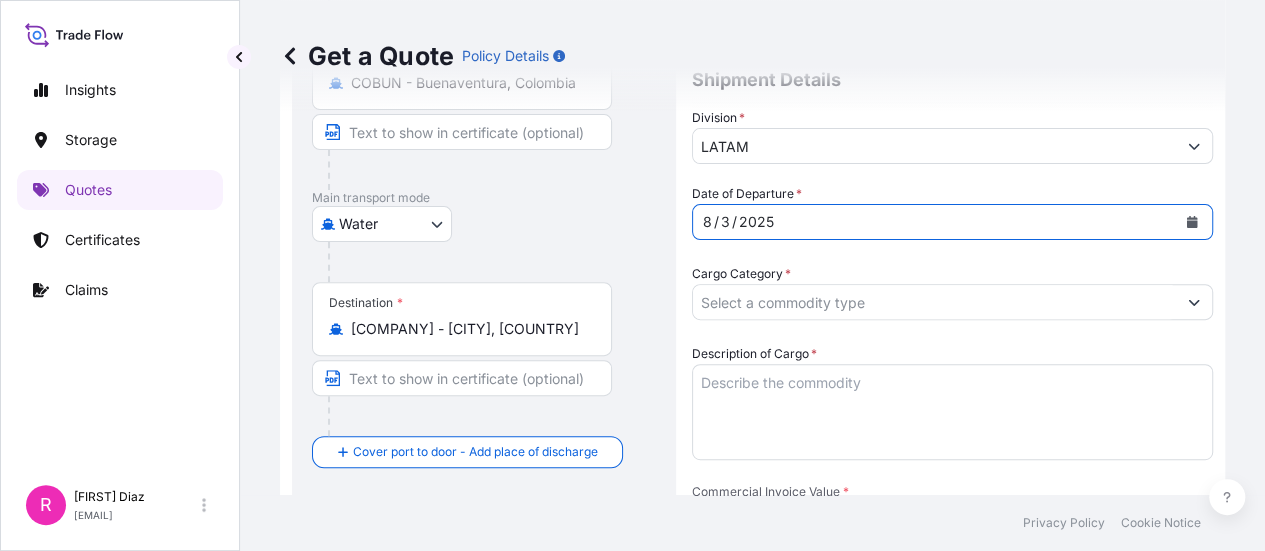 click on "Cargo Category *" at bounding box center (934, 302) 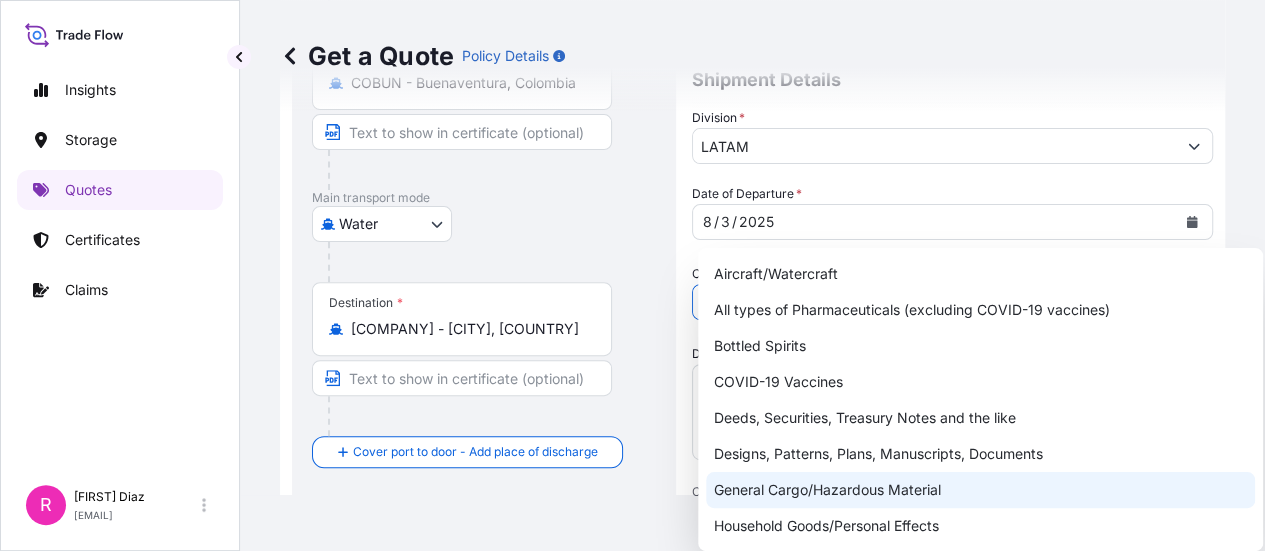 click on "General Cargo/Hazardous Material" at bounding box center [980, 490] 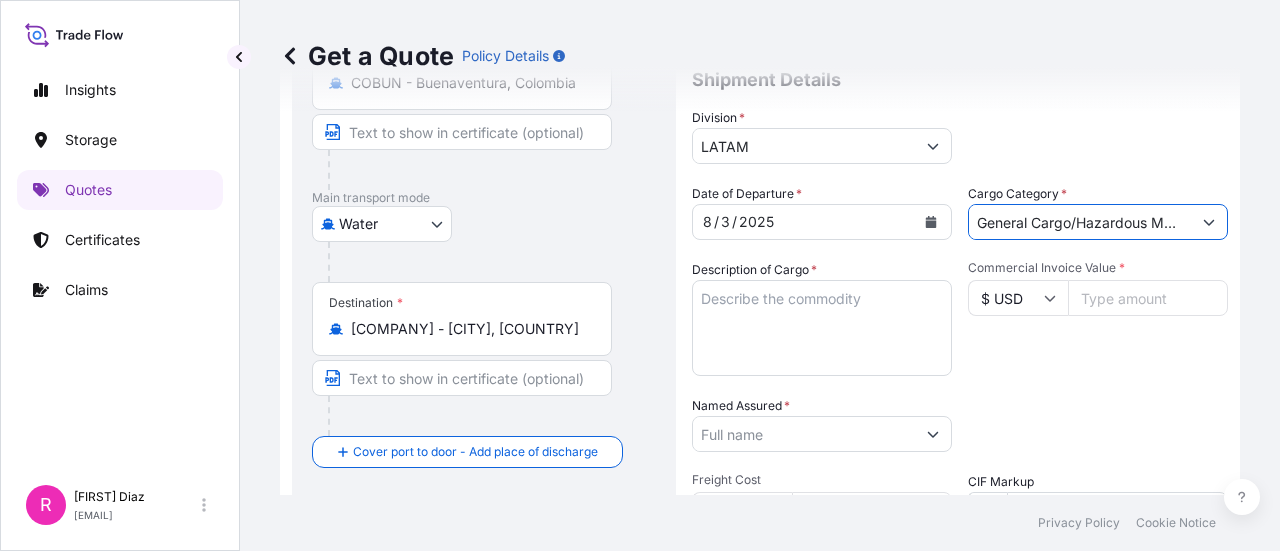 click on "Description of Cargo *" at bounding box center (822, 328) 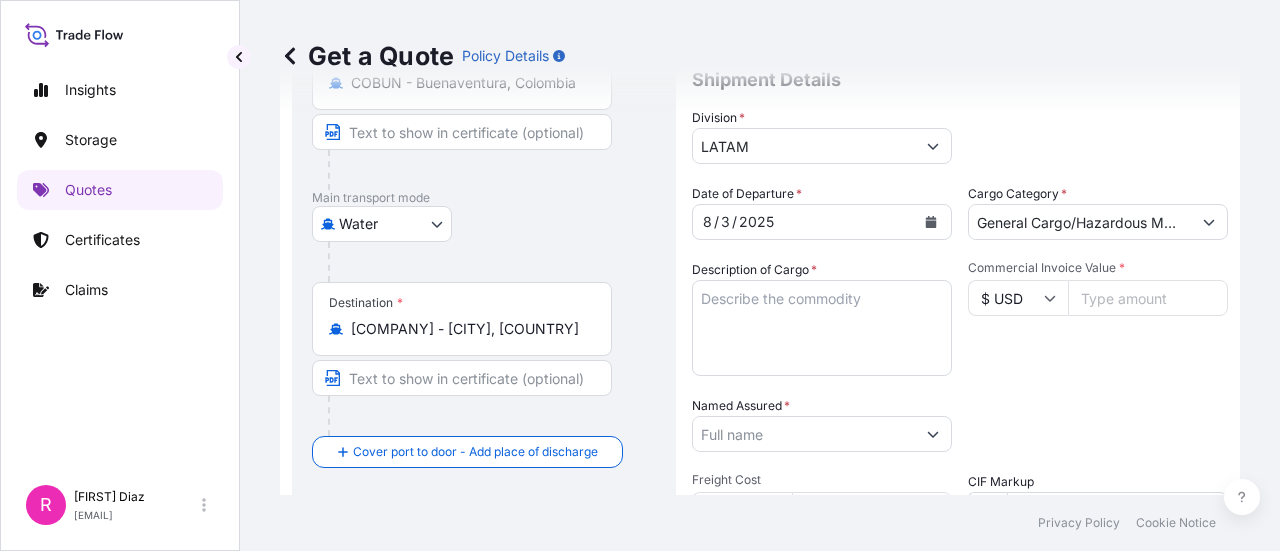 click on "Description of Cargo *" at bounding box center (822, 328) 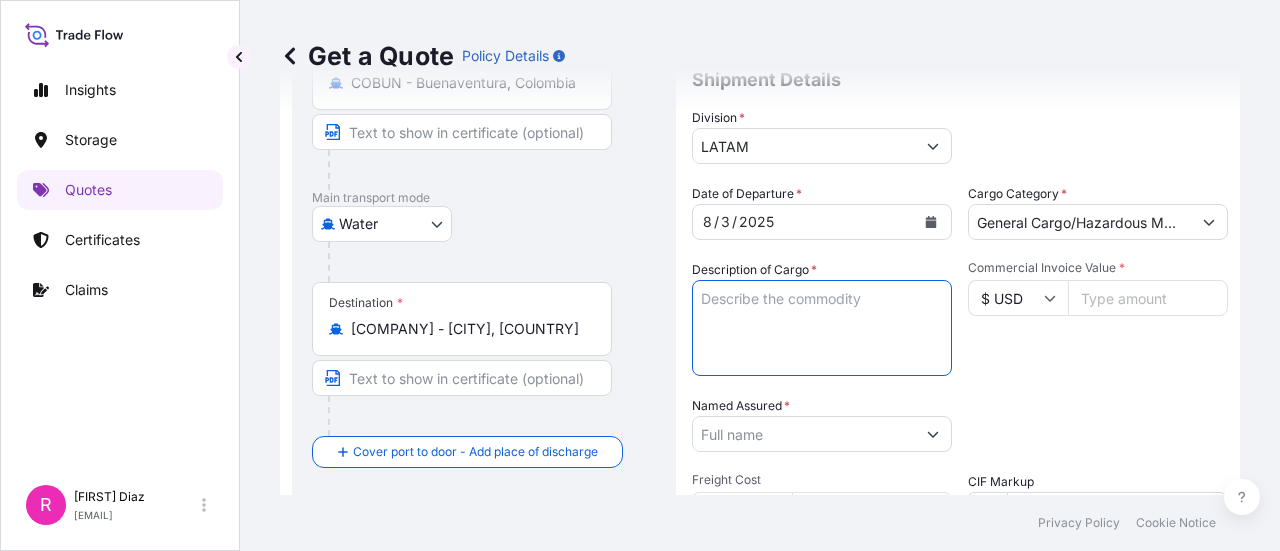 paste on "POWER TRANSFORMER" 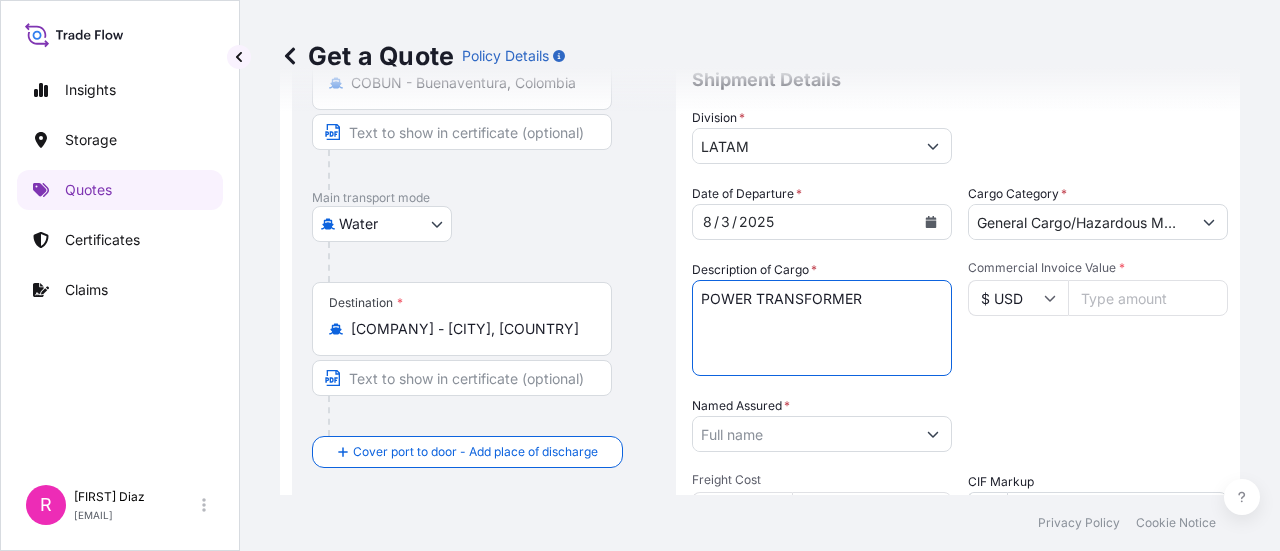 type on "POWER TRANSFORMER" 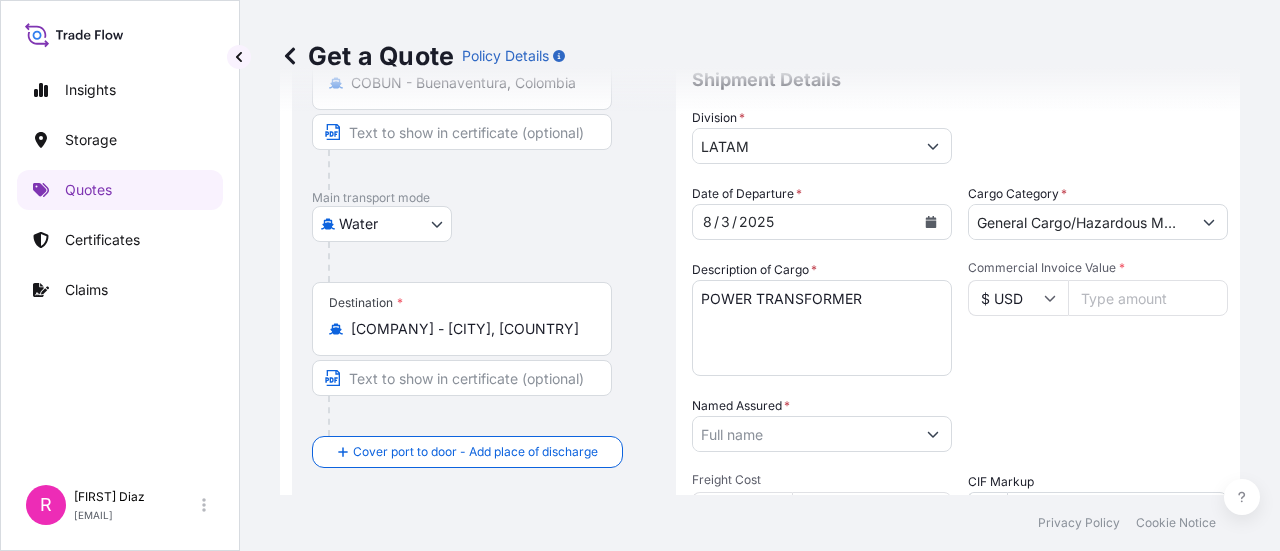 click on "Commercial Invoice Value   *" at bounding box center (1098, 268) 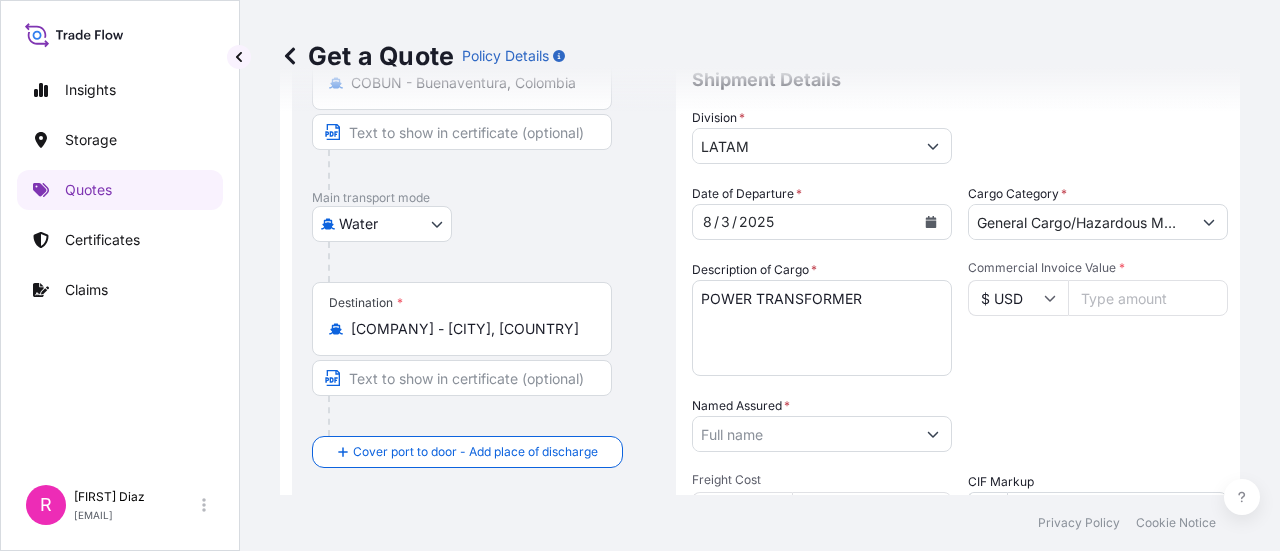 click on "Commercial Invoice Value   *" at bounding box center (1148, 298) 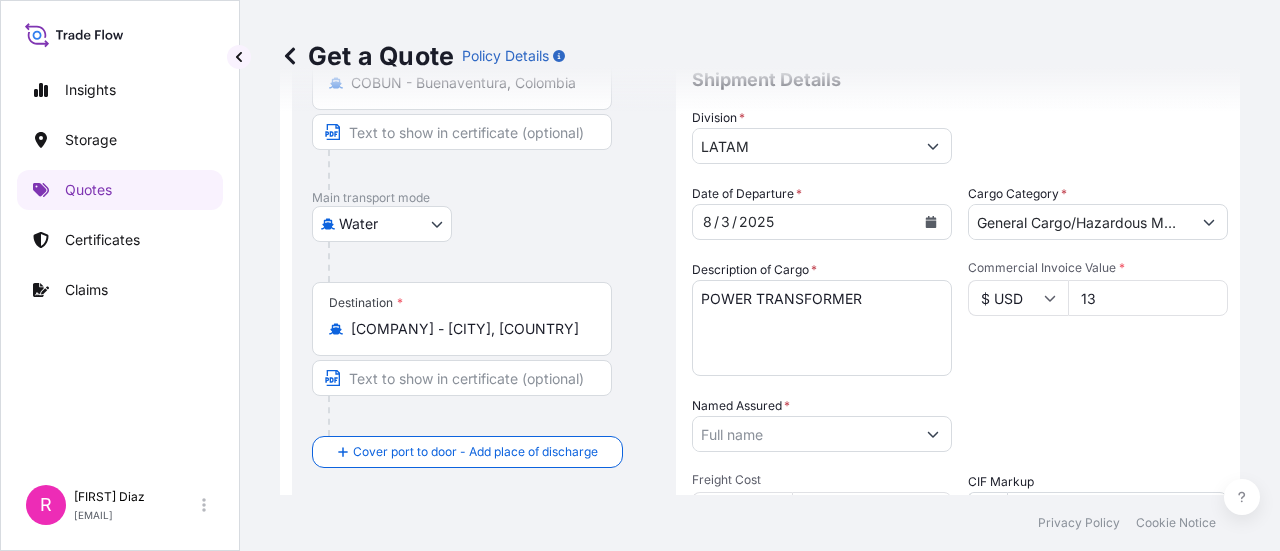 type on "136" 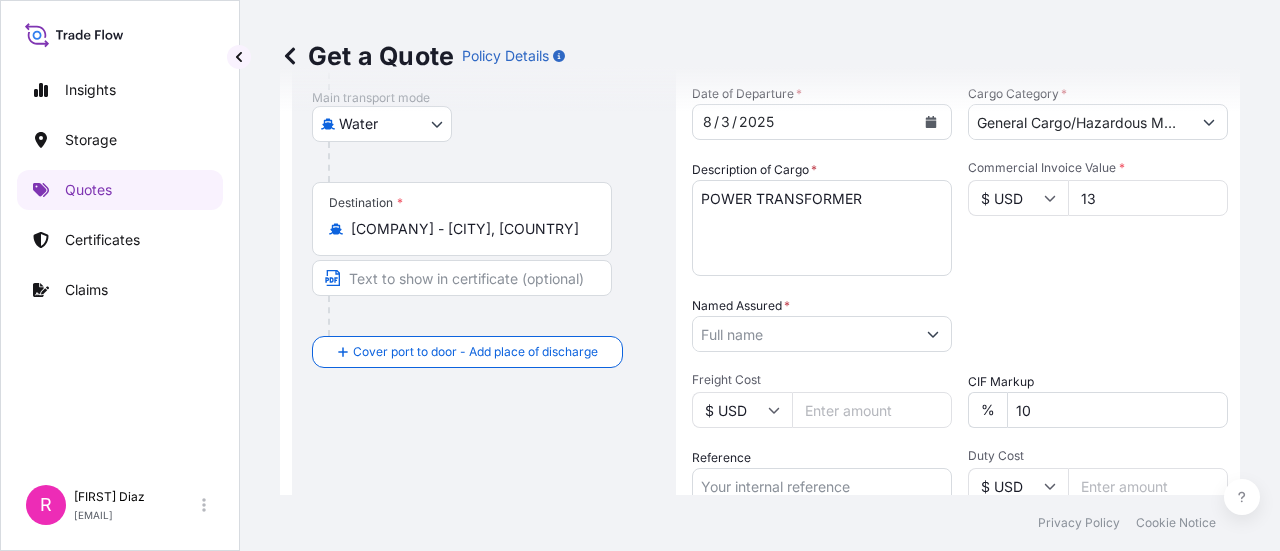 type on "136.84" 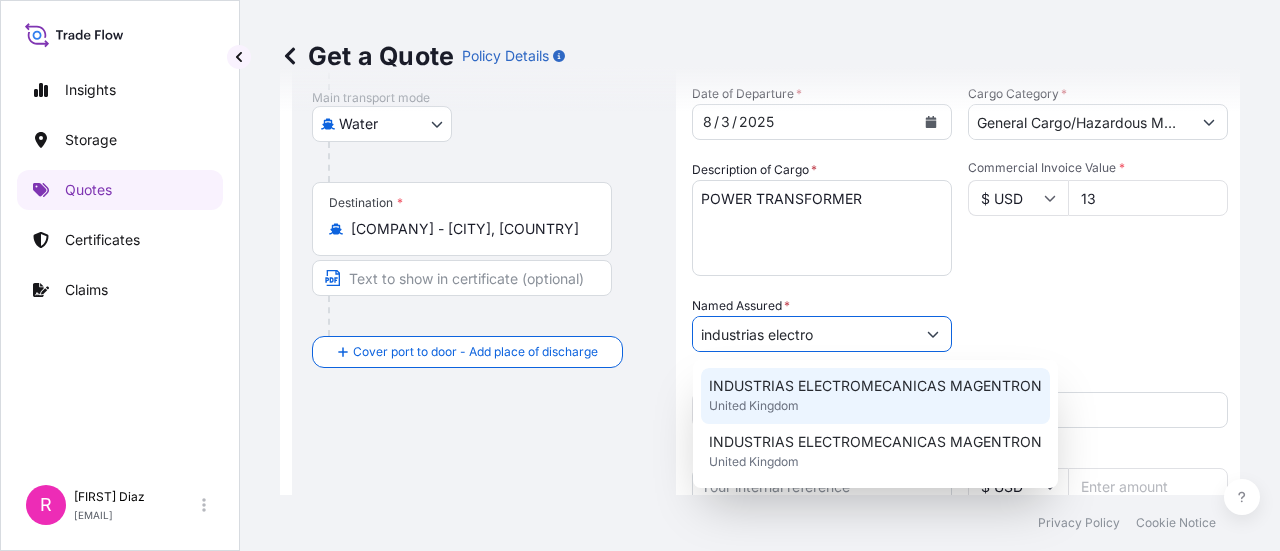 click on "INDUSTRIAS ELECTROMECANICAS MAGENTRON" at bounding box center (875, 386) 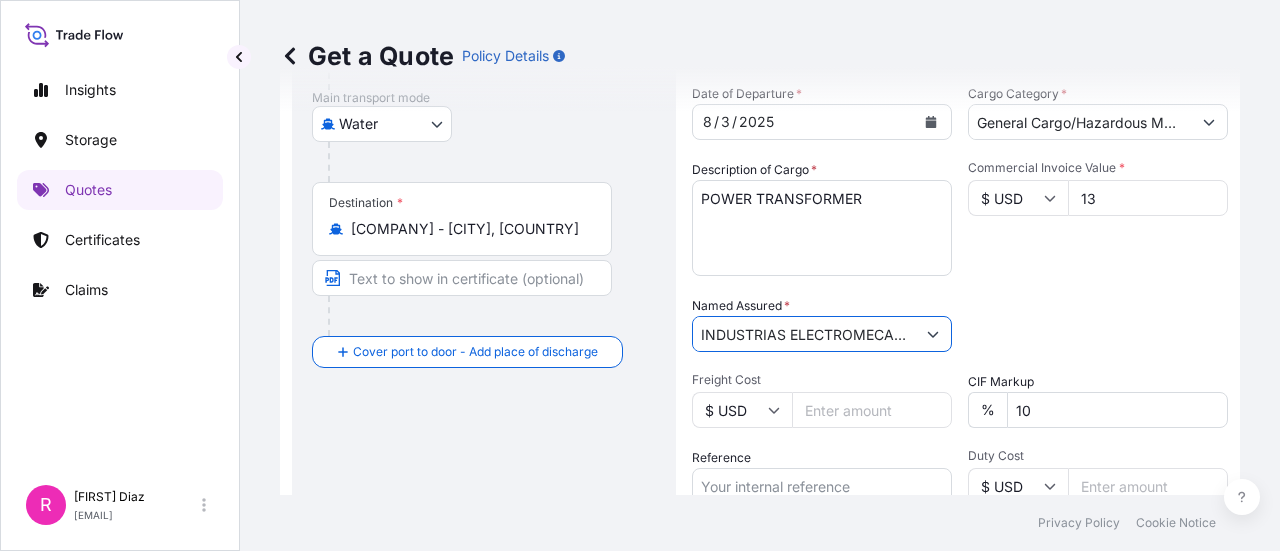 scroll, scrollTop: 432, scrollLeft: 0, axis: vertical 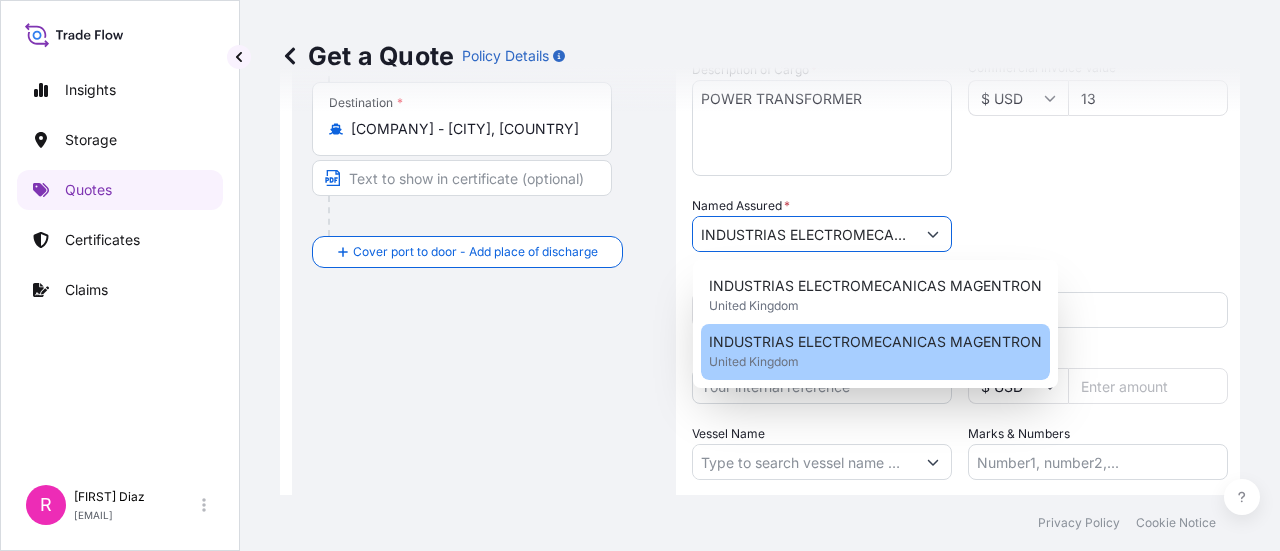 paste on "CO4061150485" 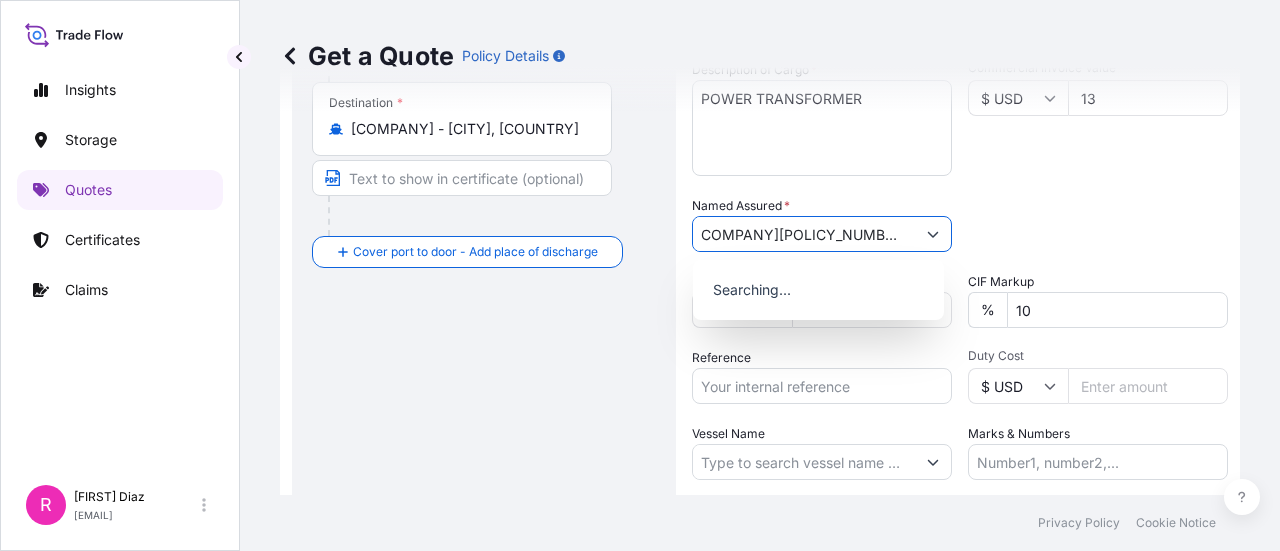 type on "INDUSTRIAS ELECTROMECANICAS MAGENTRON" 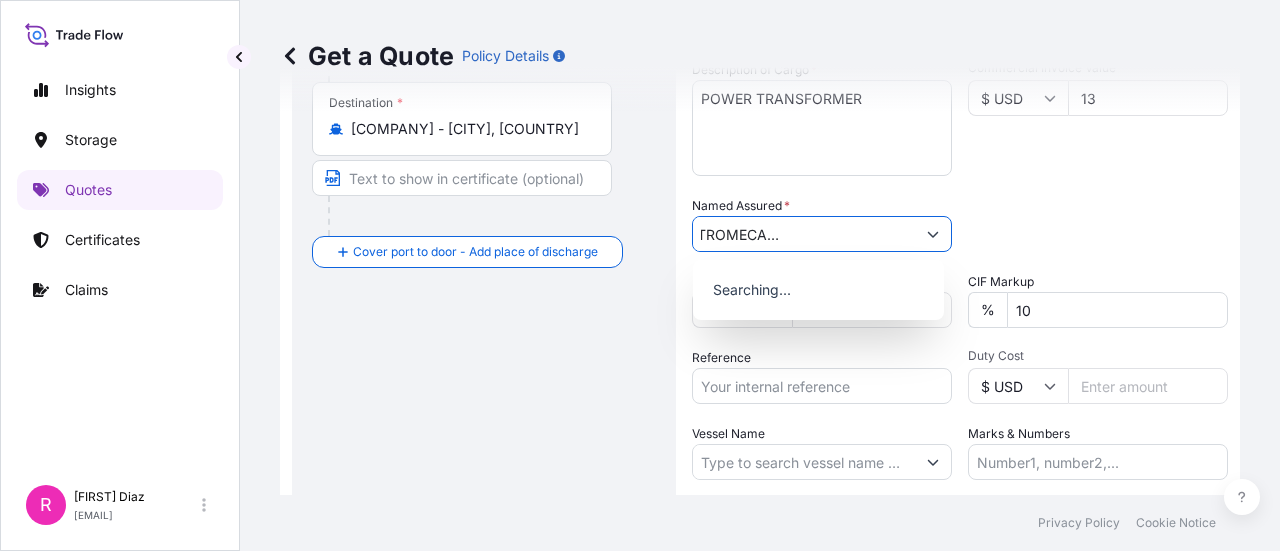 scroll, scrollTop: 0, scrollLeft: 130, axis: horizontal 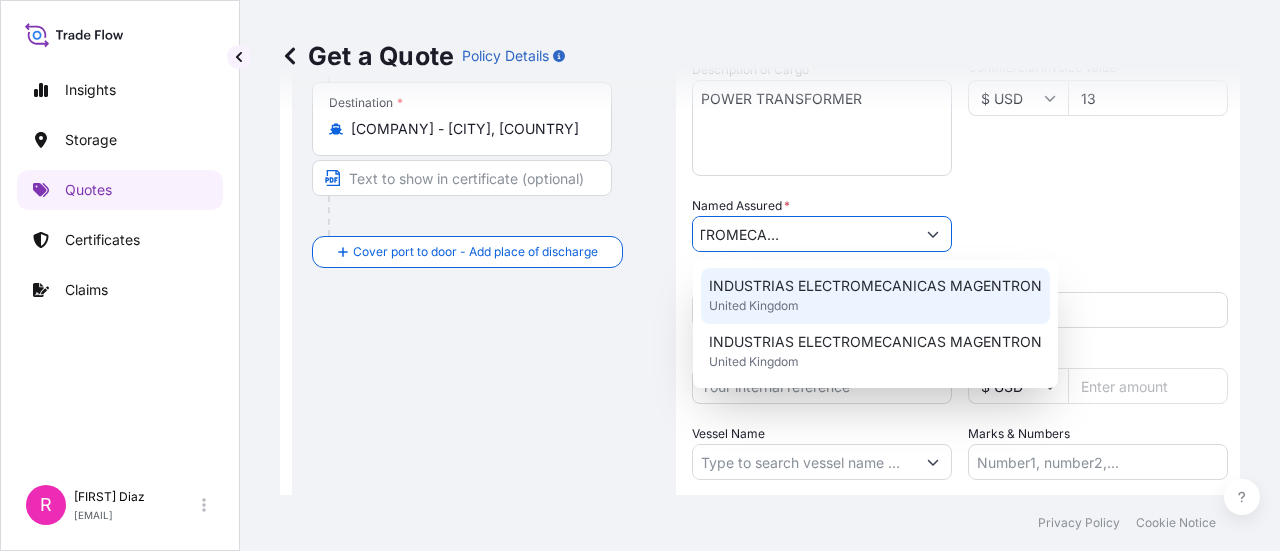click on "INDUSTRIAS ELECTROMECANICAS MAGENTRON United Kingdom" at bounding box center (875, 296) 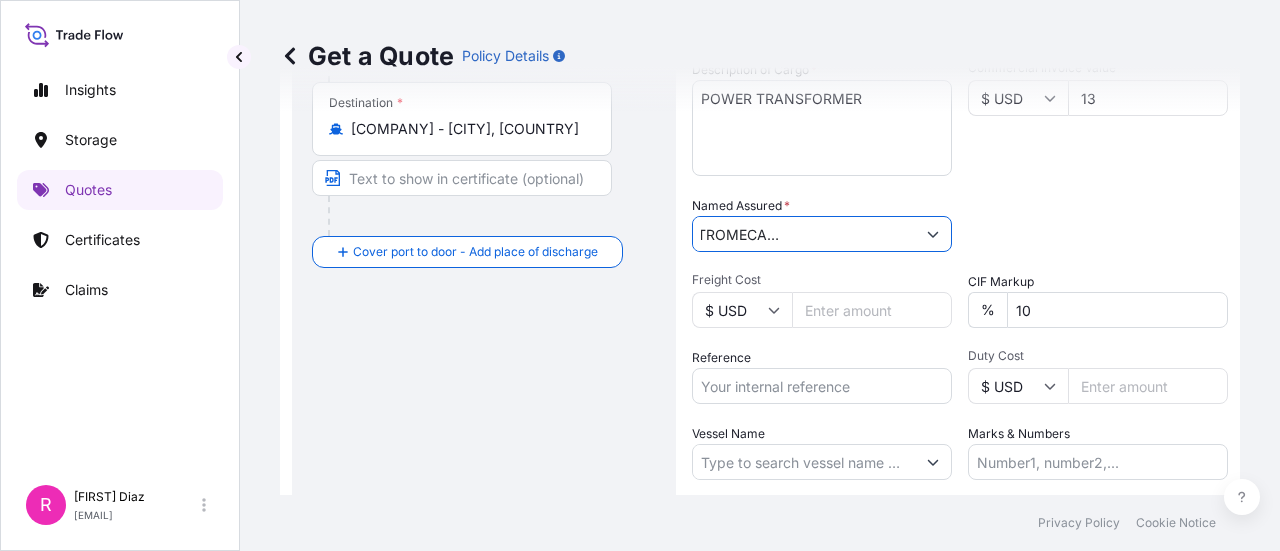 click on "Reference" at bounding box center [822, 386] 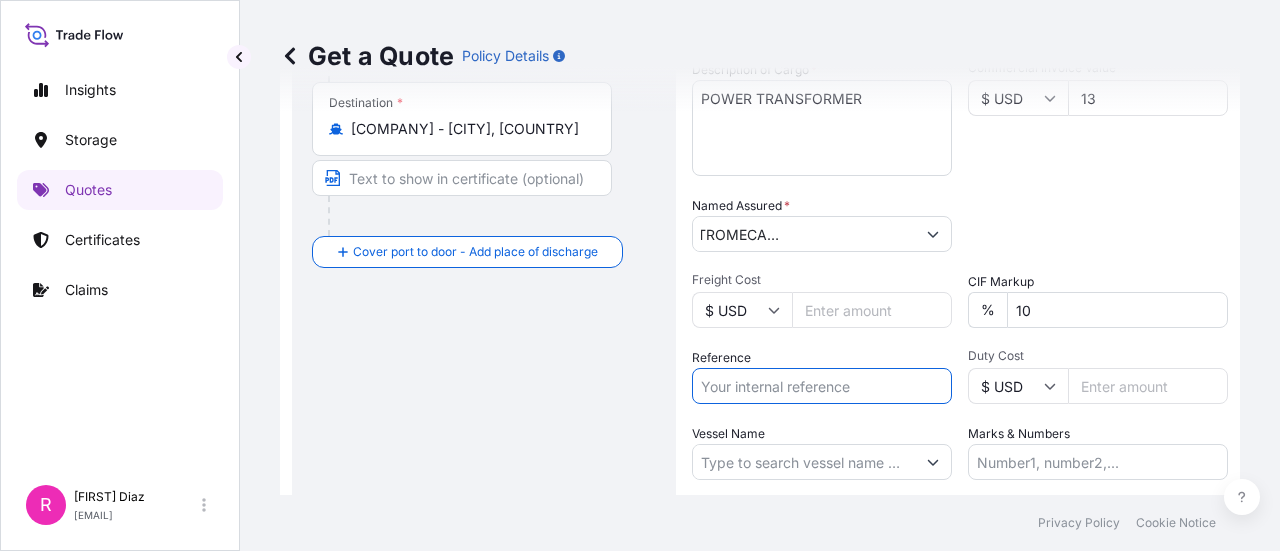 scroll, scrollTop: 0, scrollLeft: 0, axis: both 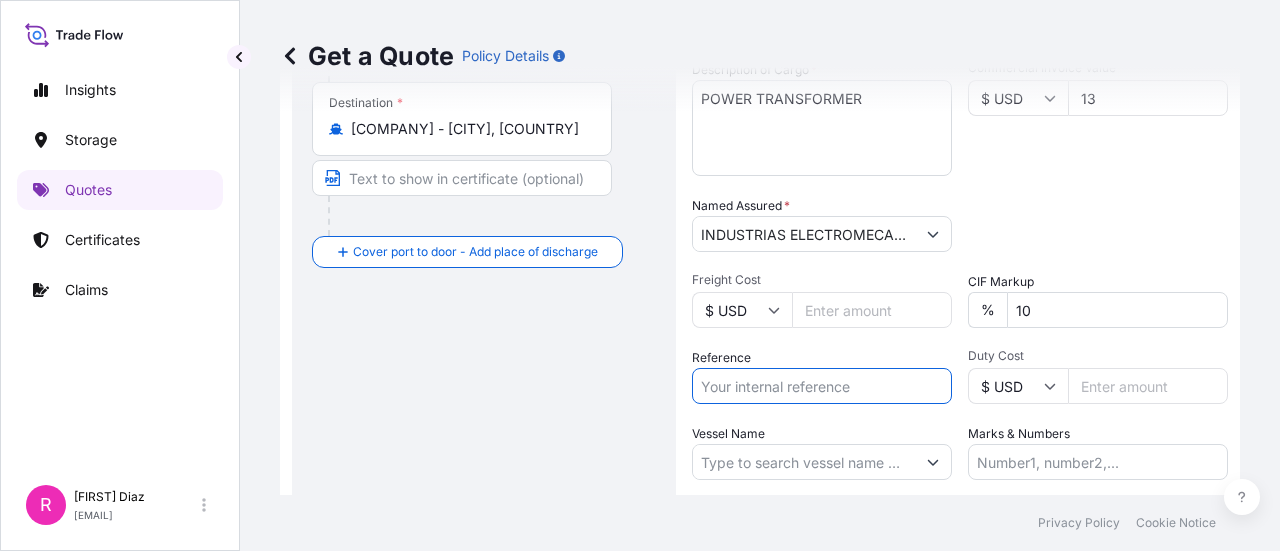 paste on "CO4061150485" 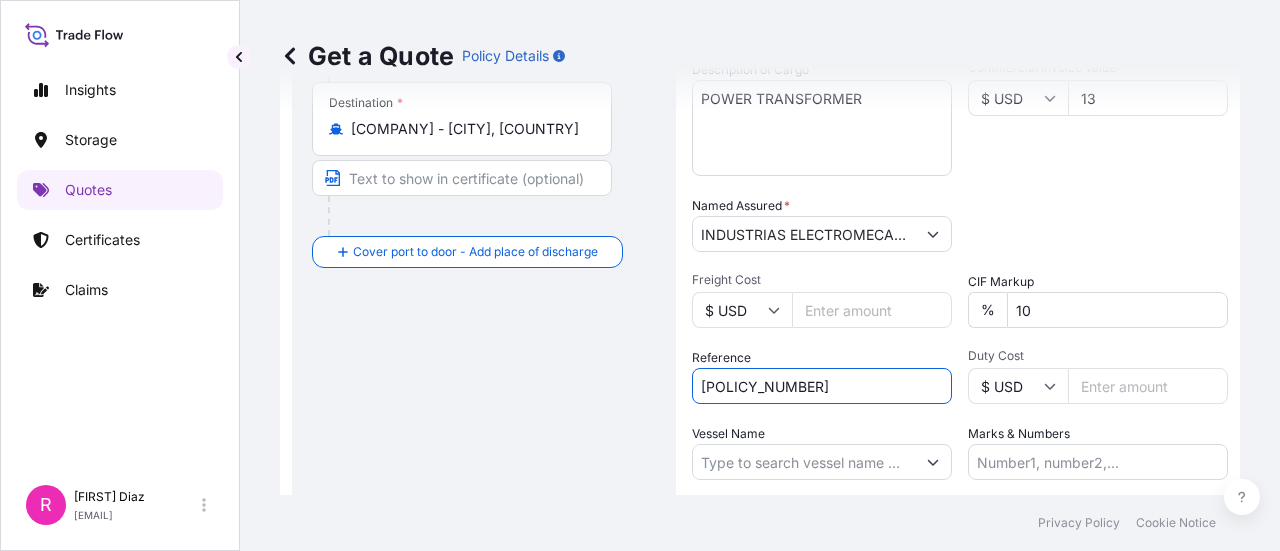 scroll, scrollTop: 532, scrollLeft: 0, axis: vertical 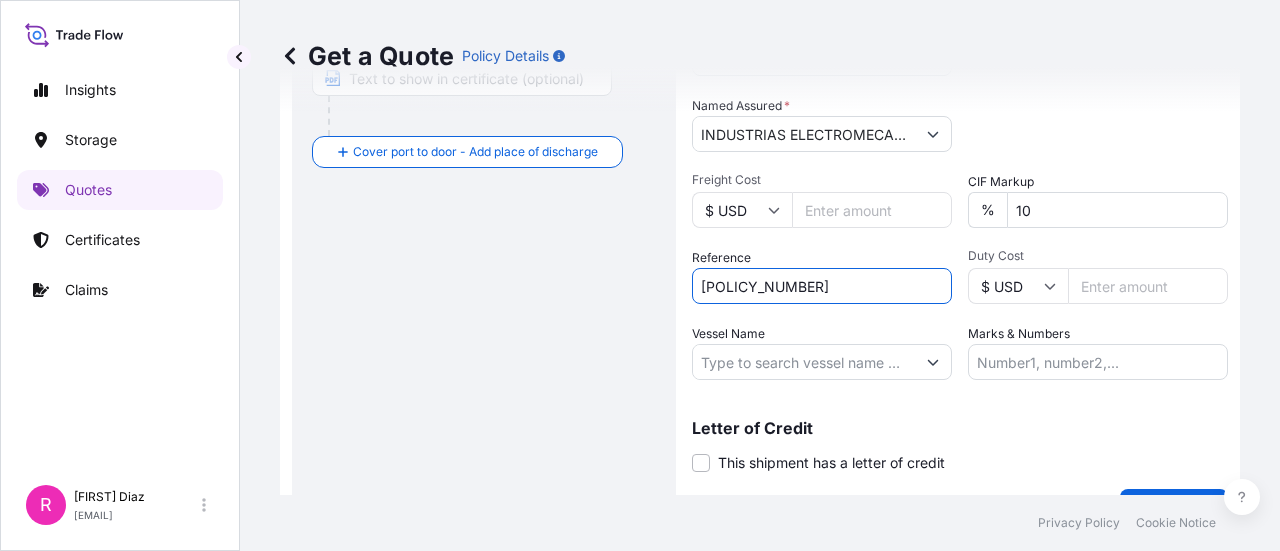type on "CO4061150485" 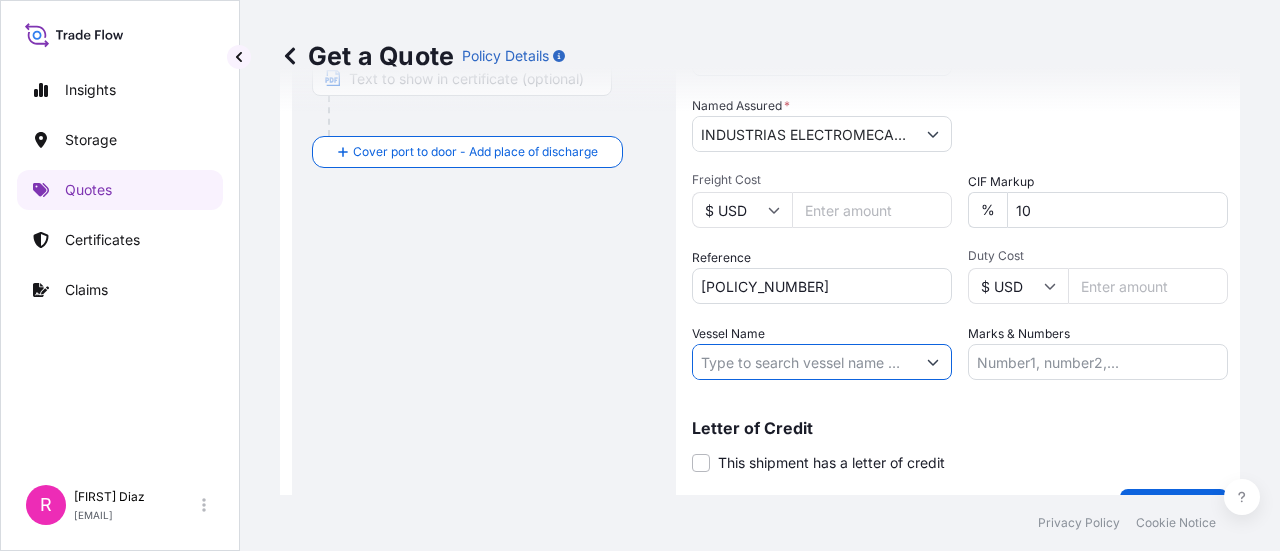 click on "Vessel Name" at bounding box center (804, 362) 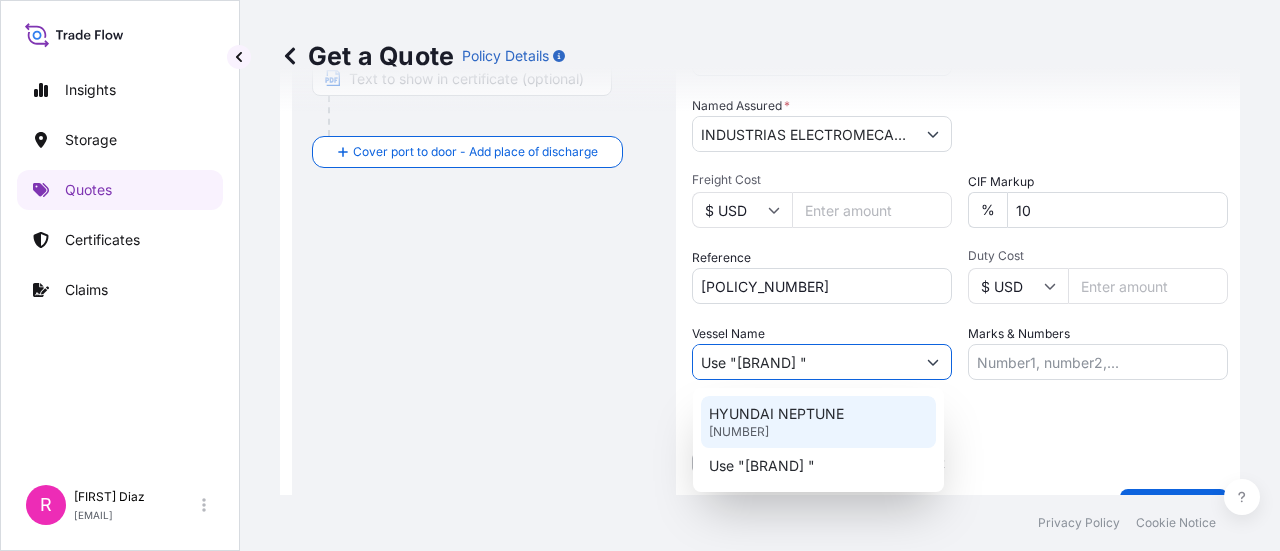click on "HYUNDAI NEPTUNE 9725158" at bounding box center (818, 422) 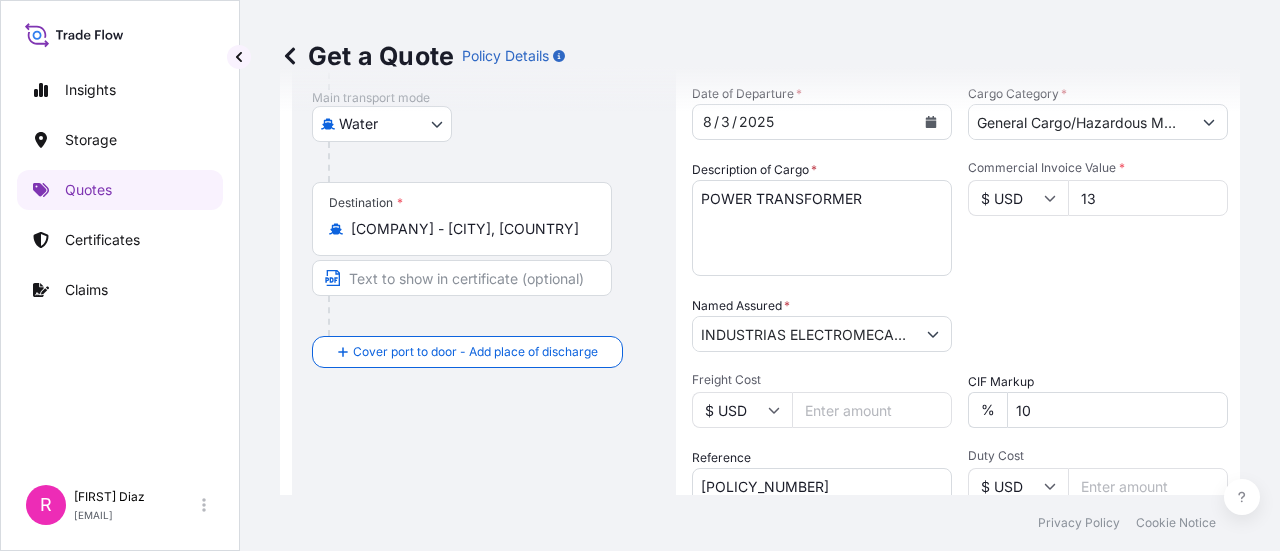 scroll, scrollTop: 577, scrollLeft: 0, axis: vertical 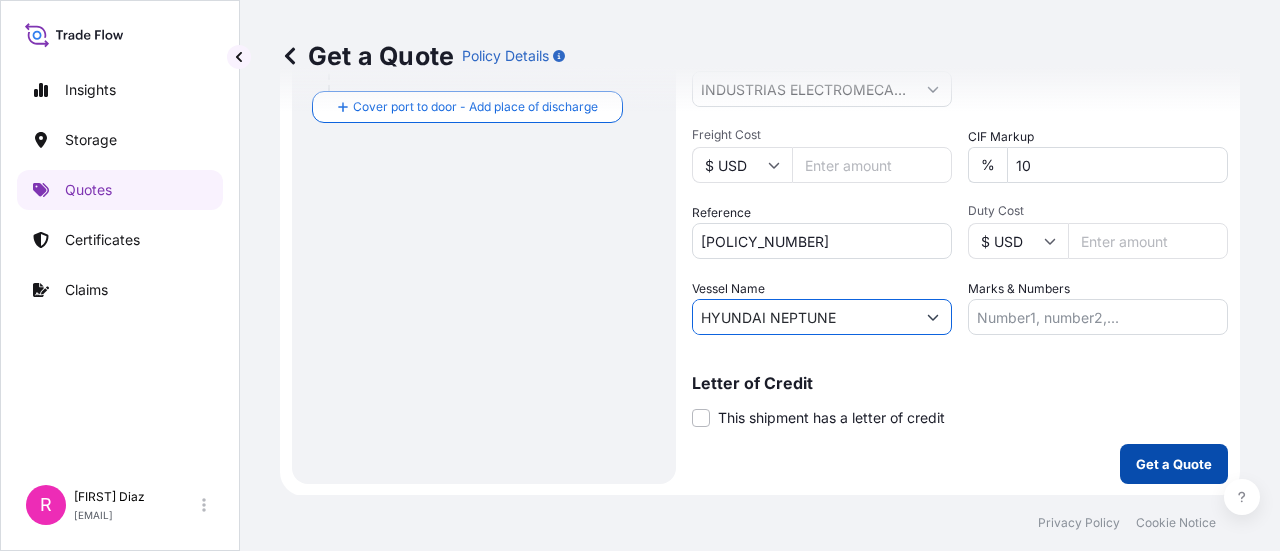 type on "HYUNDAI NEPTUNE" 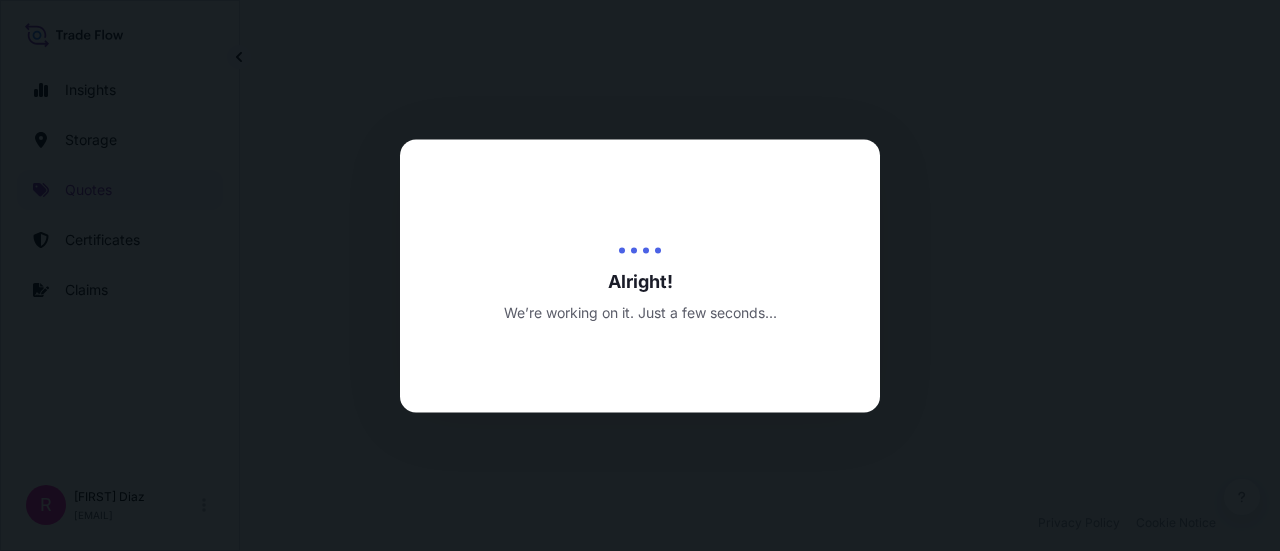 scroll, scrollTop: 0, scrollLeft: 0, axis: both 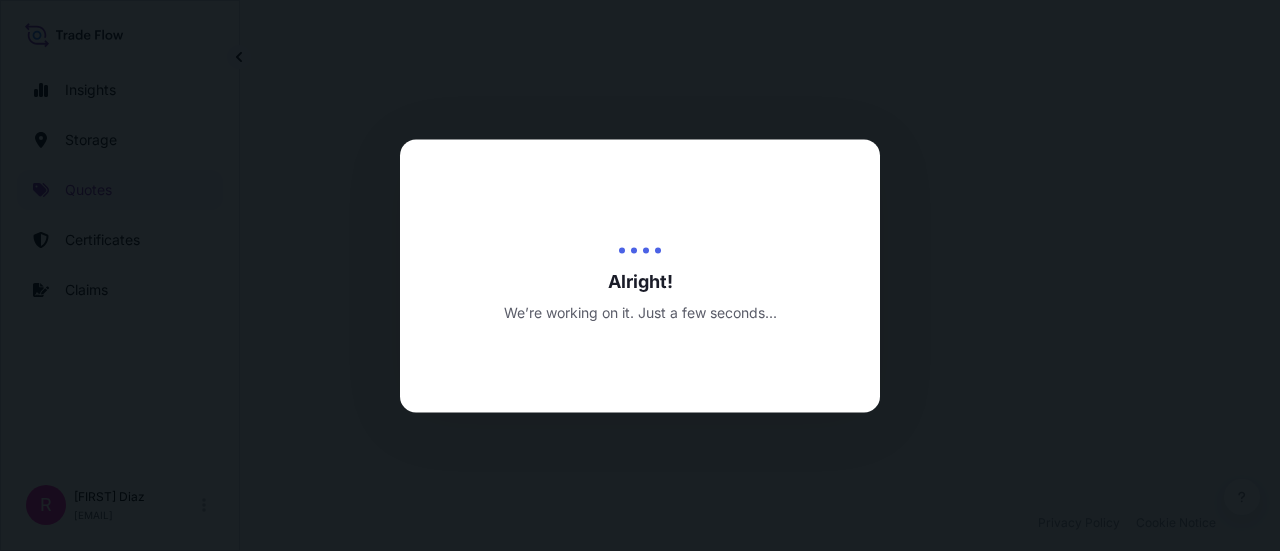 select on "Water" 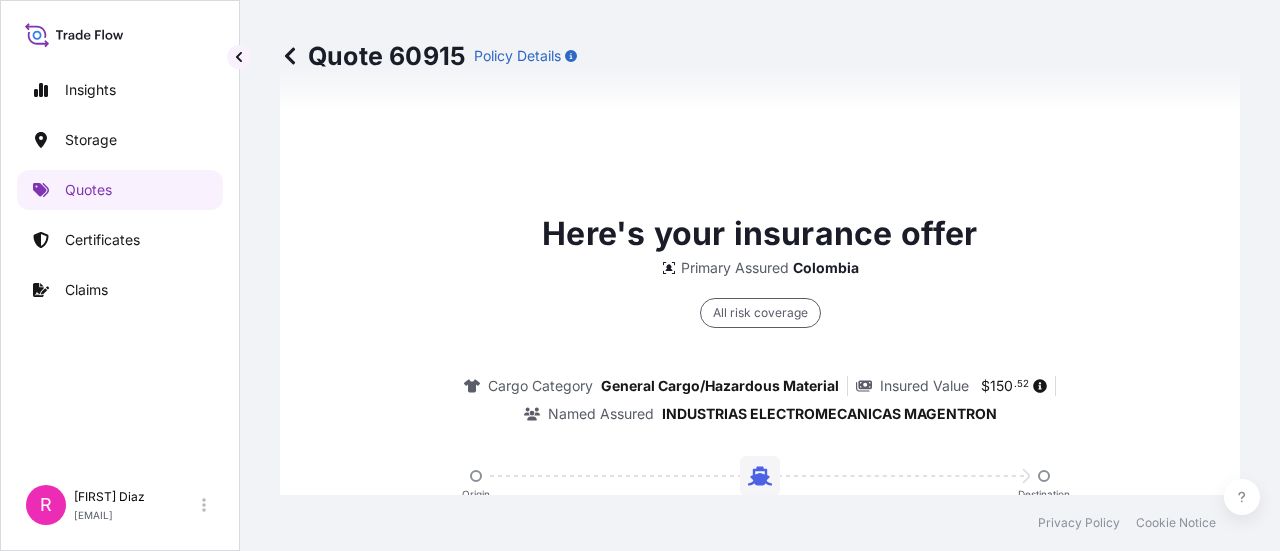 scroll, scrollTop: 1792, scrollLeft: 0, axis: vertical 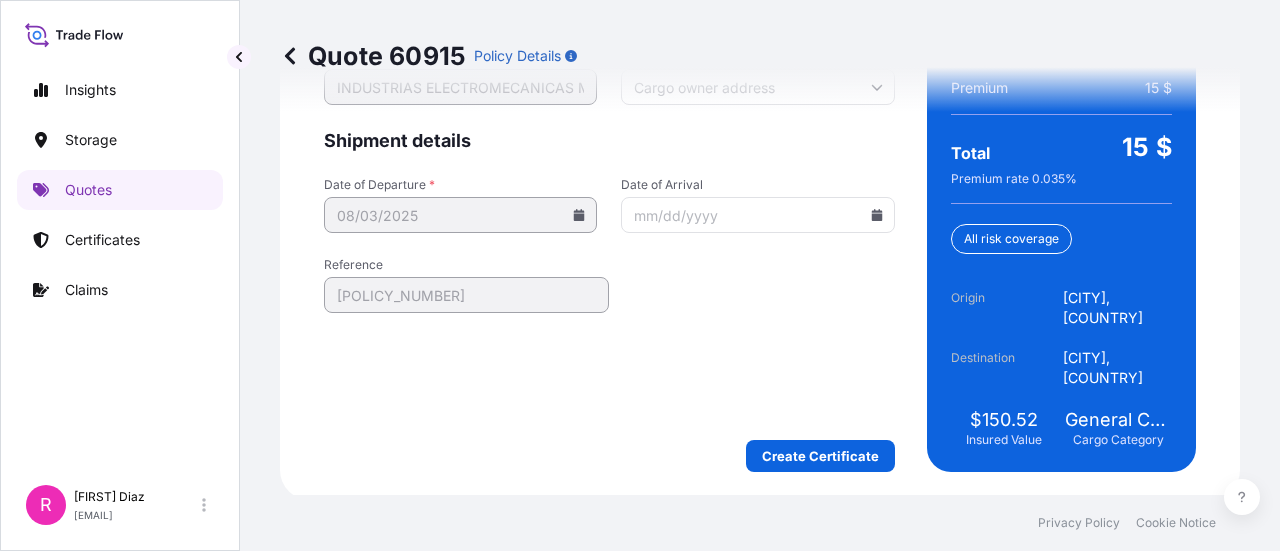 drag, startPoint x: 860, startPoint y: 191, endPoint x: 870, endPoint y: 205, distance: 17.20465 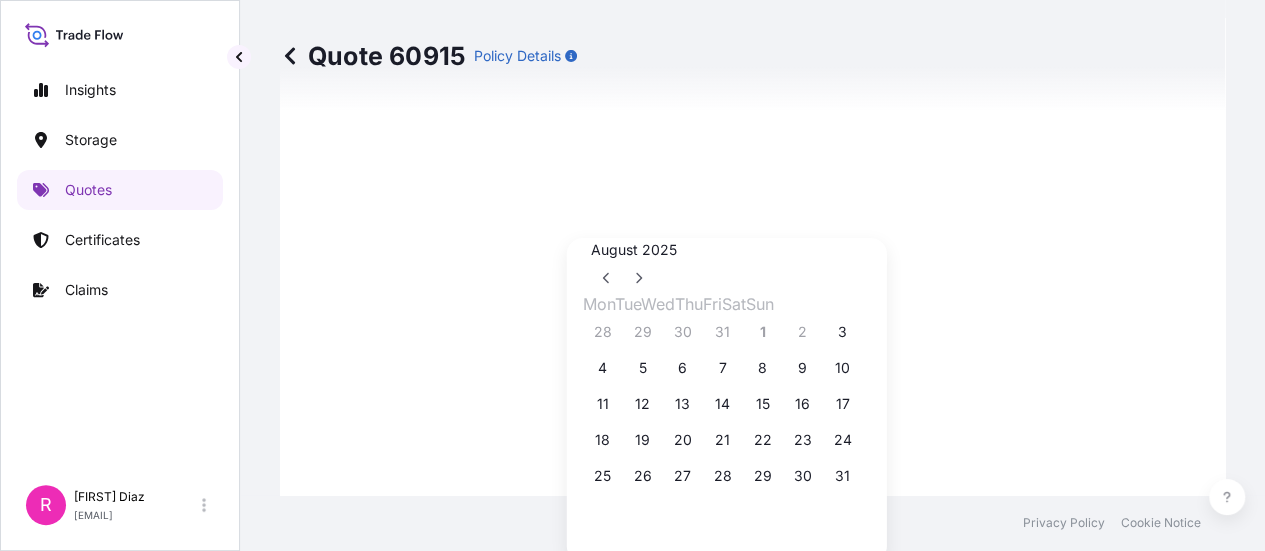 click on "4 5 6 7 8 9 10" at bounding box center (727, 368) 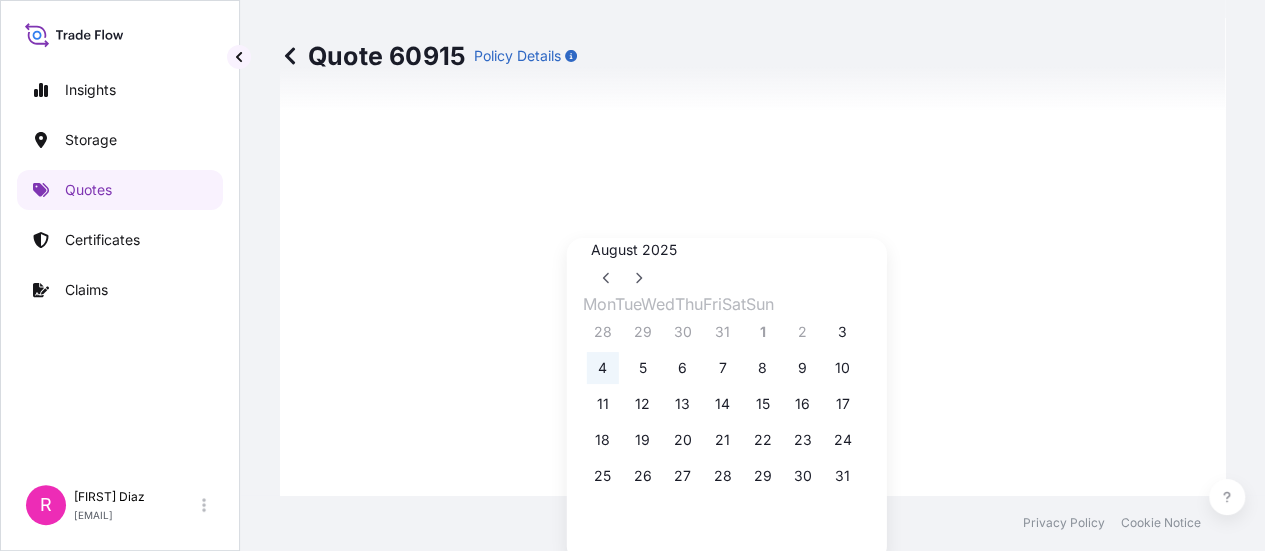 click on "4" at bounding box center (603, 368) 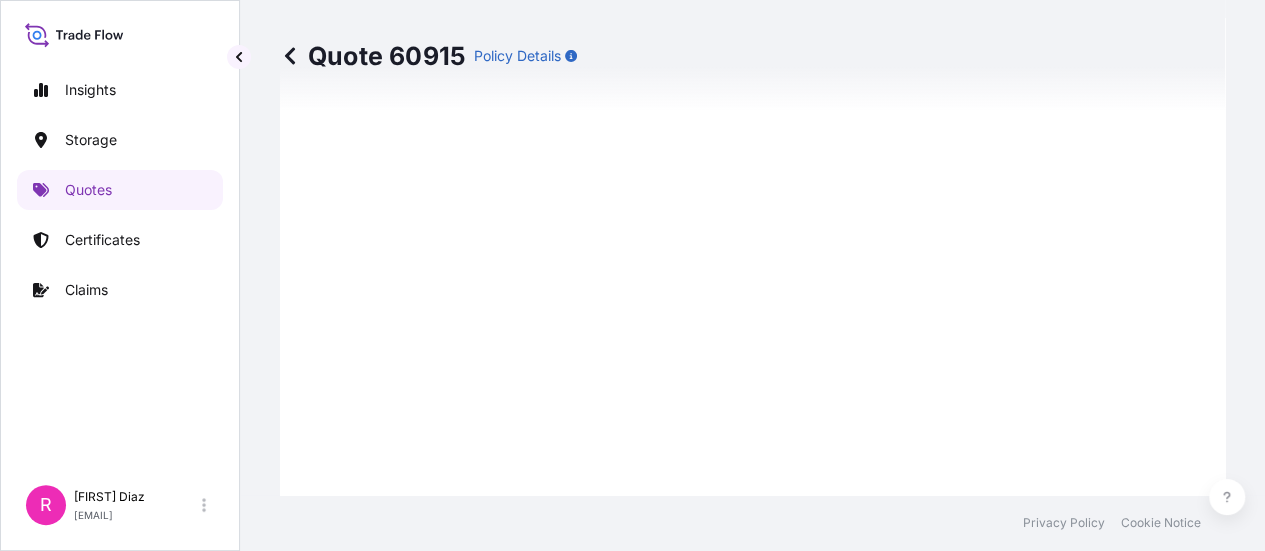 type on "08/04/2025" 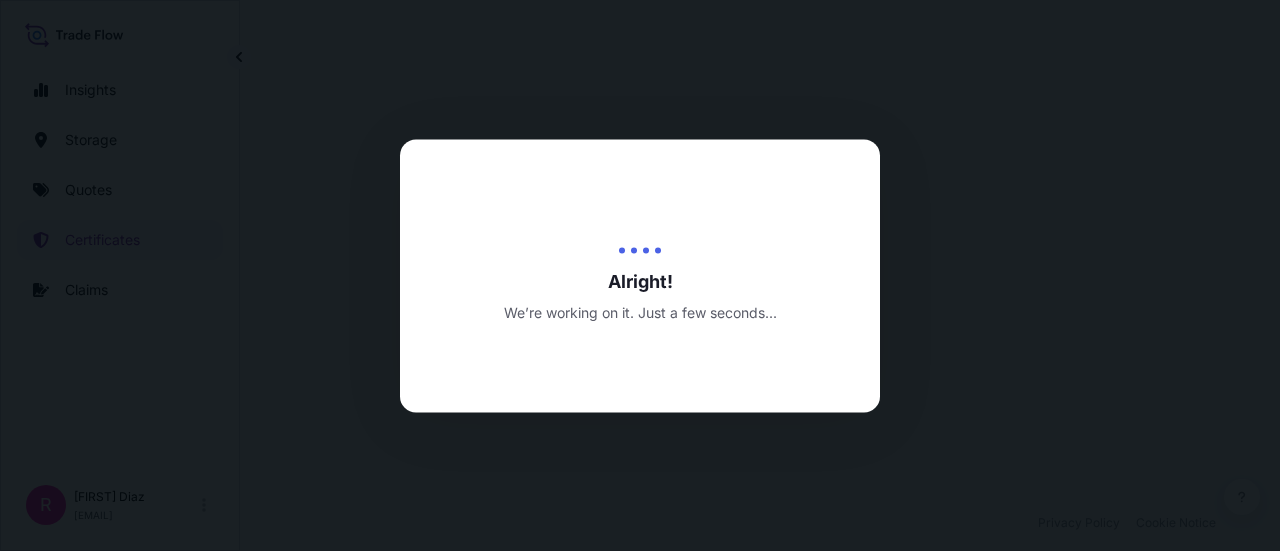 scroll, scrollTop: 0, scrollLeft: 0, axis: both 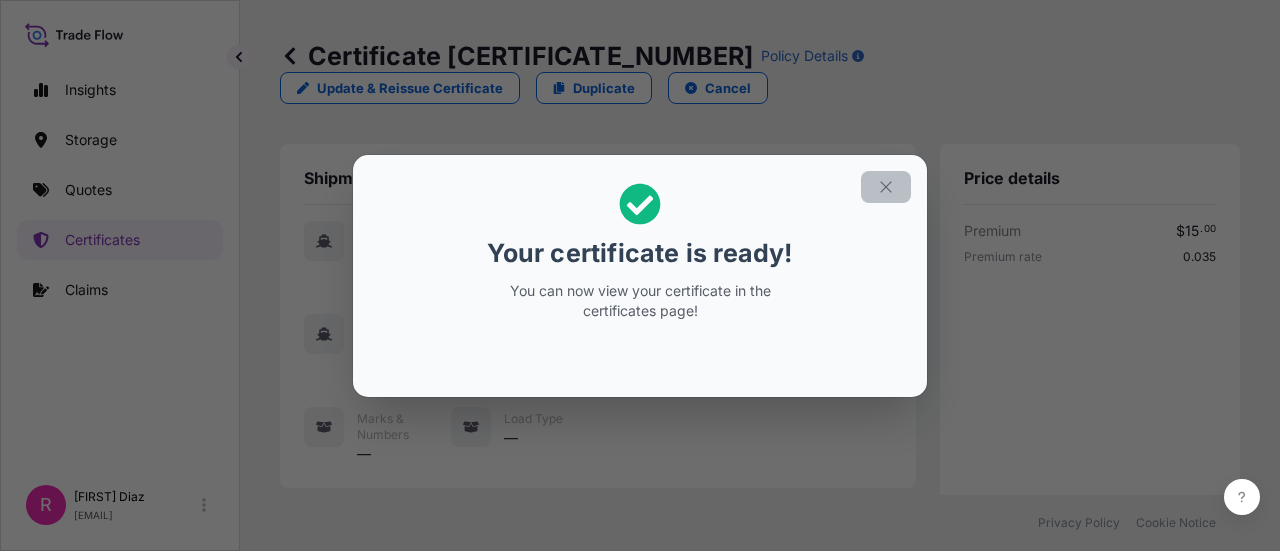 click at bounding box center (886, 187) 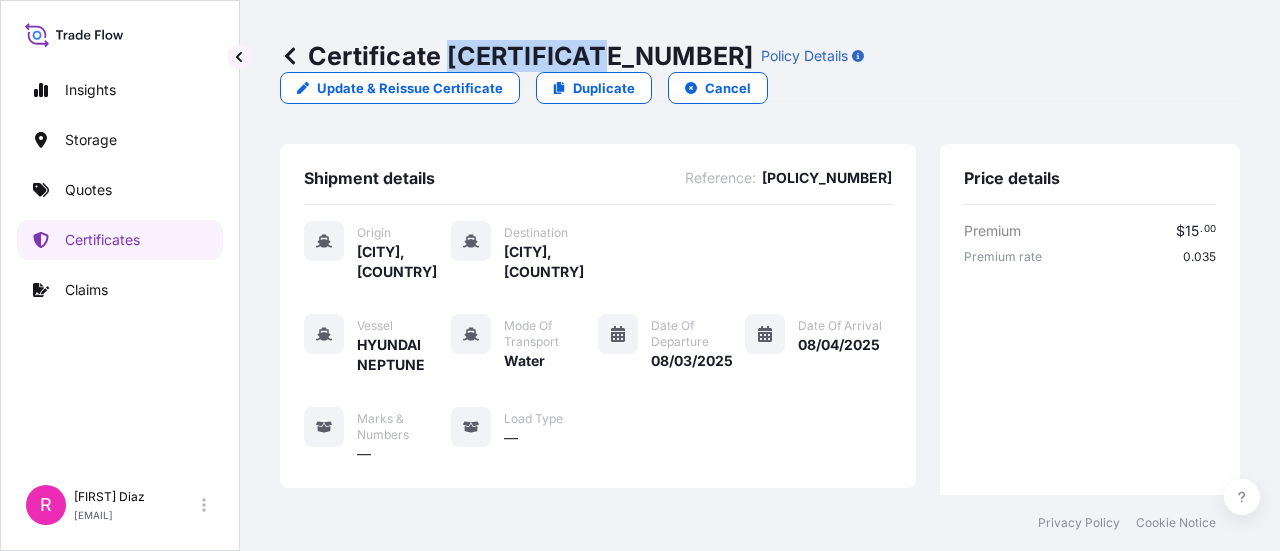 drag, startPoint x: 446, startPoint y: 49, endPoint x: 598, endPoint y: 63, distance: 152.64337 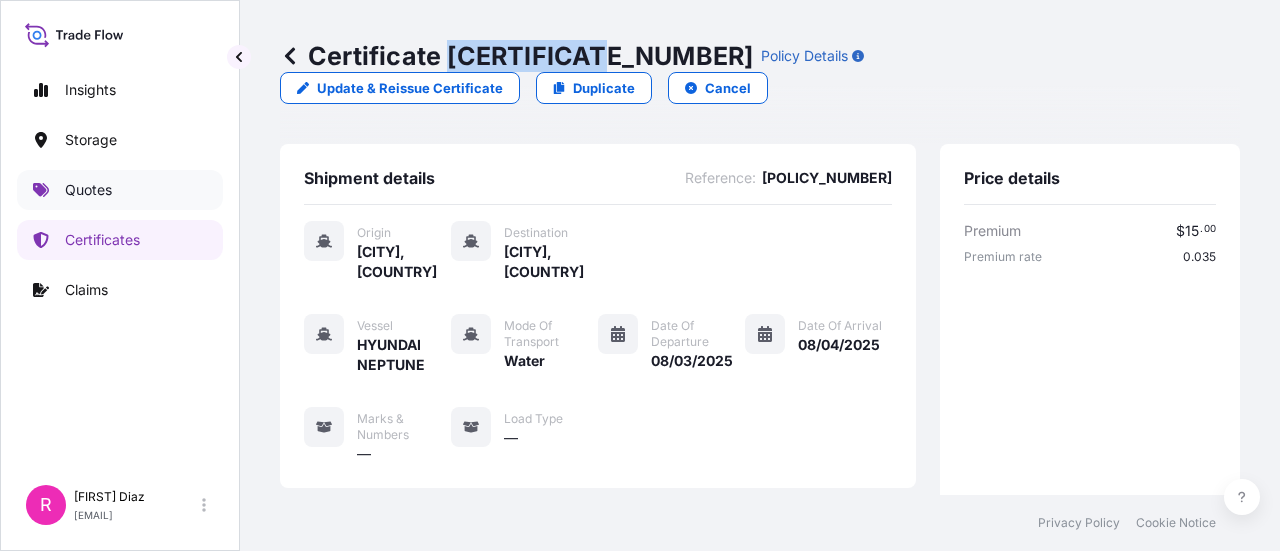 click on "Quotes" at bounding box center [120, 190] 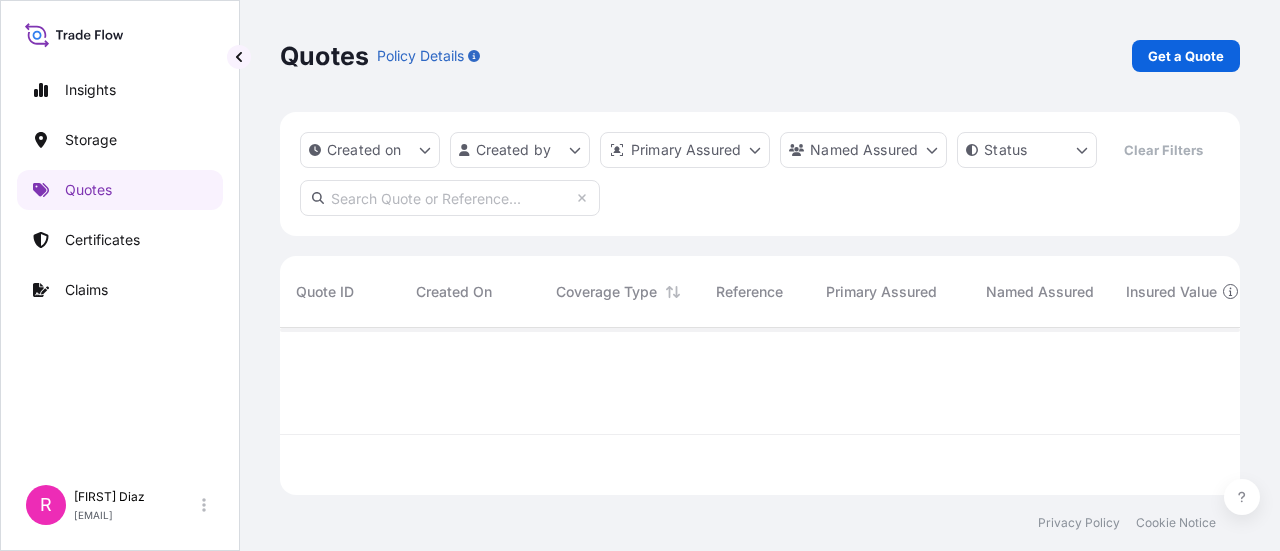 scroll, scrollTop: 16, scrollLeft: 16, axis: both 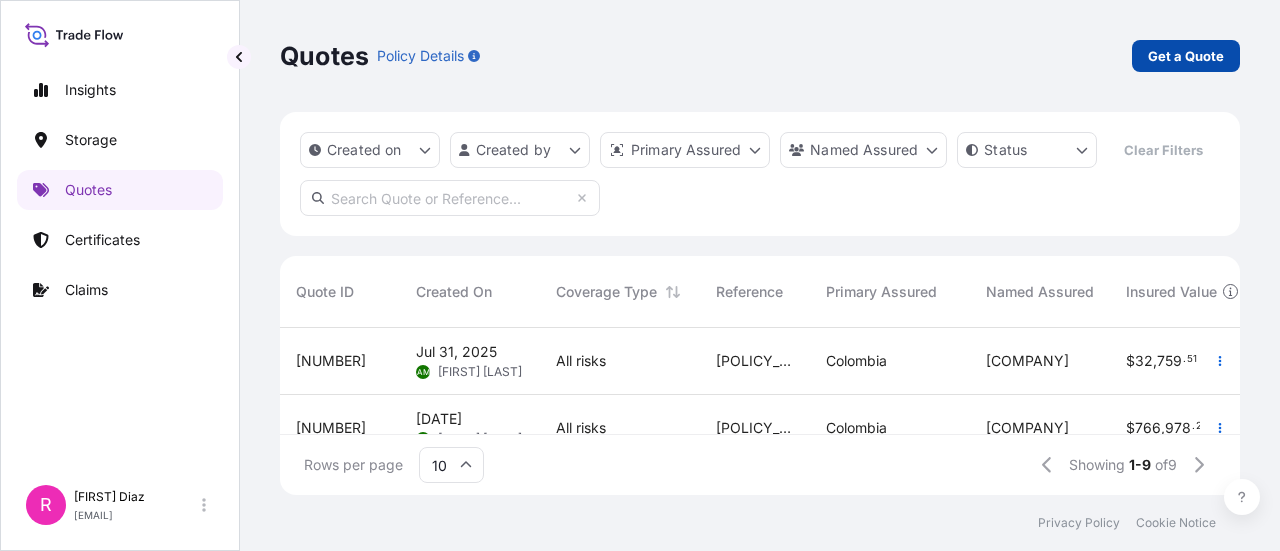click on "Get a Quote" at bounding box center (1186, 56) 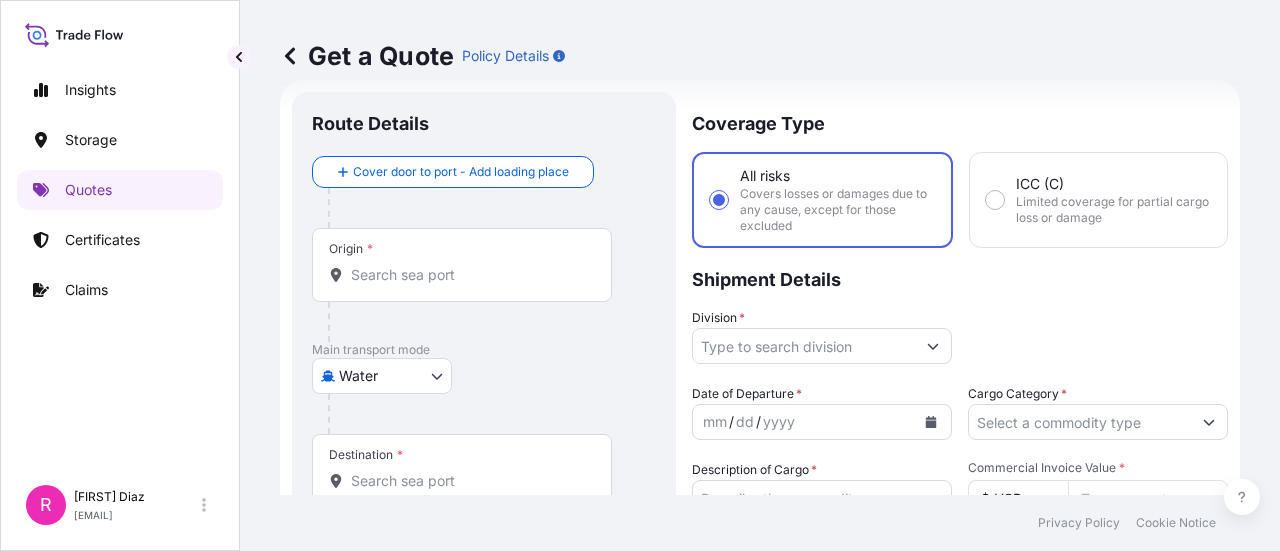 click on "Origin *" at bounding box center [462, 265] 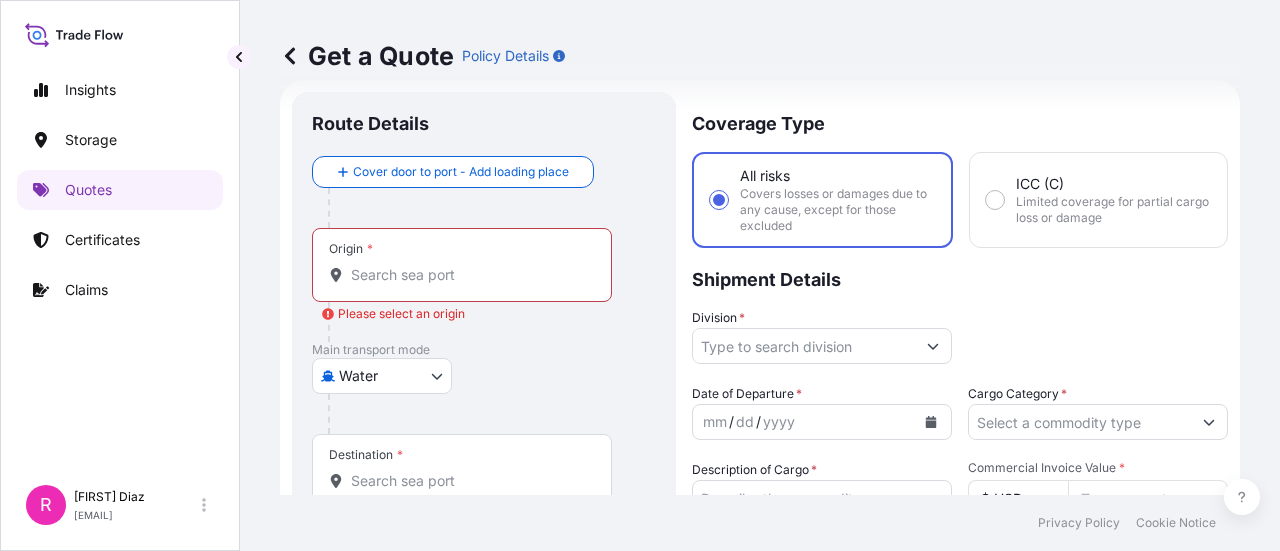 click on "Origin * Please select an origin" at bounding box center (469, 275) 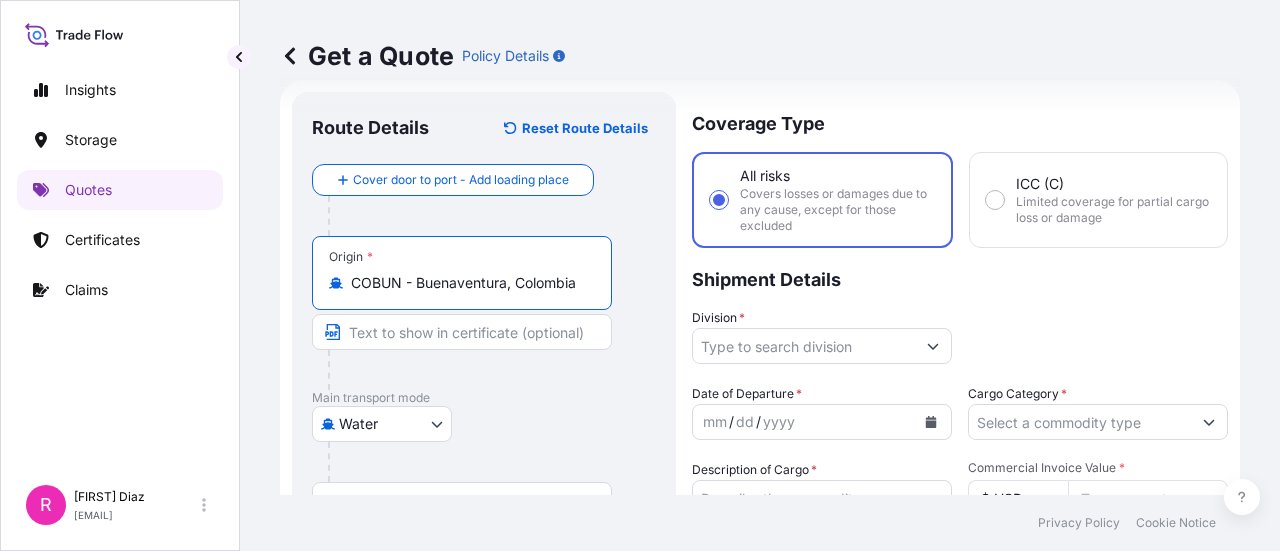 scroll, scrollTop: 232, scrollLeft: 0, axis: vertical 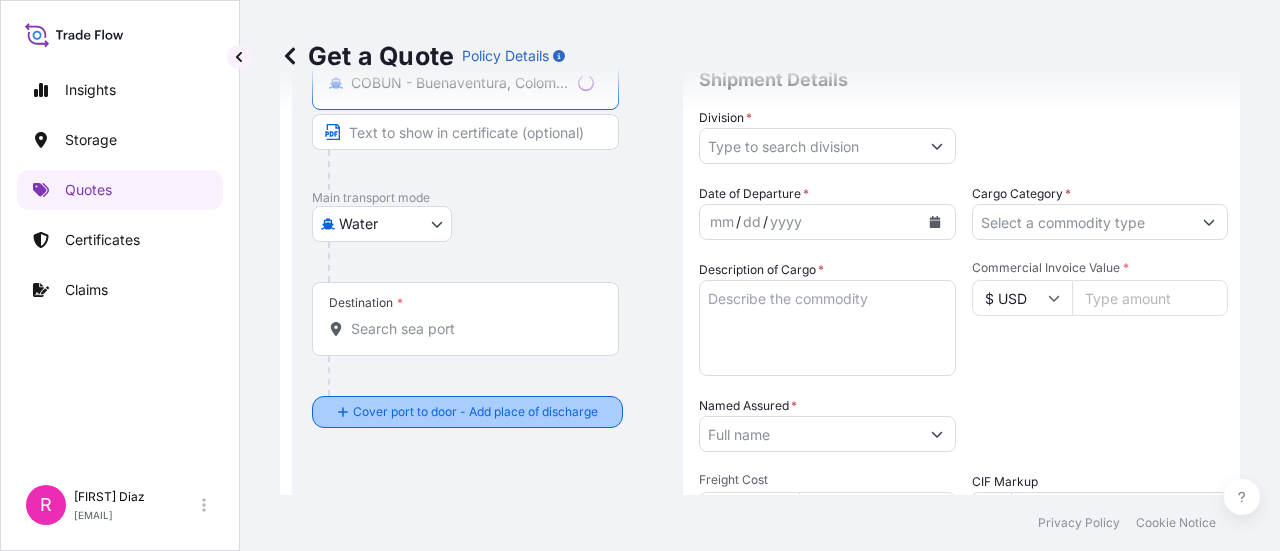 type on "COBUN - Buenaventura, Colombia" 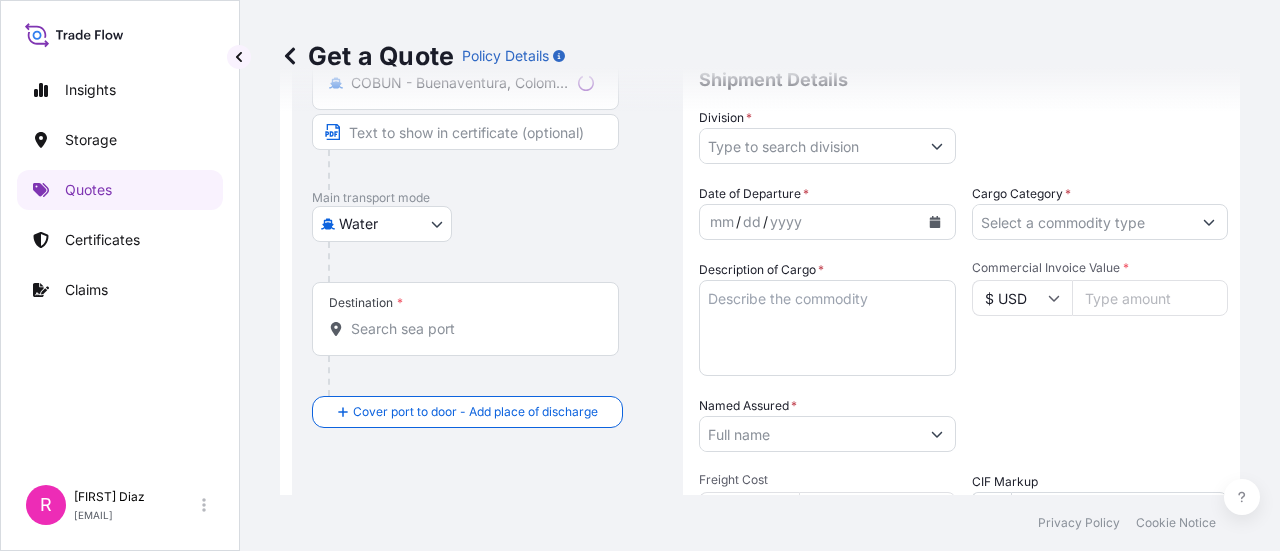 drag, startPoint x: 441, startPoint y: 339, endPoint x: 447, endPoint y: 351, distance: 13.416408 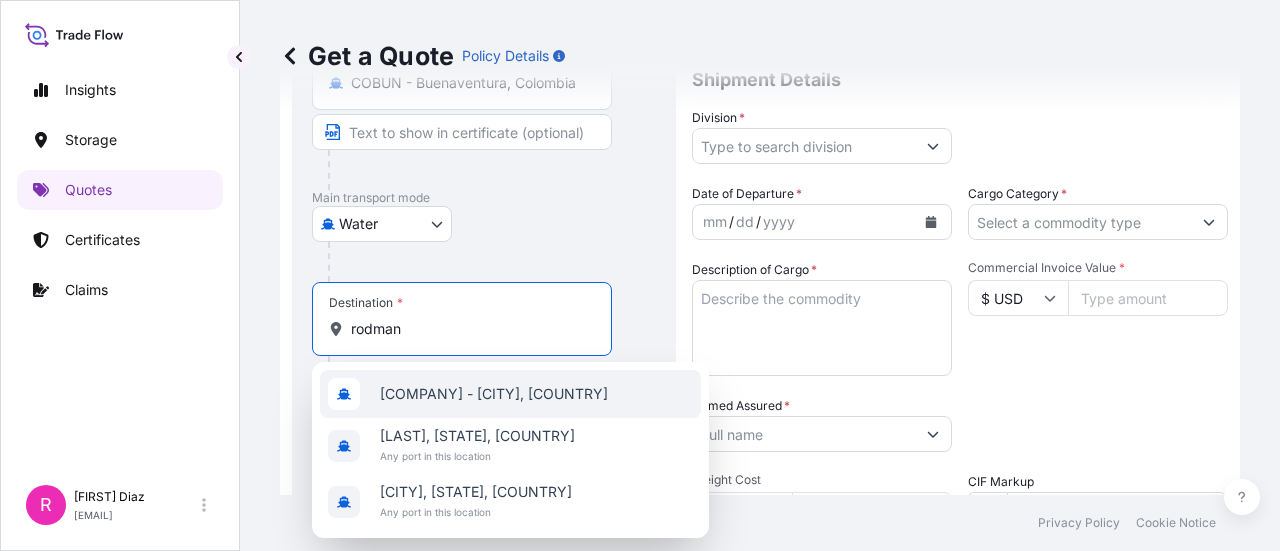 click on "PAROD - Rodman, Panama" at bounding box center [494, 394] 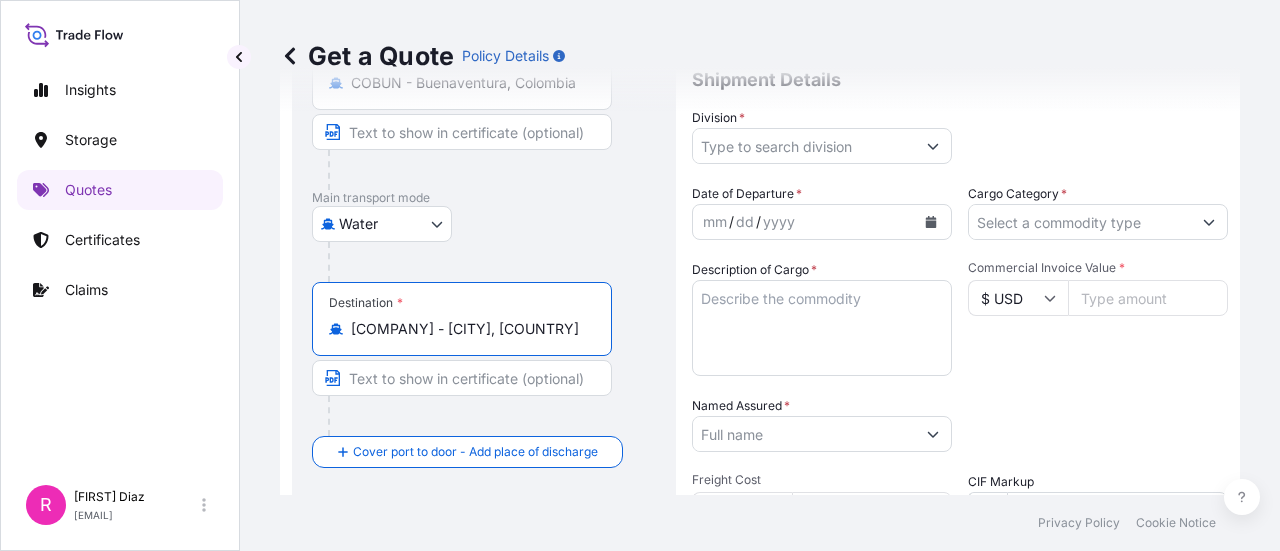 type on "PAROD - Rodman, Panama" 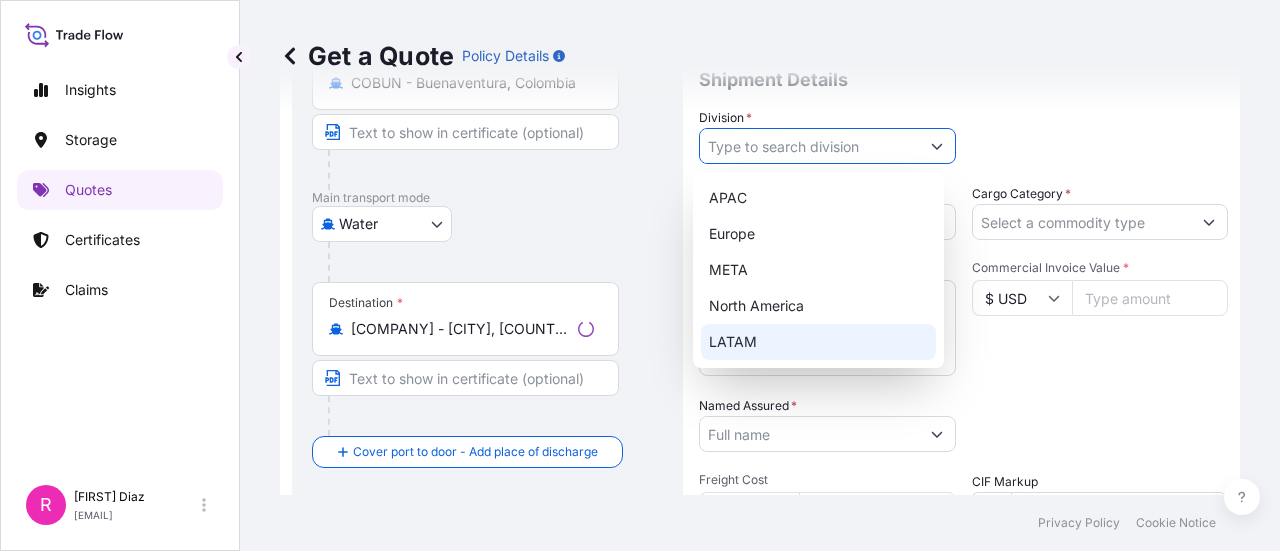 click on "LATAM" at bounding box center (818, 342) 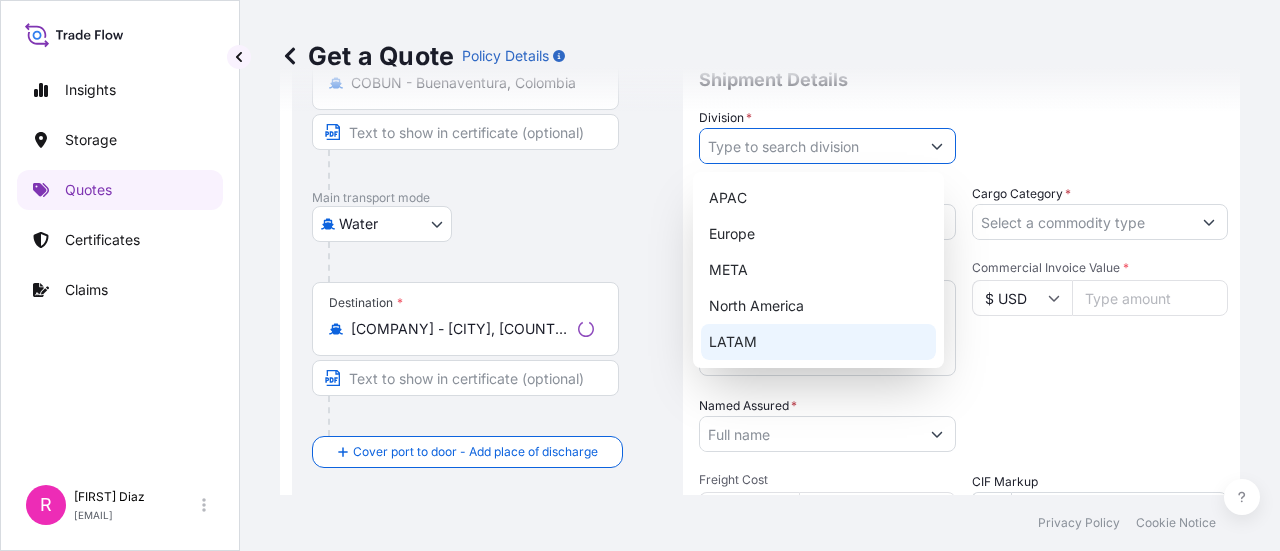 type on "LATAM" 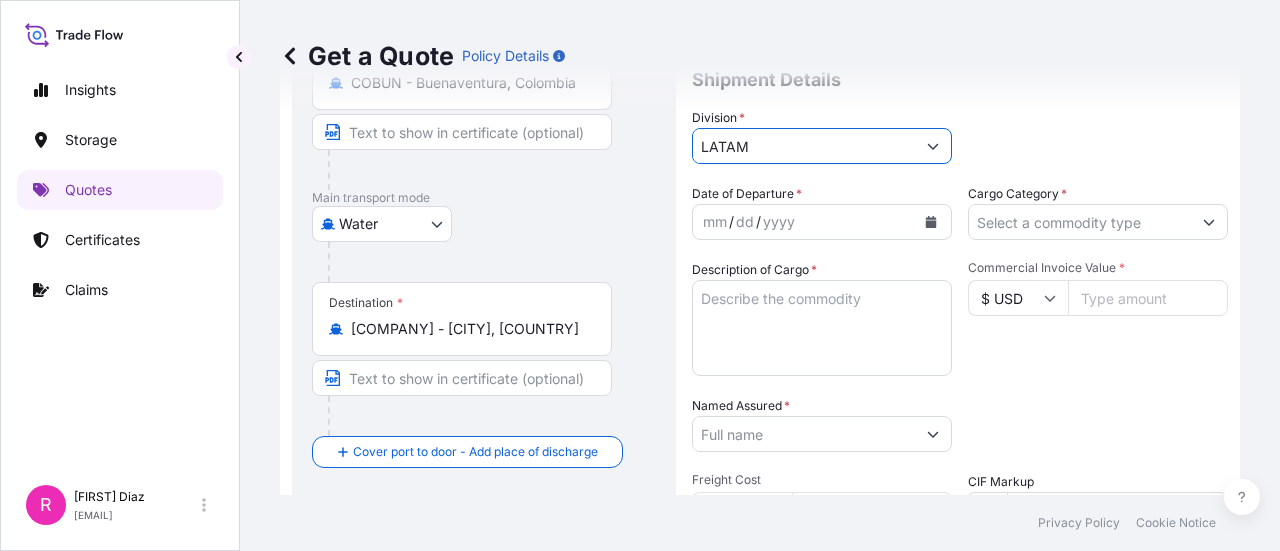 click on "mm / dd / yyyy" at bounding box center (804, 222) 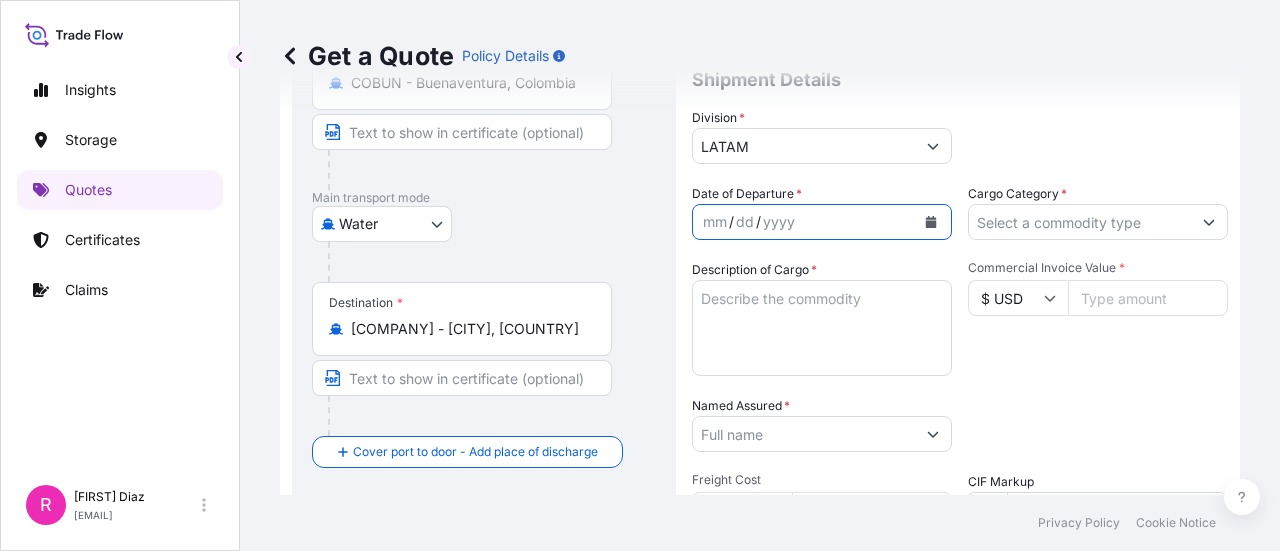 click at bounding box center (931, 222) 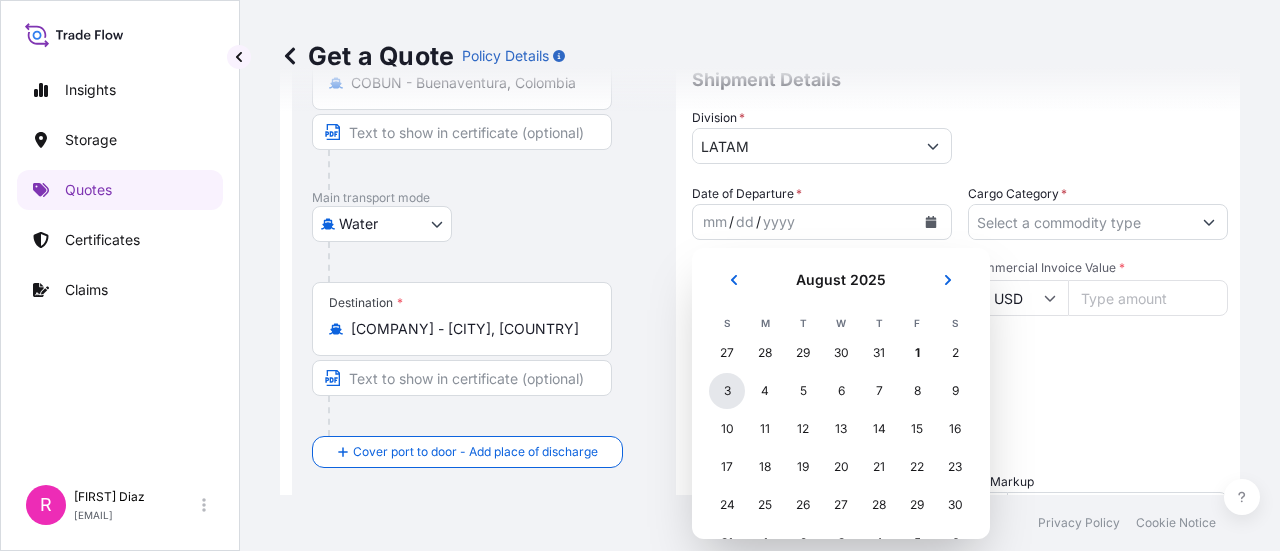 click on "3" at bounding box center (727, 391) 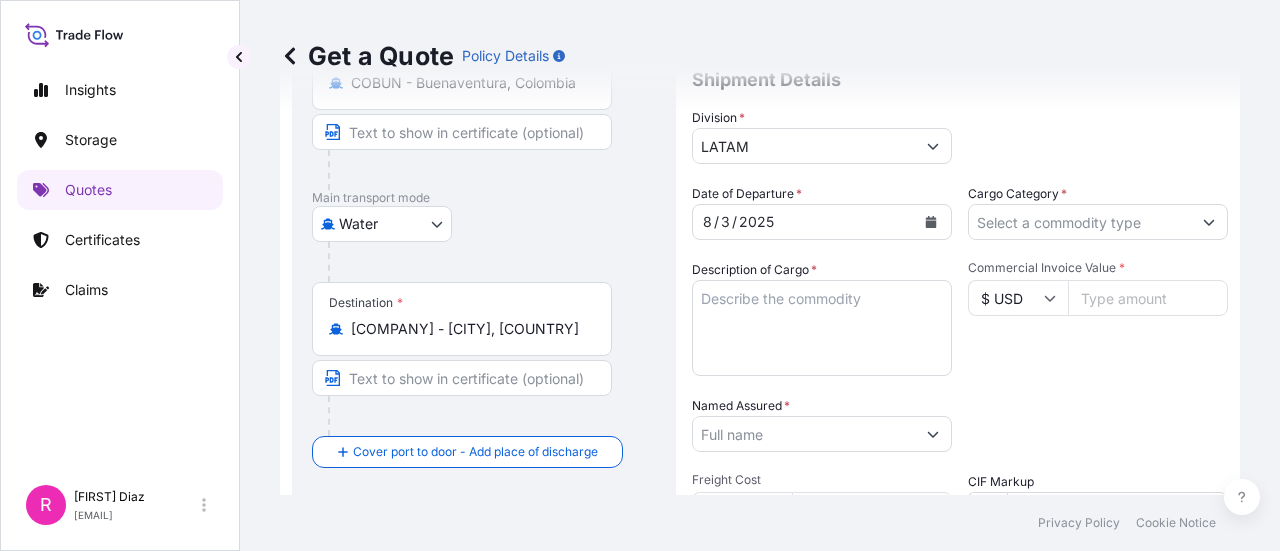 click on "Cargo Category *" at bounding box center (1080, 222) 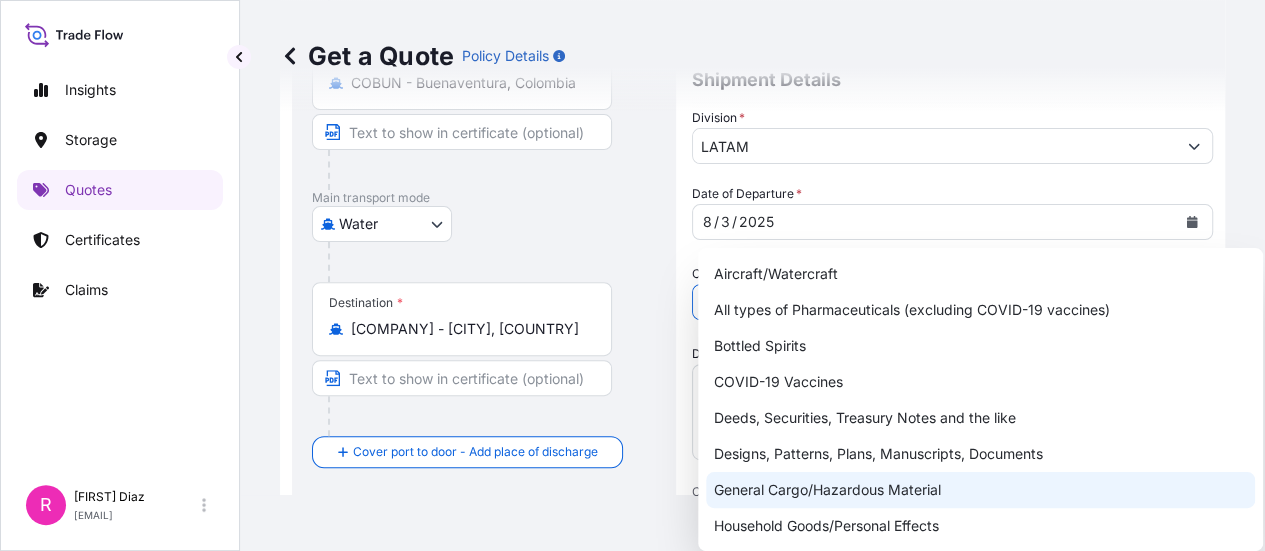 click on "General Cargo/Hazardous Material" at bounding box center (980, 490) 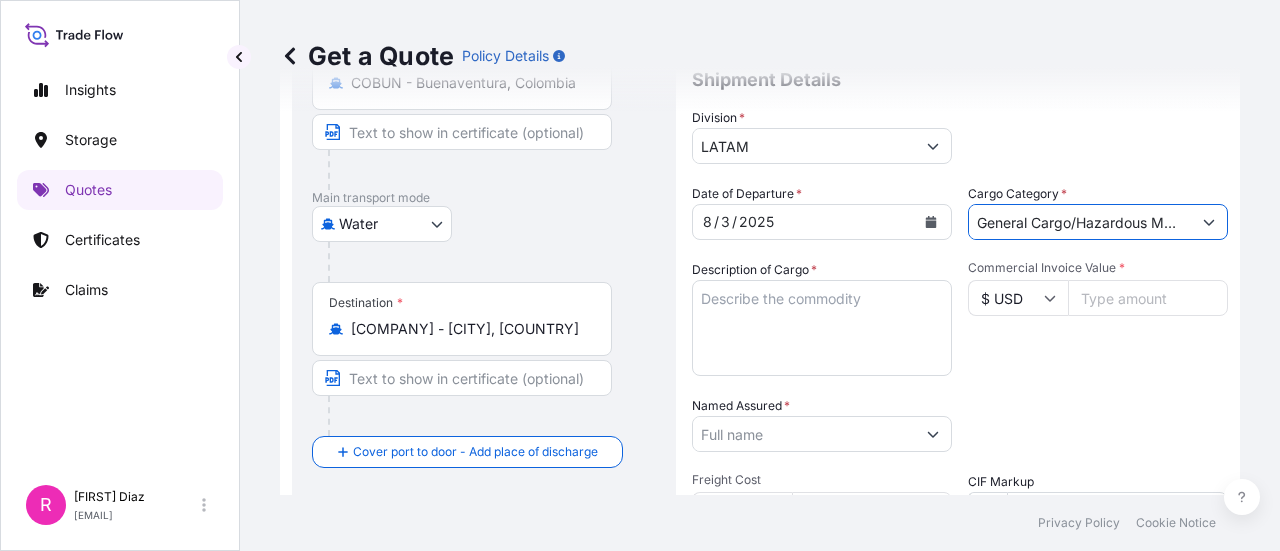 click on "Description of Cargo *" at bounding box center [822, 328] 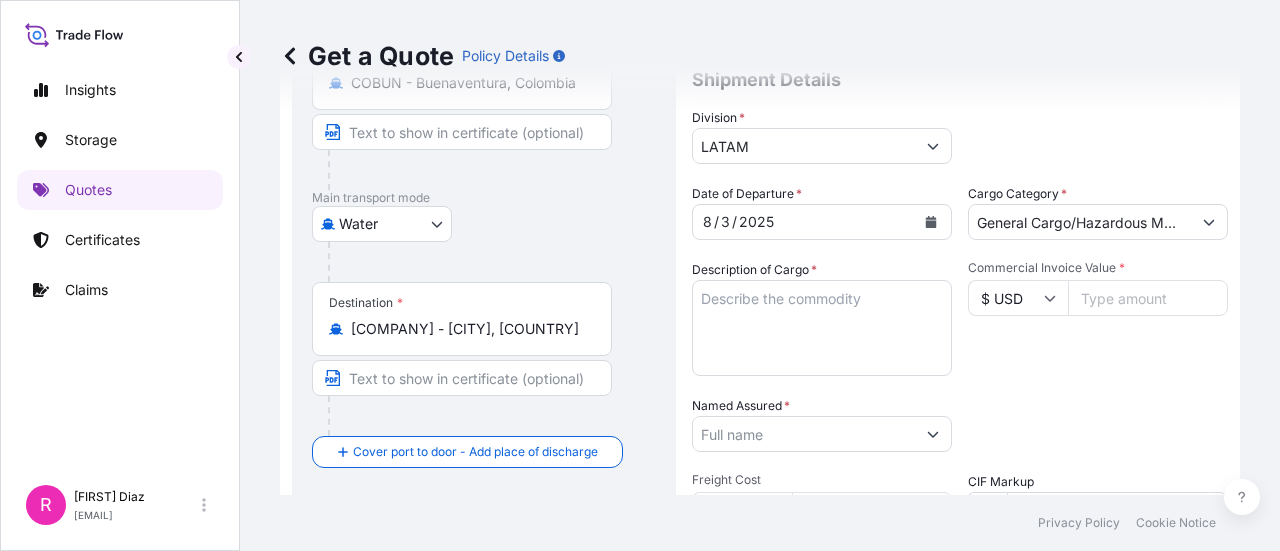click on "Description of Cargo *" at bounding box center (822, 328) 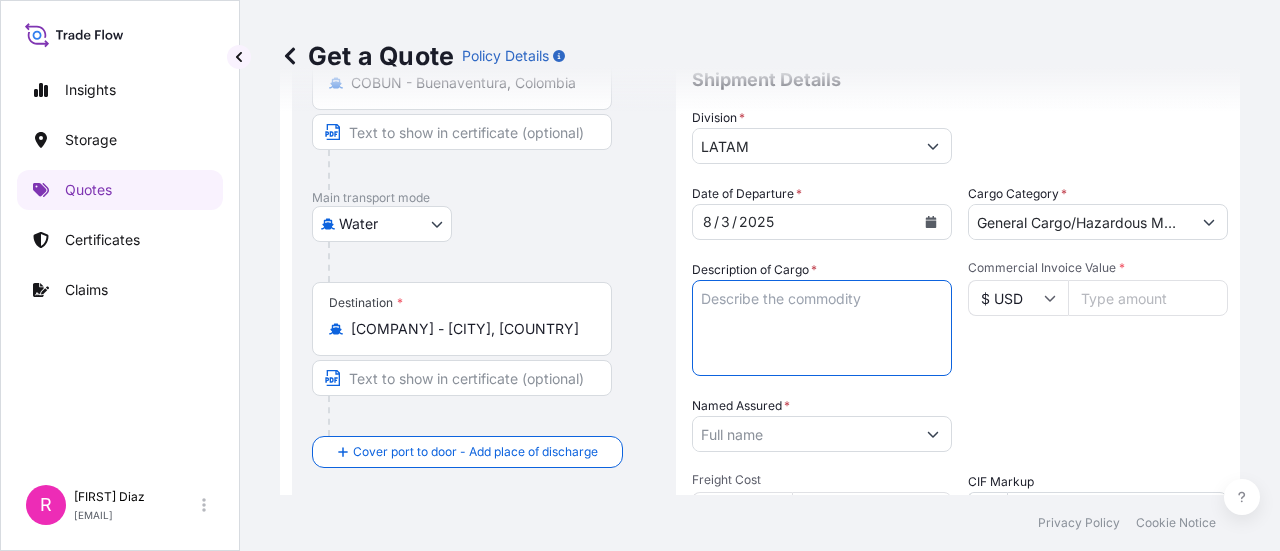paste on "POWER TRANSFORMER" 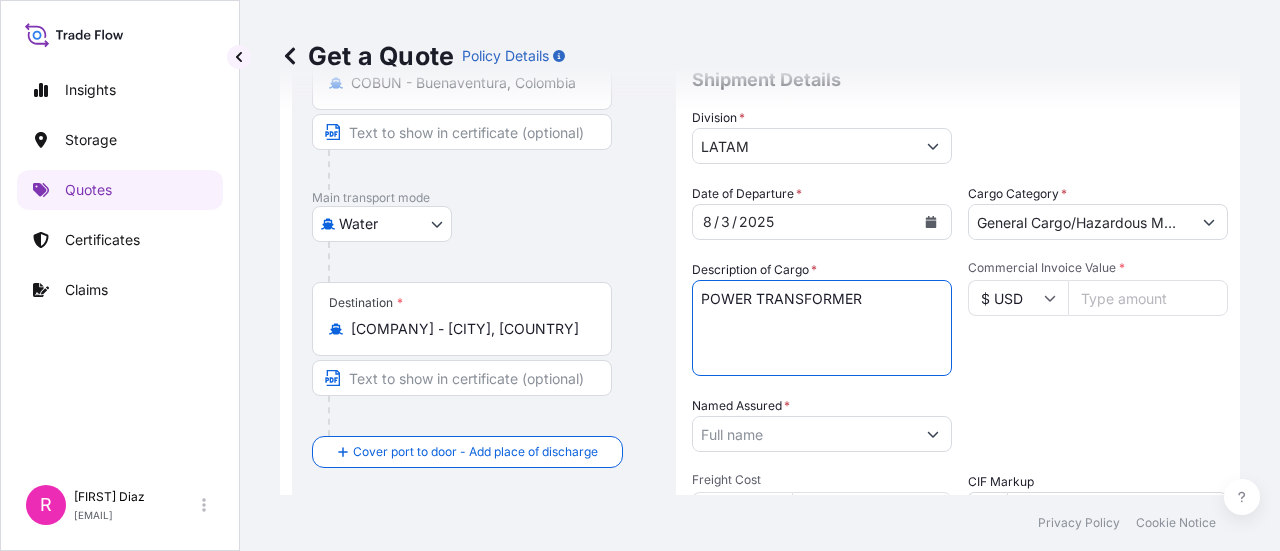 type on "POWER TRANSFORMER" 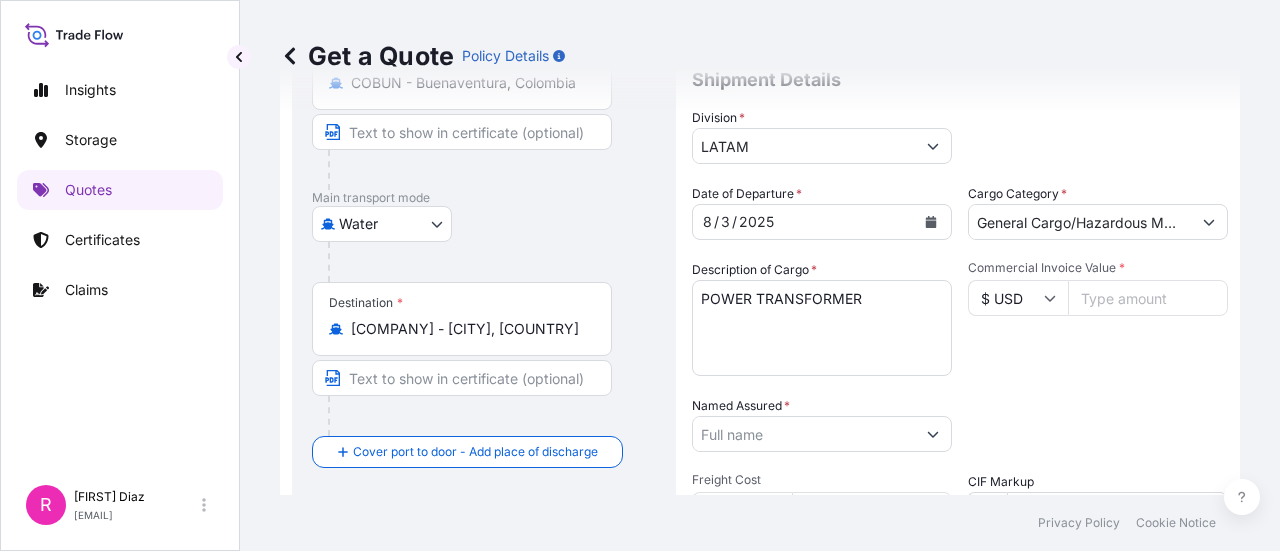 click on "Commercial Invoice Value   *" at bounding box center (1148, 298) 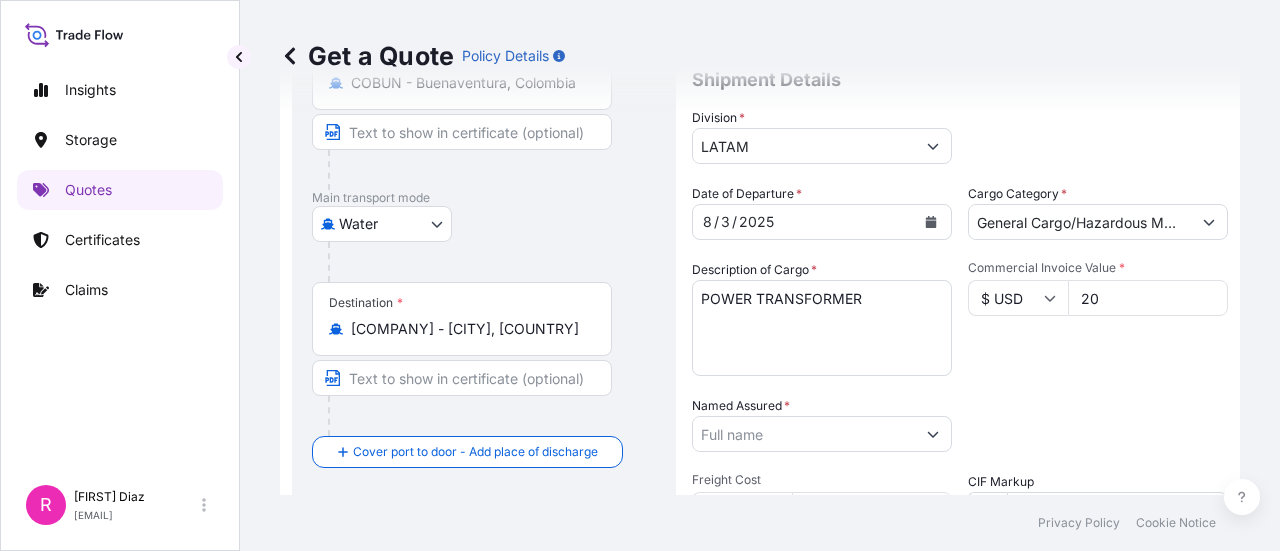 type on "207" 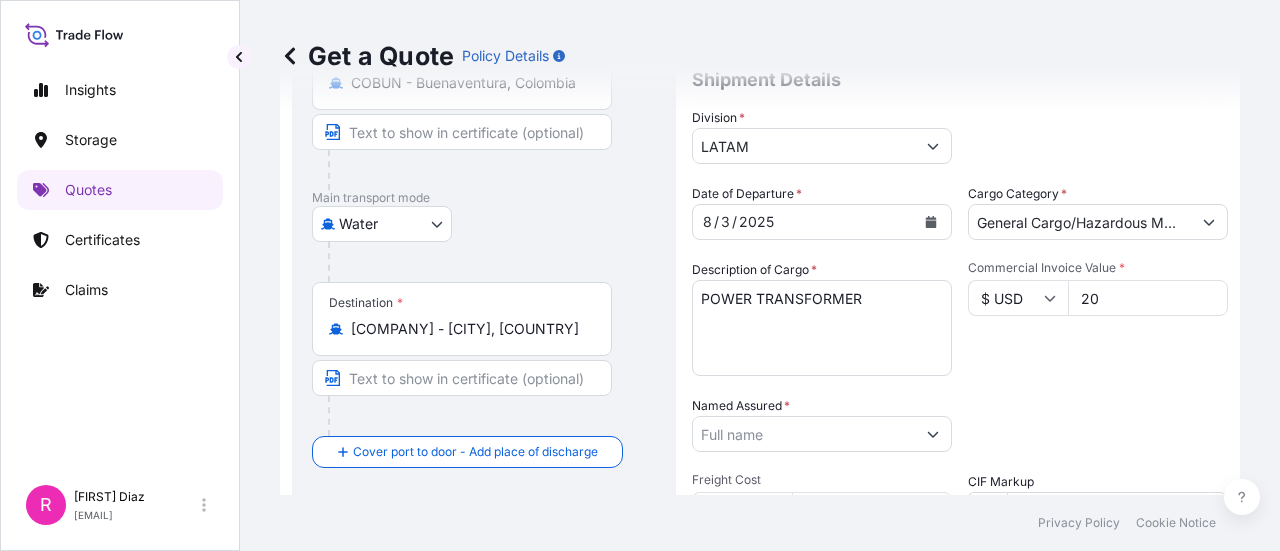 scroll, scrollTop: 332, scrollLeft: 0, axis: vertical 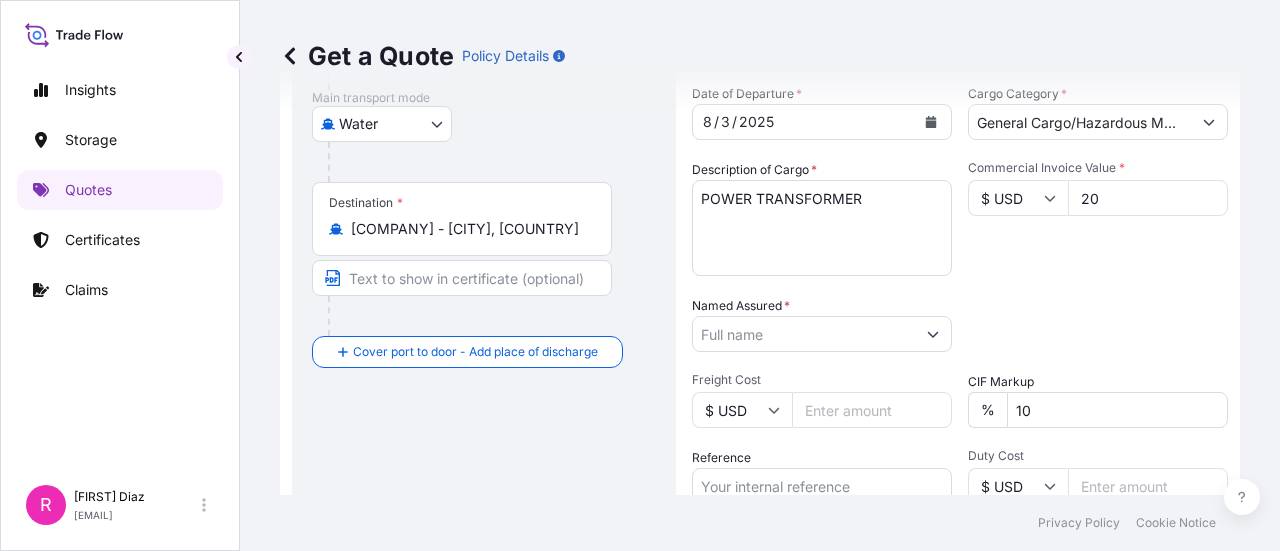 type on "207.11" 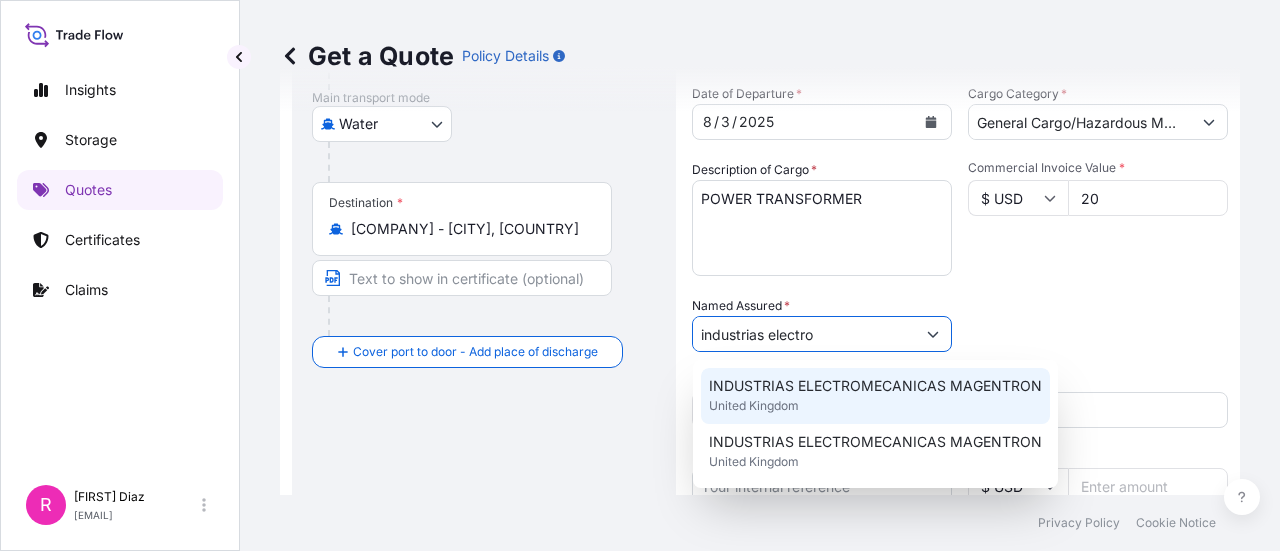 click on "INDUSTRIAS ELECTROMECANICAS MAGENTRON" at bounding box center (875, 386) 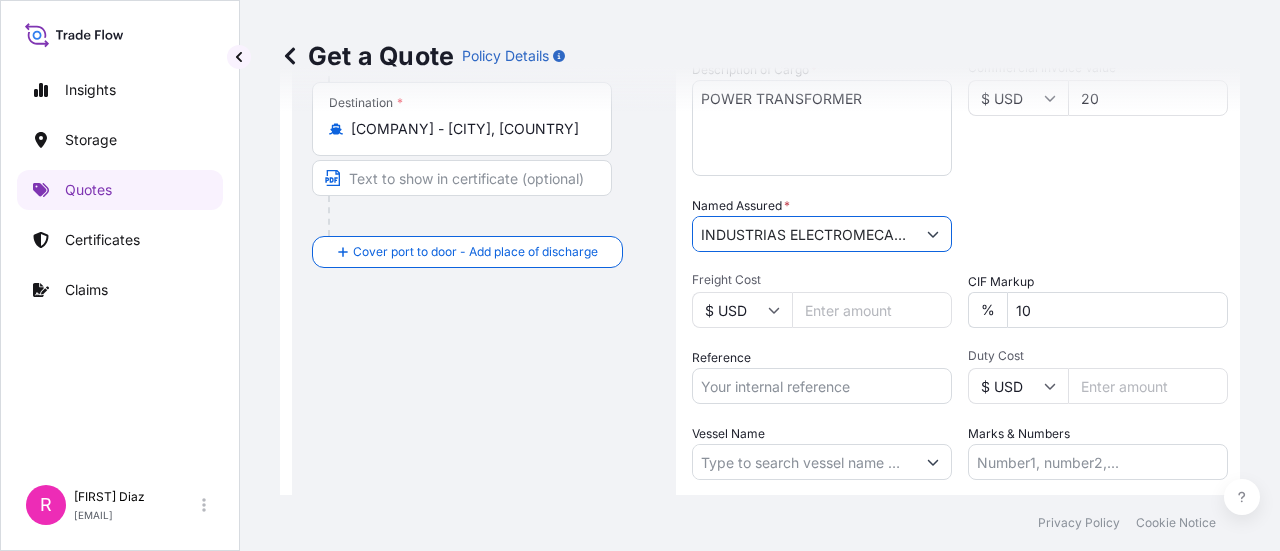 scroll, scrollTop: 532, scrollLeft: 0, axis: vertical 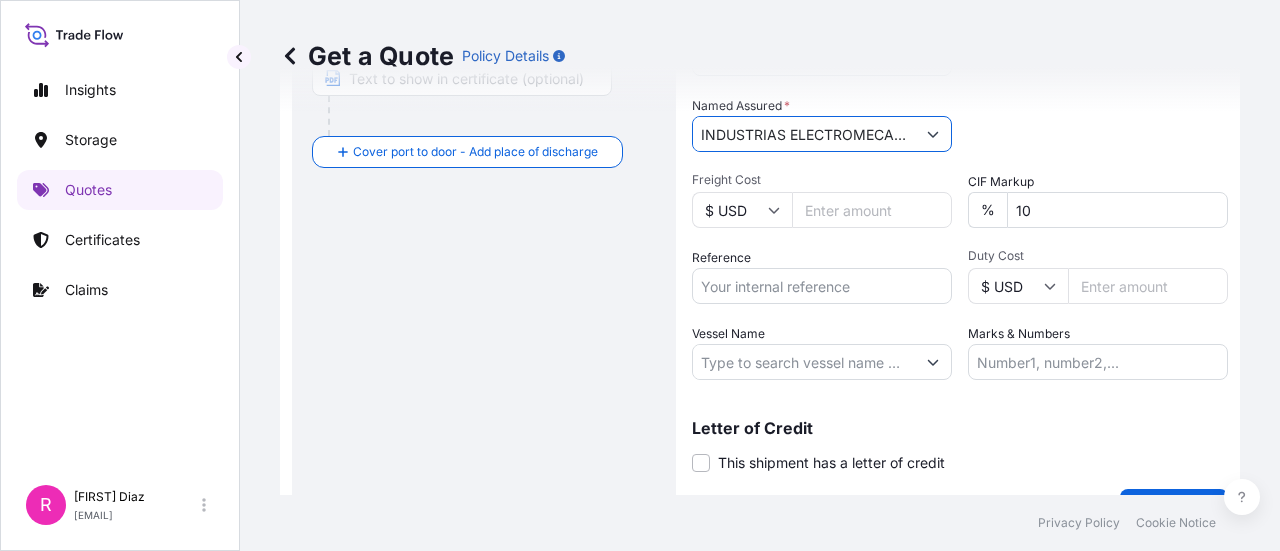 type on "INDUSTRIAS ELECTROMECANICAS MAGENTRON" 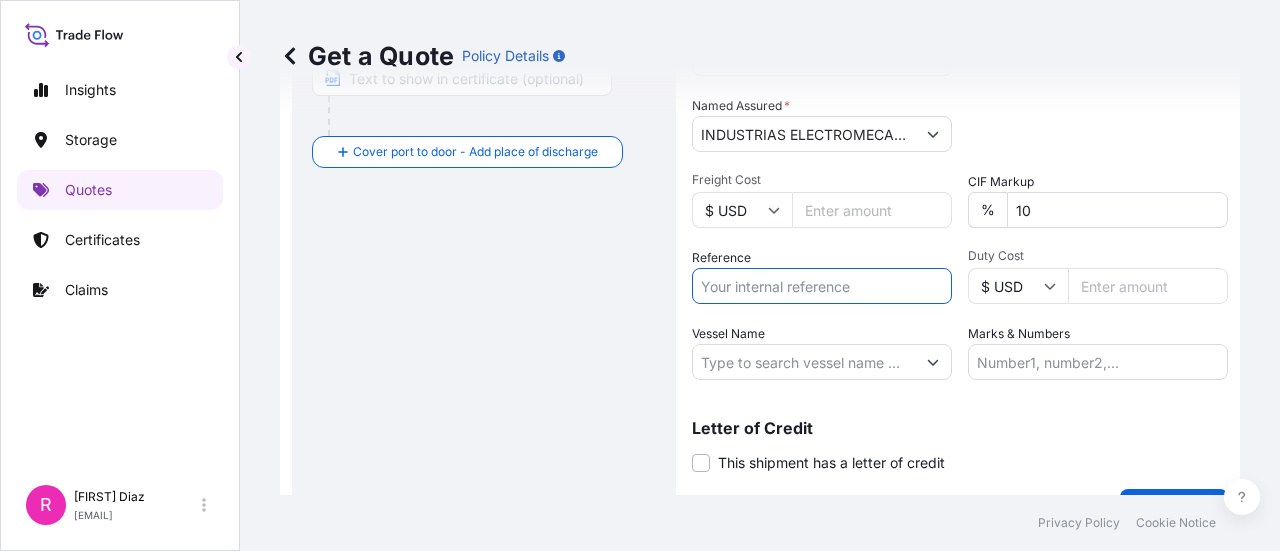 click on "Reference" at bounding box center (822, 286) 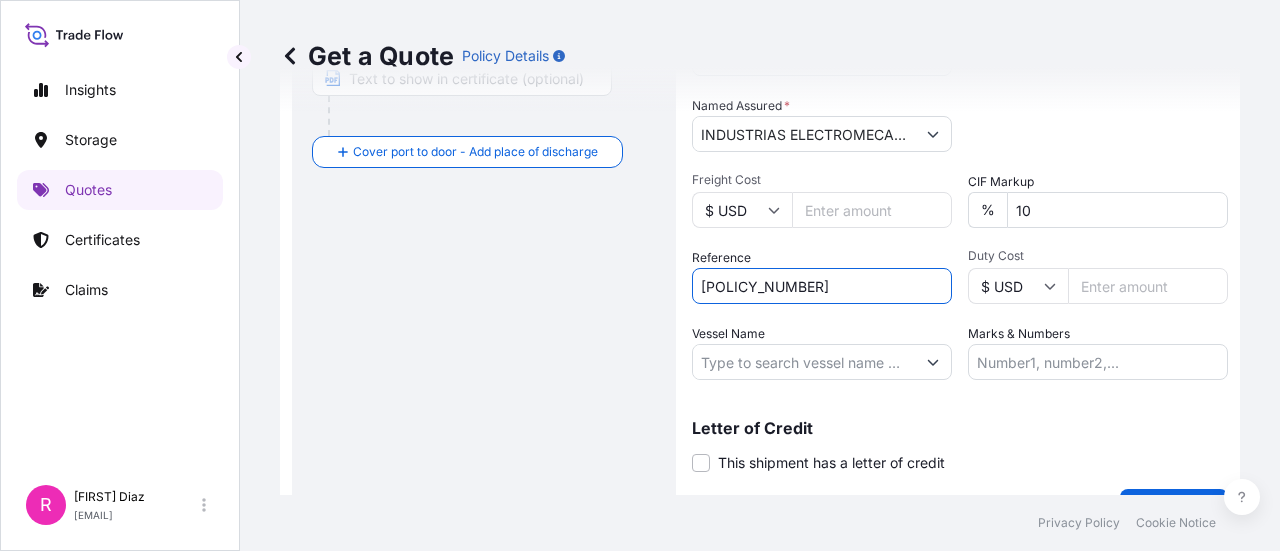 type on "CO4061151252" 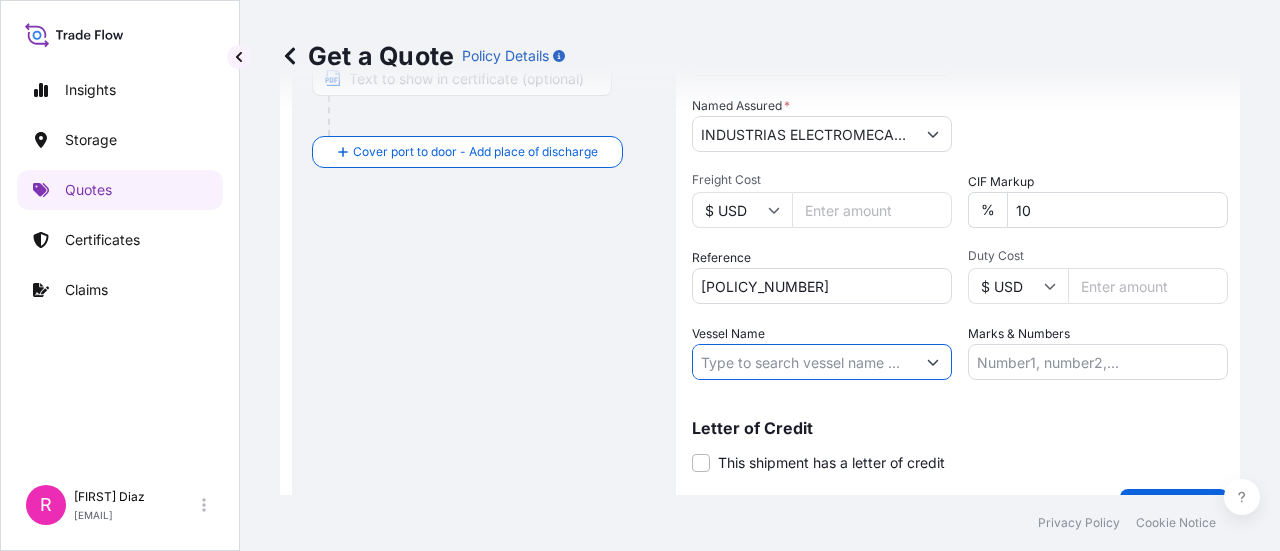 click on "Vessel Name" at bounding box center [804, 362] 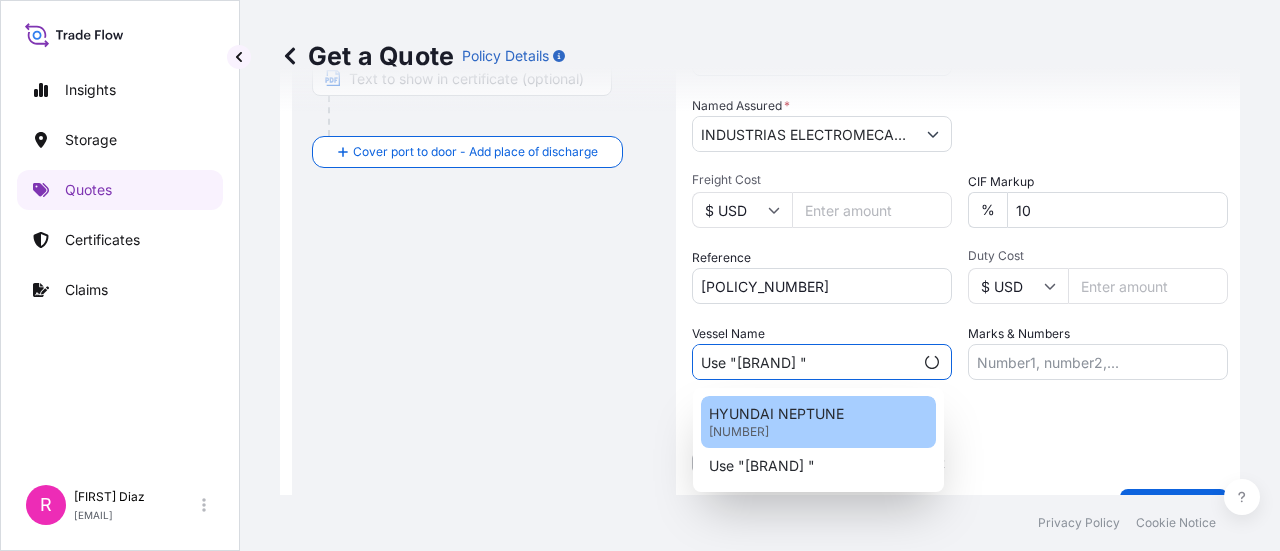 click on "HYUNDAI NEPTUNE 9725158" at bounding box center (818, 422) 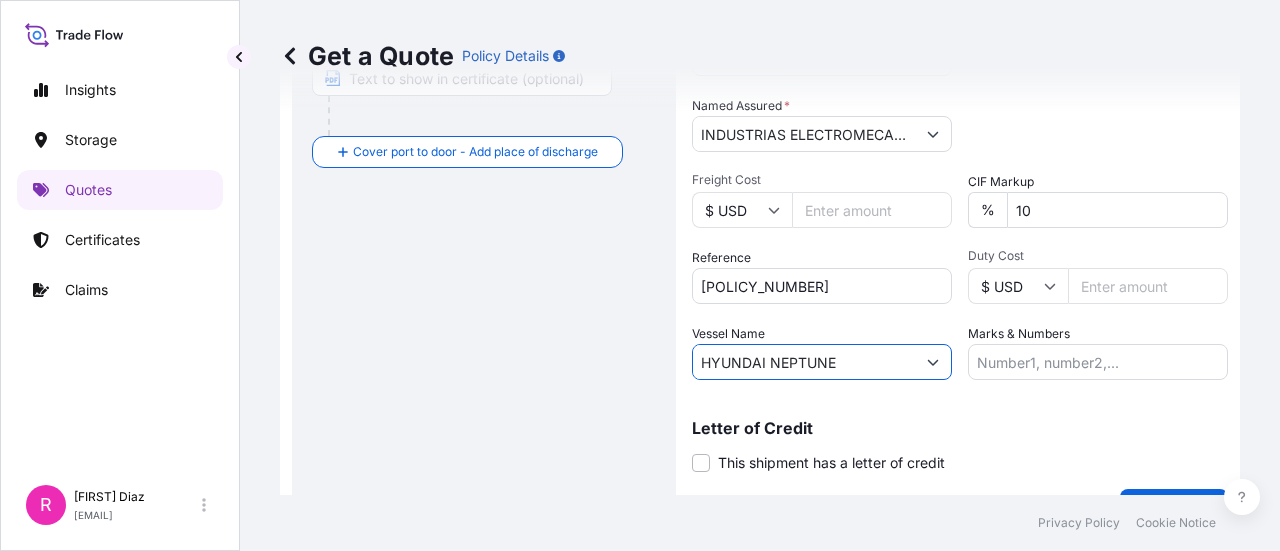 scroll, scrollTop: 577, scrollLeft: 0, axis: vertical 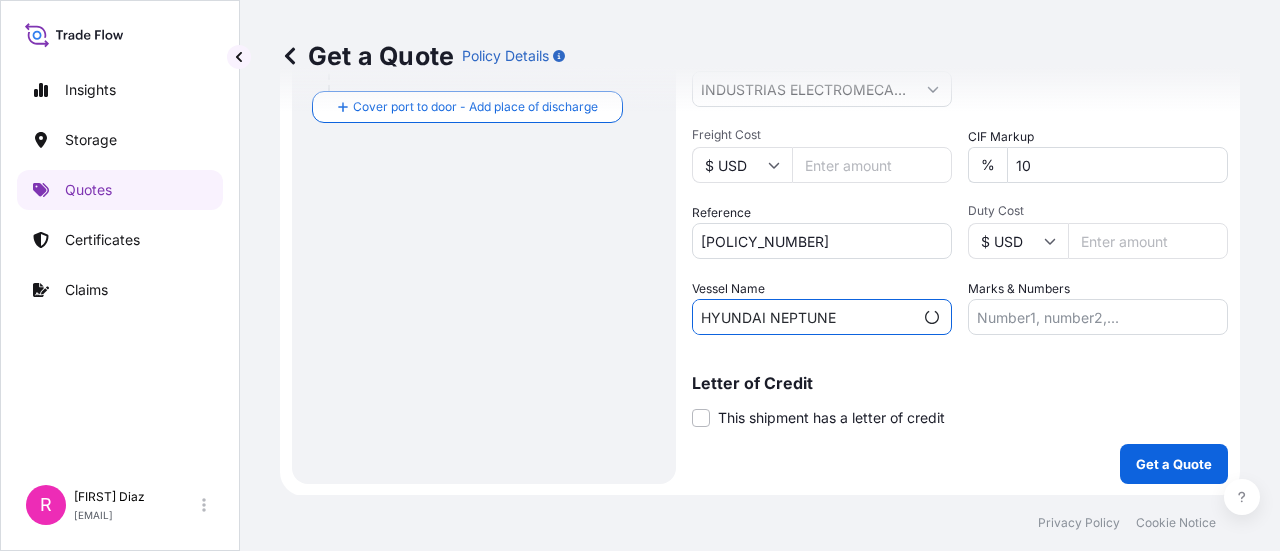 type on "HYUNDAI NEPTUNE" 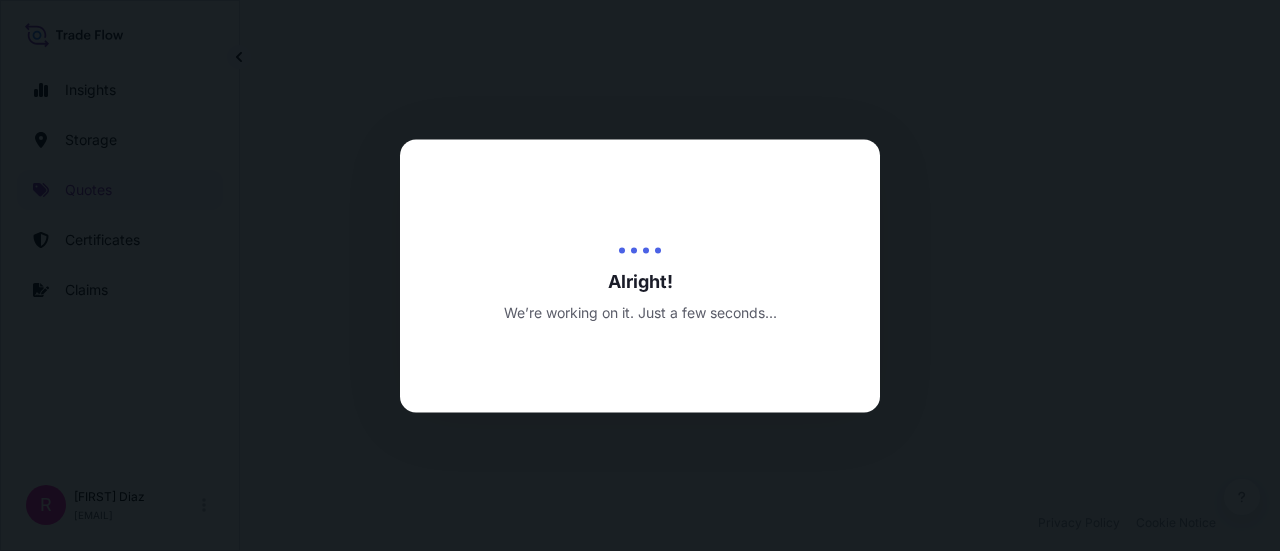 scroll, scrollTop: 992, scrollLeft: 0, axis: vertical 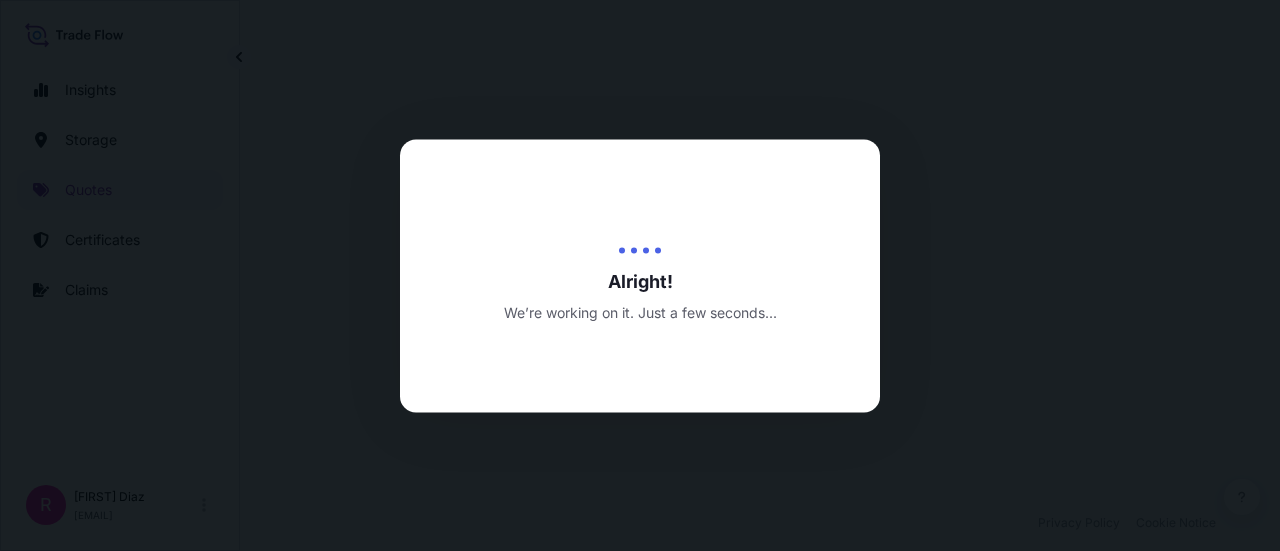 select on "Water" 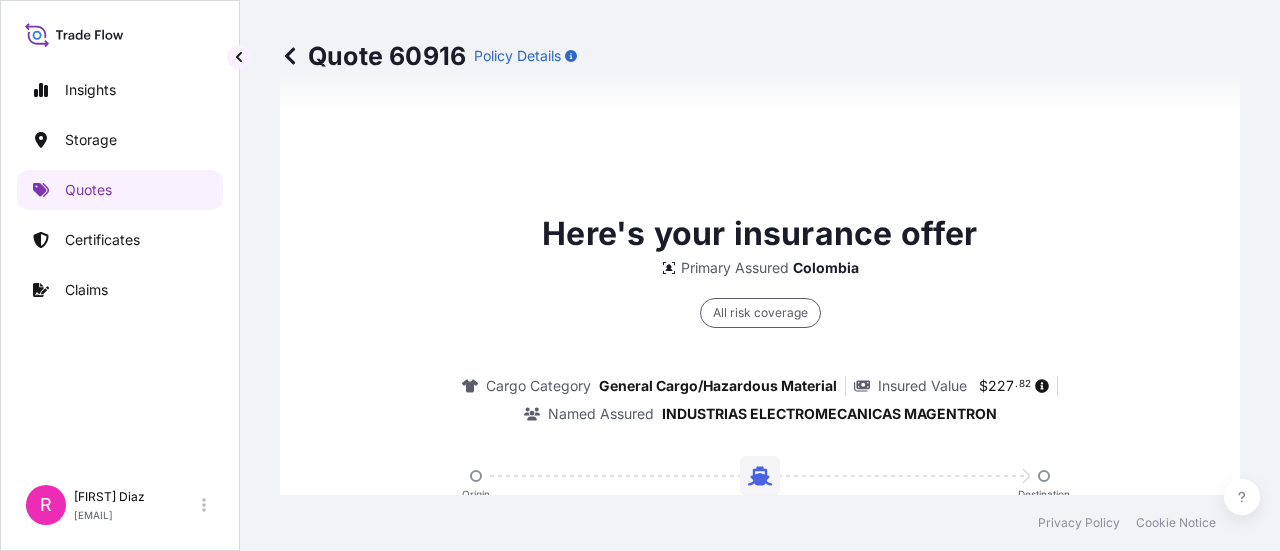 scroll, scrollTop: 1492, scrollLeft: 0, axis: vertical 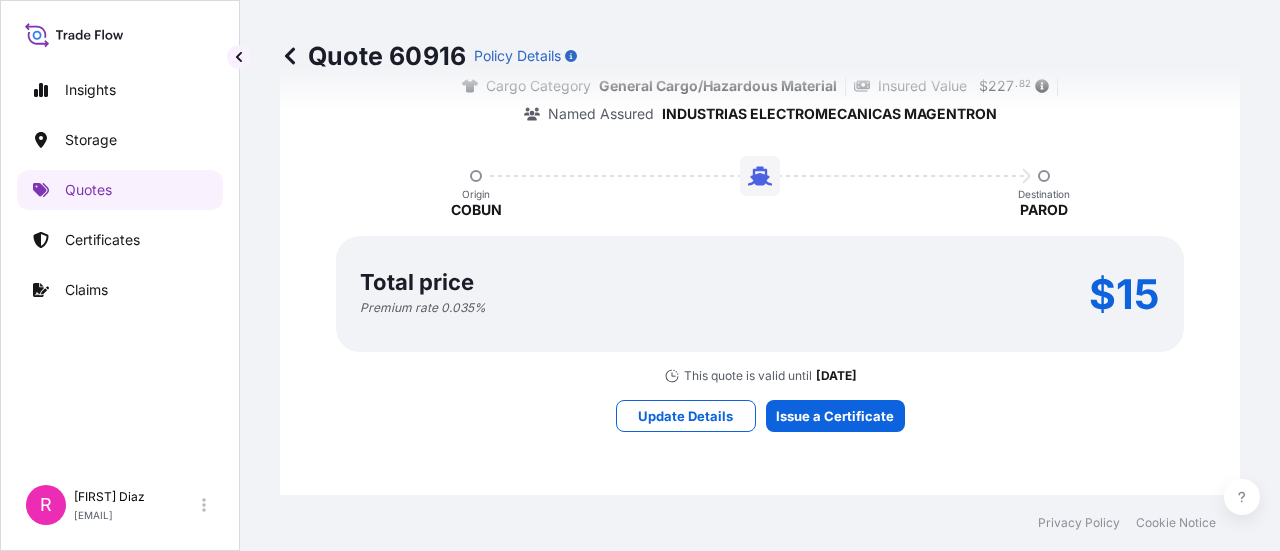 click on "Here's your insurance offer Primary Assured Colombia All risk coverage Cargo Category General Cargo/Hazardous Material Insured Value $ 227 . 82 Named Assured INDUSTRIAS ELECTROMECANICAS MAGENTRON Origin COBUN Destination PAROD Total price Premium rate   0.035 % $15 This quote is valid until agosto 31st, 2025 Update Details Issue a Certificate" at bounding box center (760, 170) 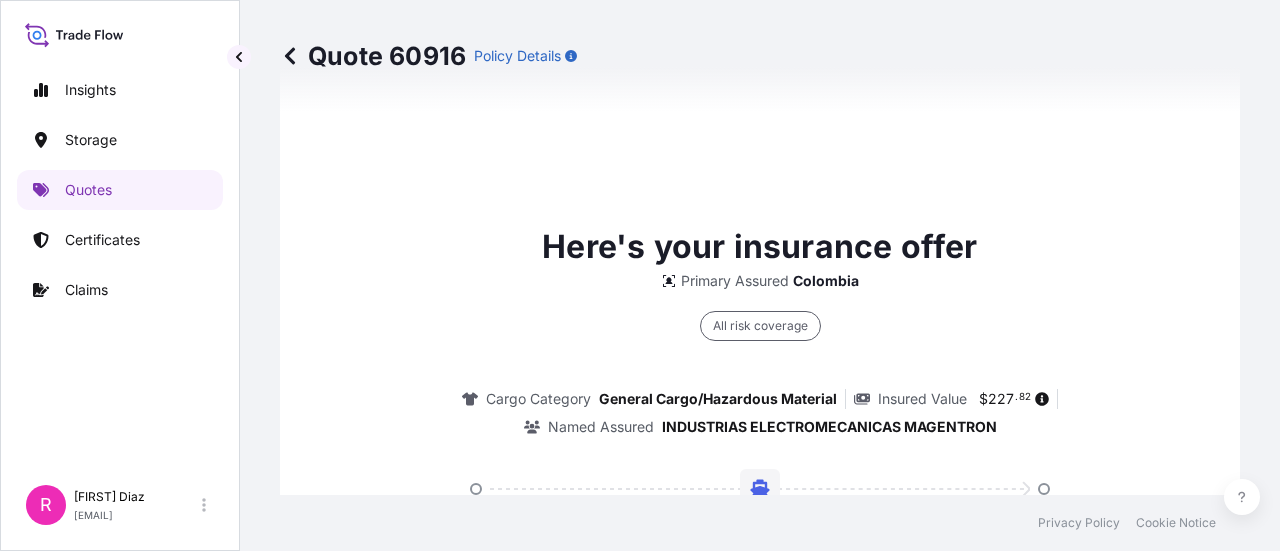 scroll, scrollTop: 3196, scrollLeft: 0, axis: vertical 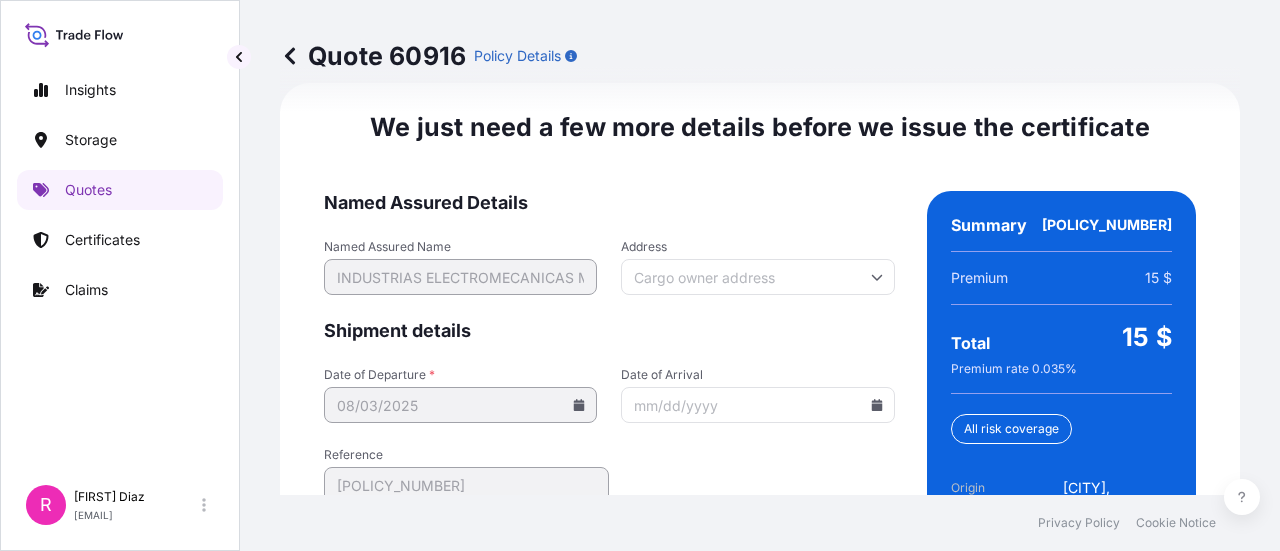 click on "Date of Arrival" at bounding box center (757, 405) 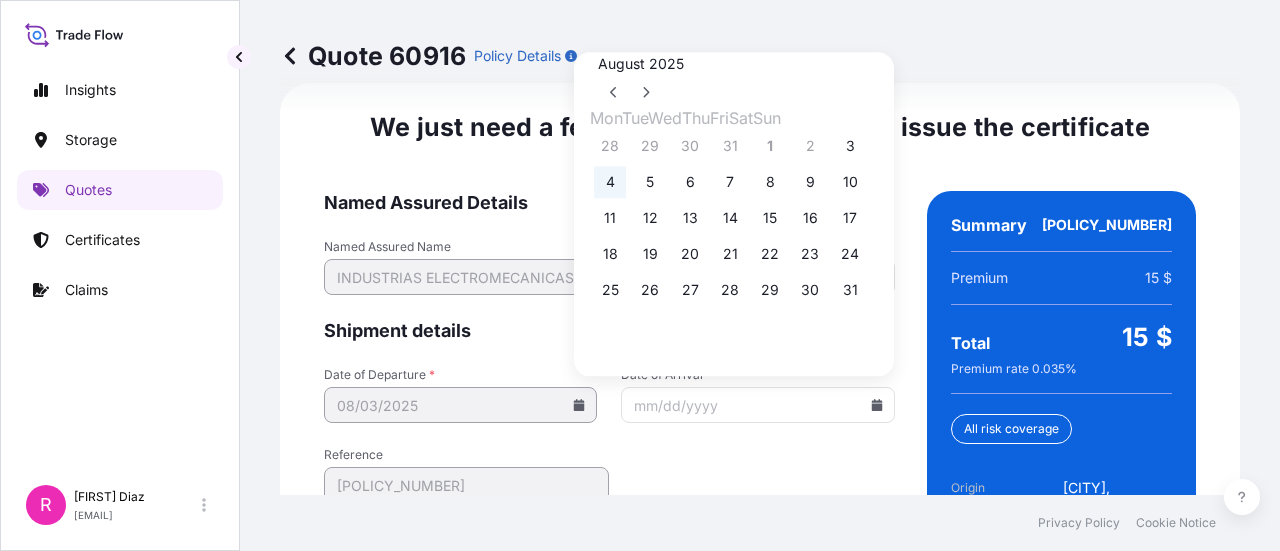 click on "4" at bounding box center (610, 182) 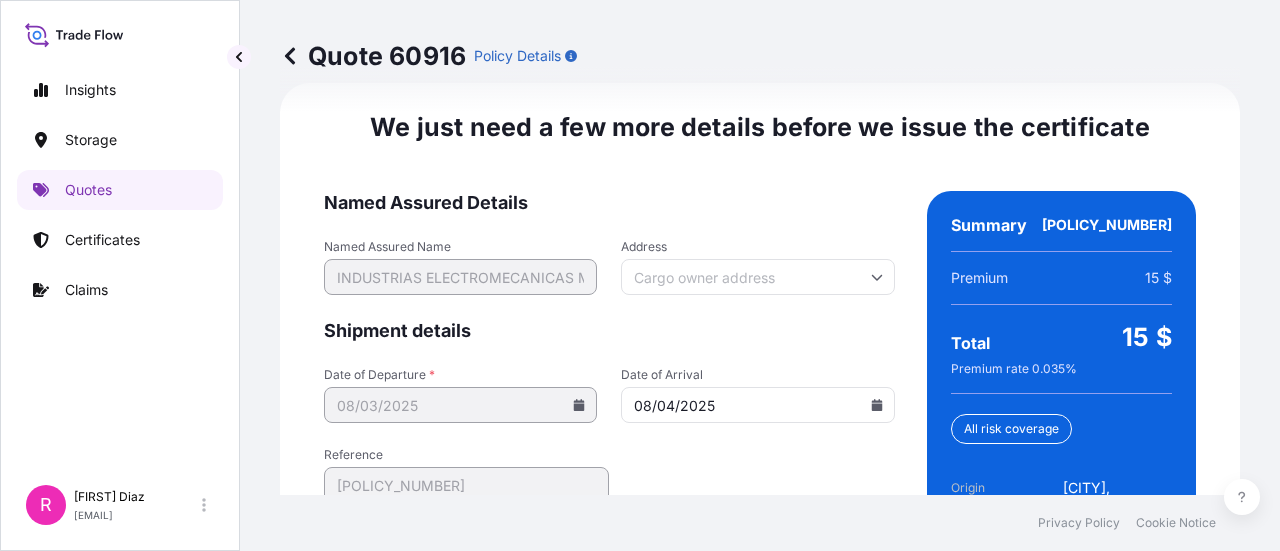 type on "08/04/2025" 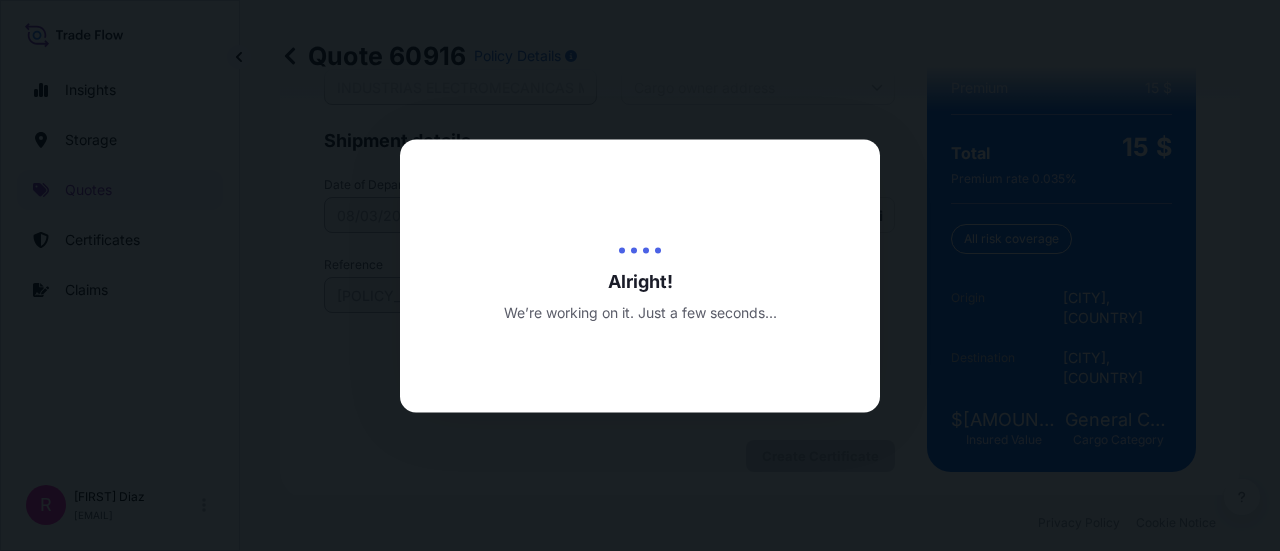 scroll, scrollTop: 0, scrollLeft: 0, axis: both 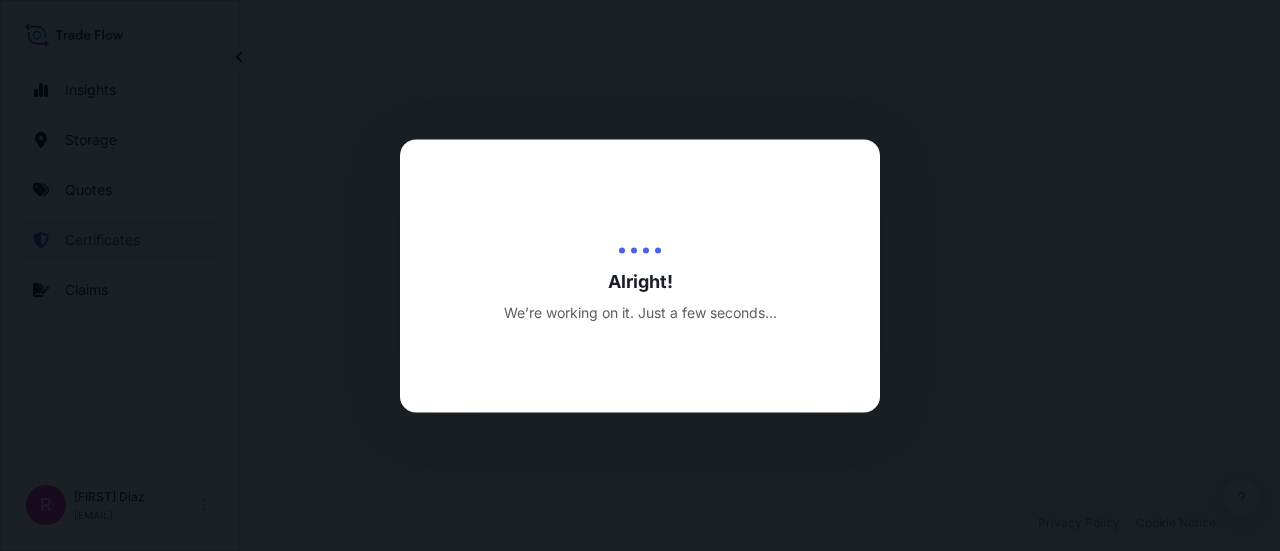 click at bounding box center [640, 275] 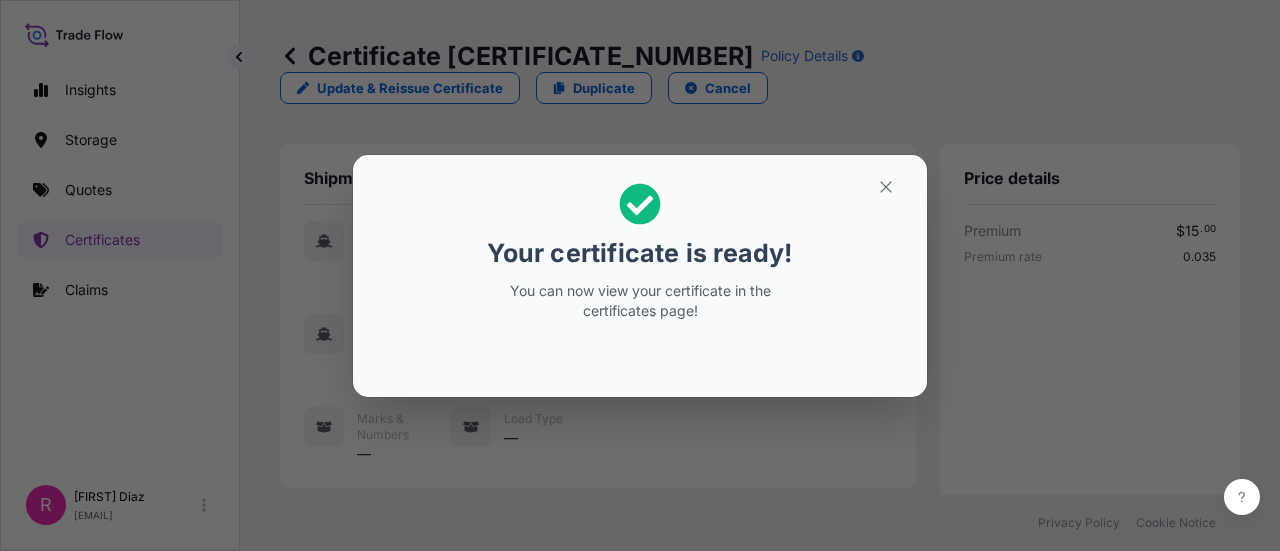 click at bounding box center [886, 187] 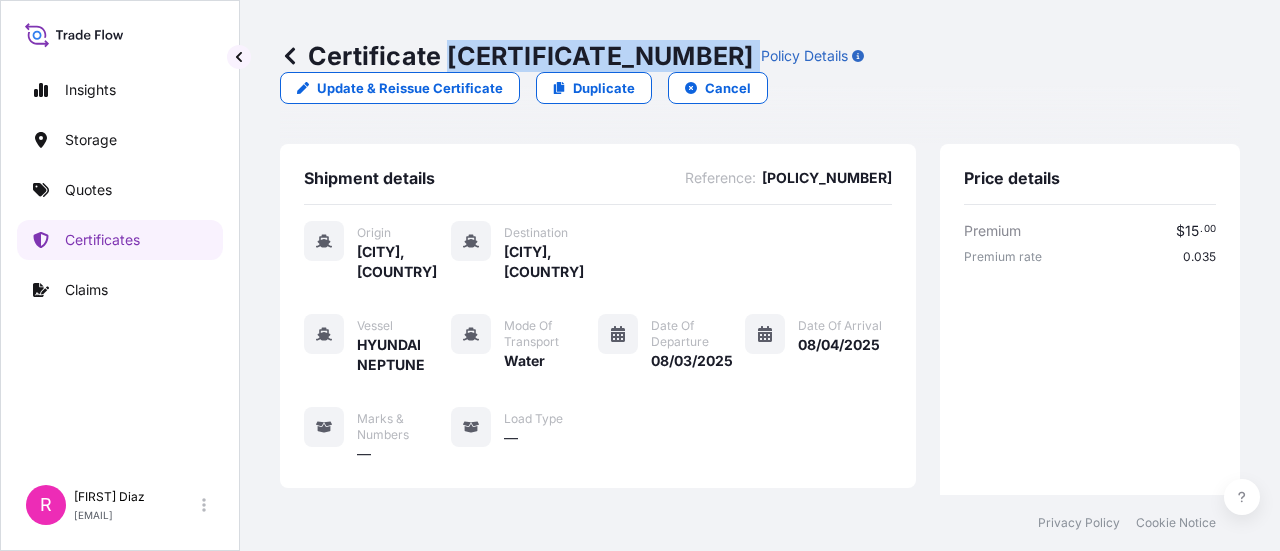 drag, startPoint x: 450, startPoint y: 54, endPoint x: 608, endPoint y: 55, distance: 158.00316 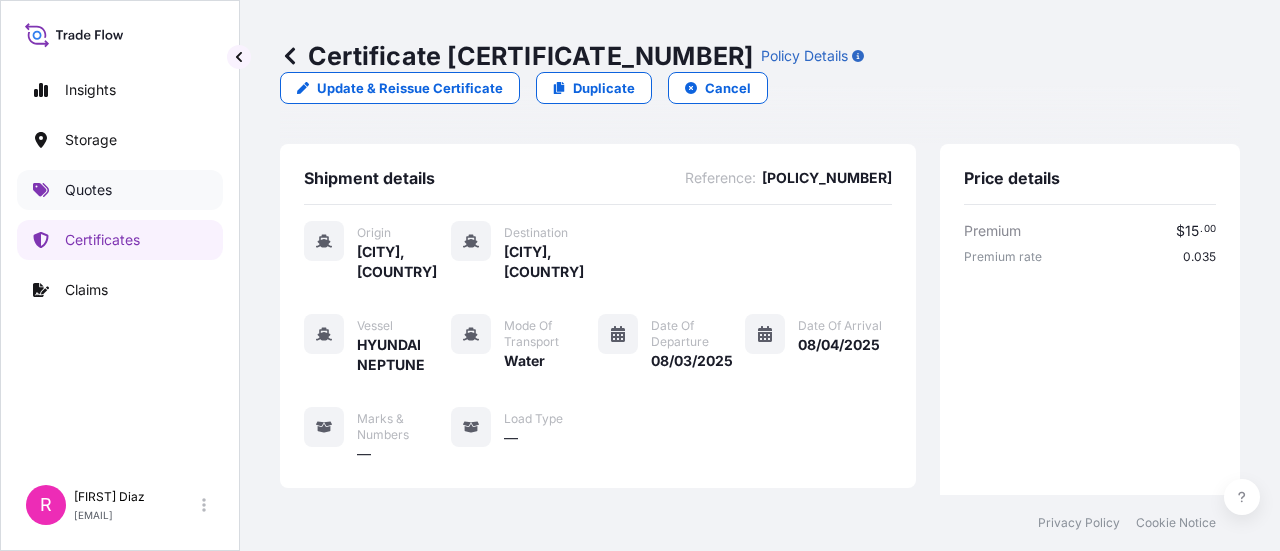 click on "Quotes" at bounding box center (120, 190) 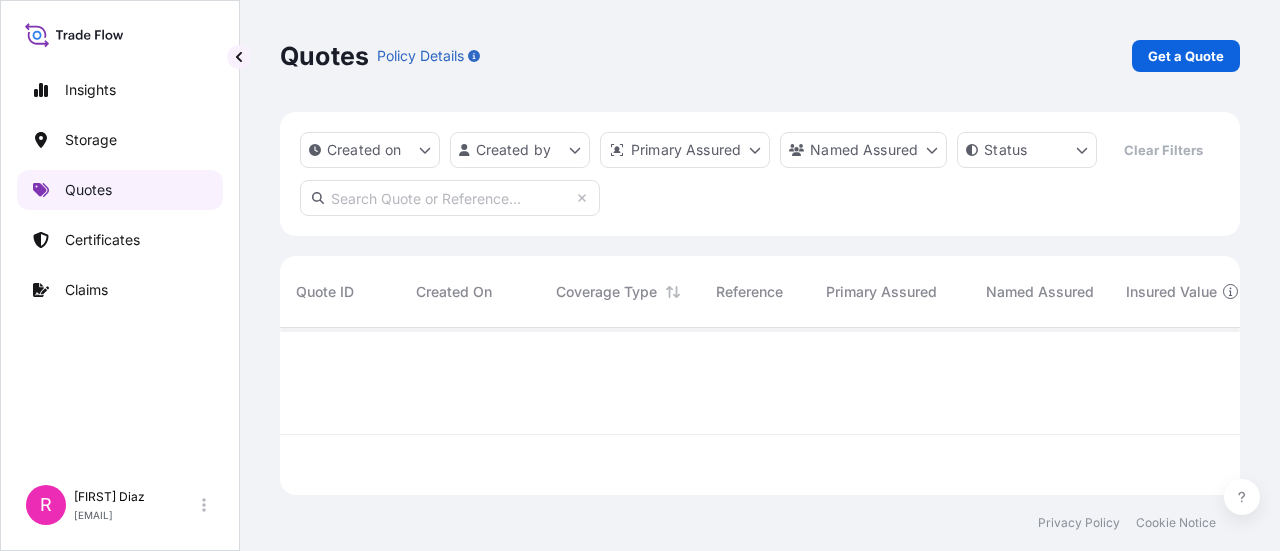 scroll, scrollTop: 16, scrollLeft: 16, axis: both 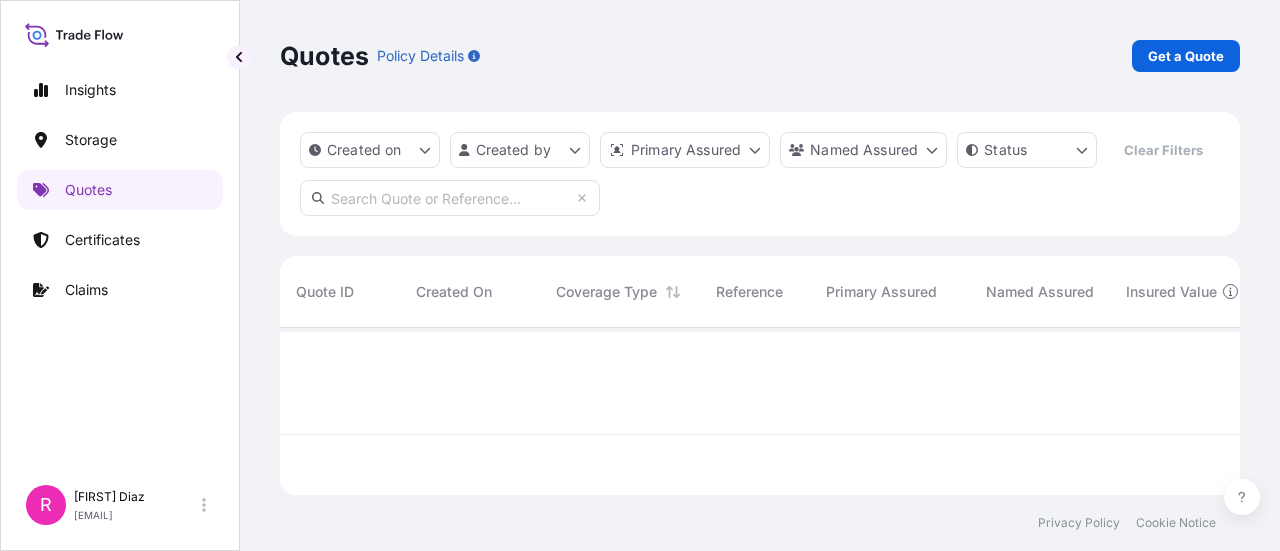 click on "Get a Quote" at bounding box center [1186, 56] 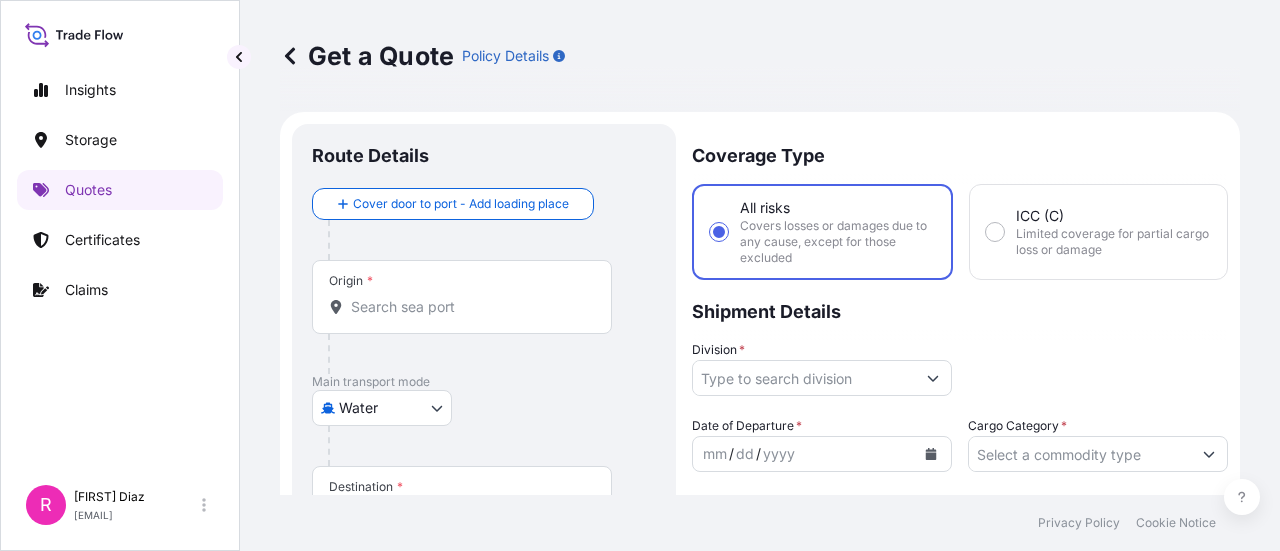 scroll, scrollTop: 32, scrollLeft: 0, axis: vertical 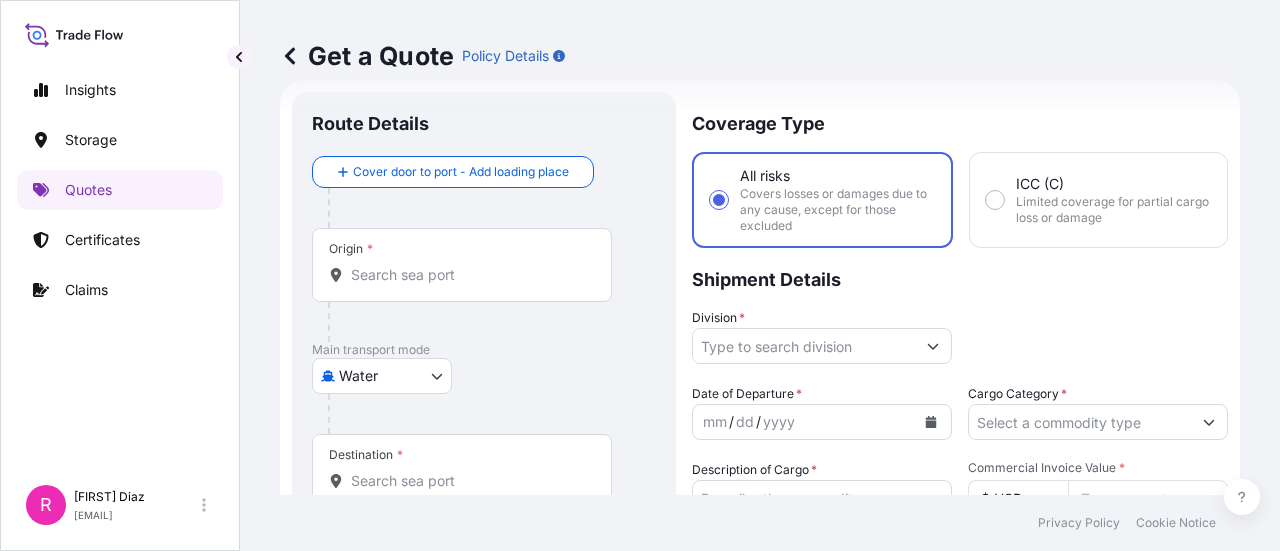 click on "Origin *" at bounding box center [462, 265] 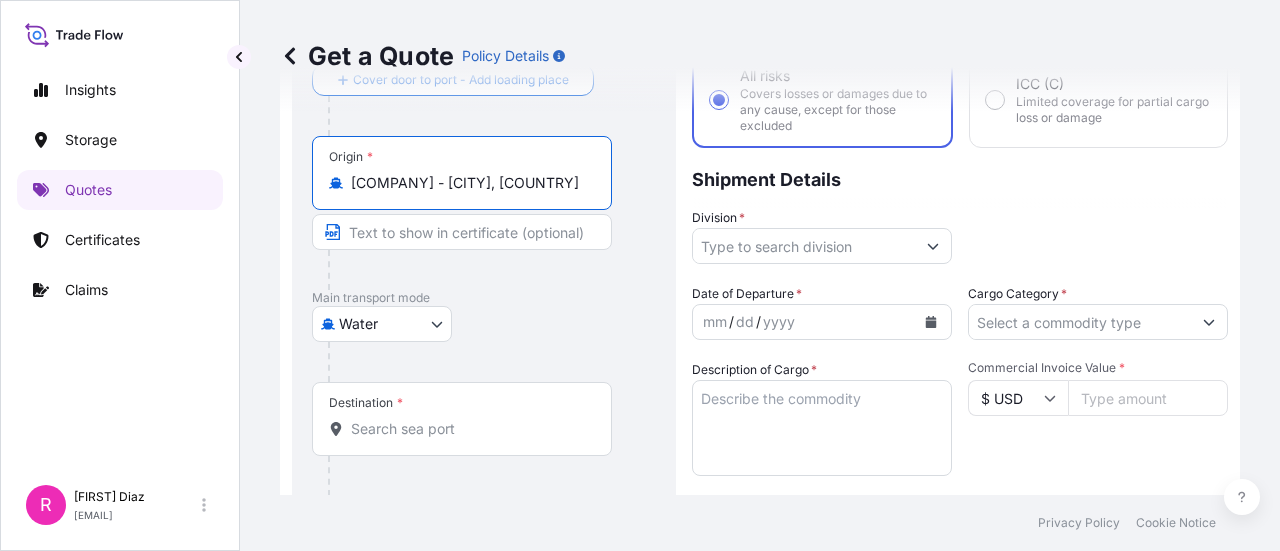 scroll, scrollTop: 232, scrollLeft: 0, axis: vertical 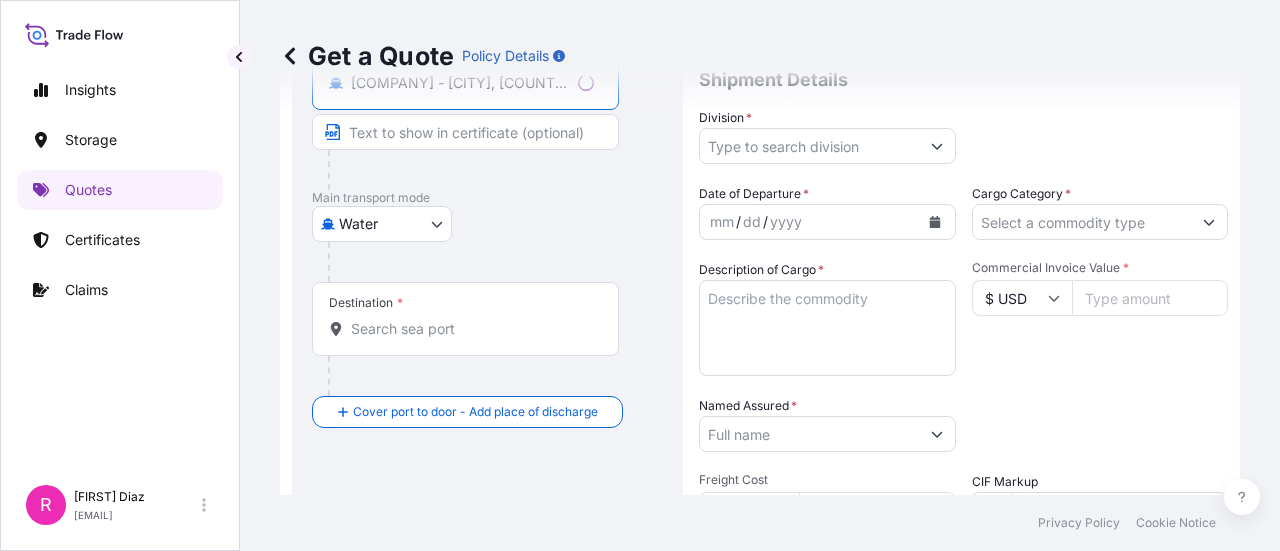 type on "COCTG - Cartagena, Colombia" 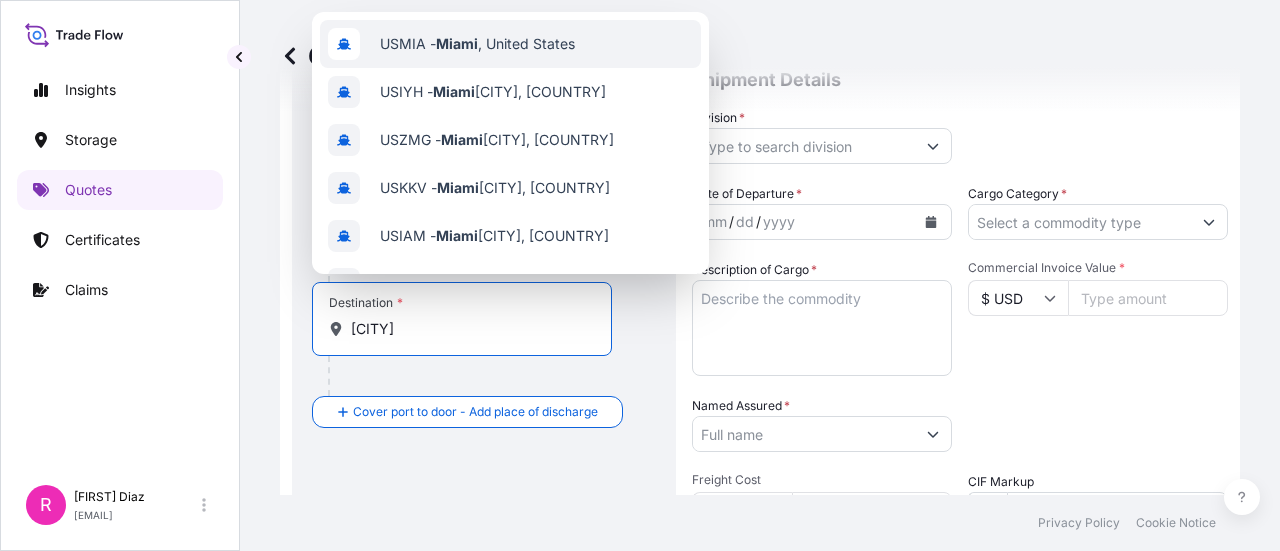 click on "USMIA -  Miami , United States" at bounding box center (477, 44) 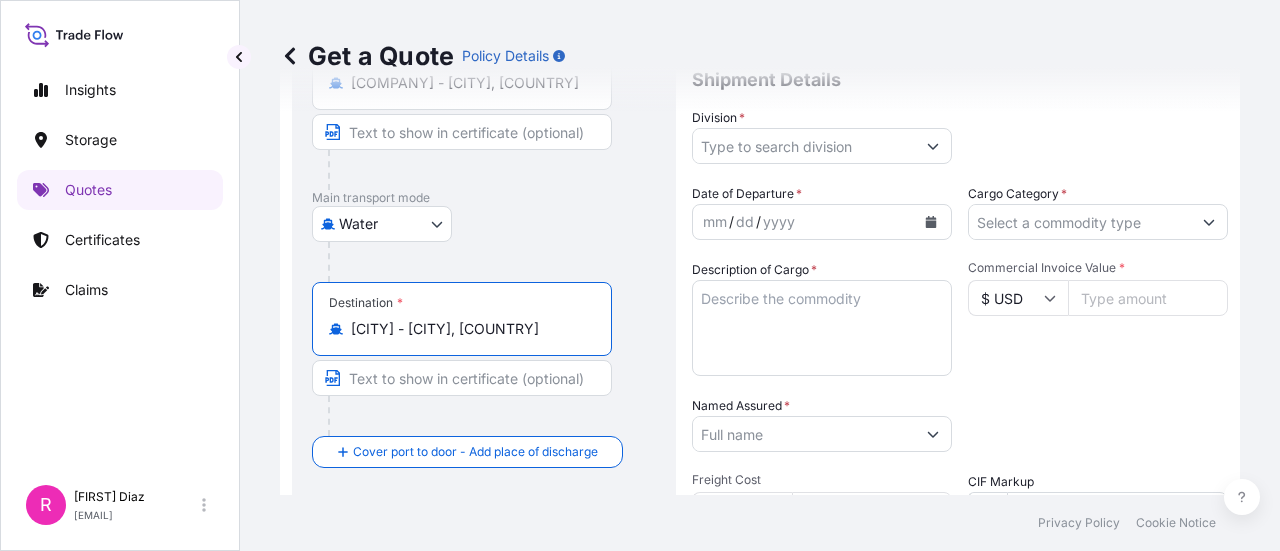 type on "USMIA - Miami, United States" 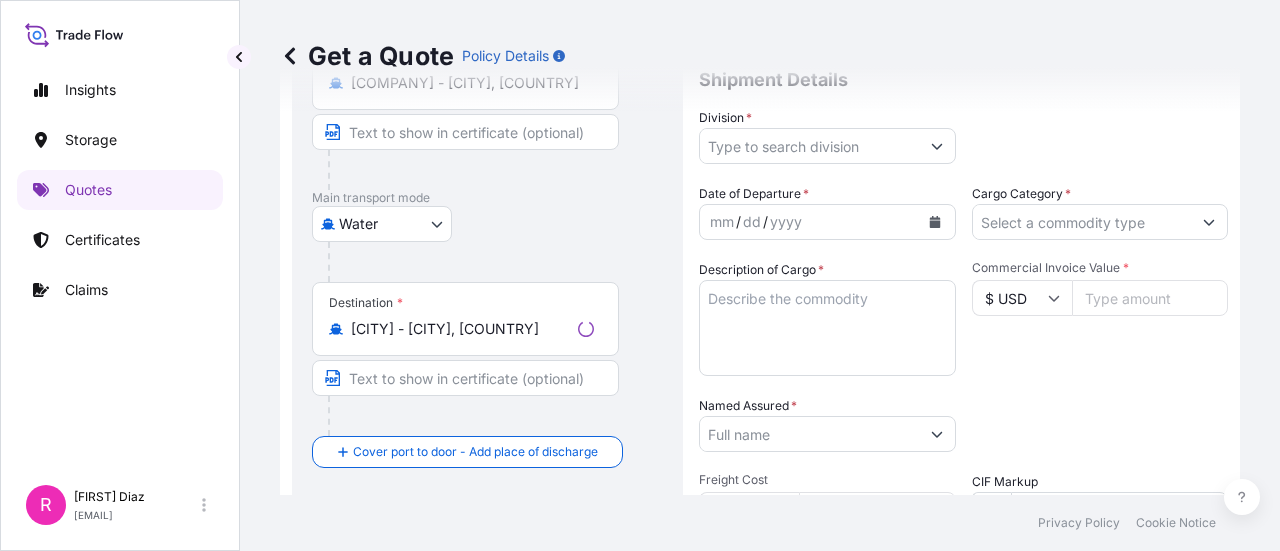 click on "Division *" at bounding box center (809, 146) 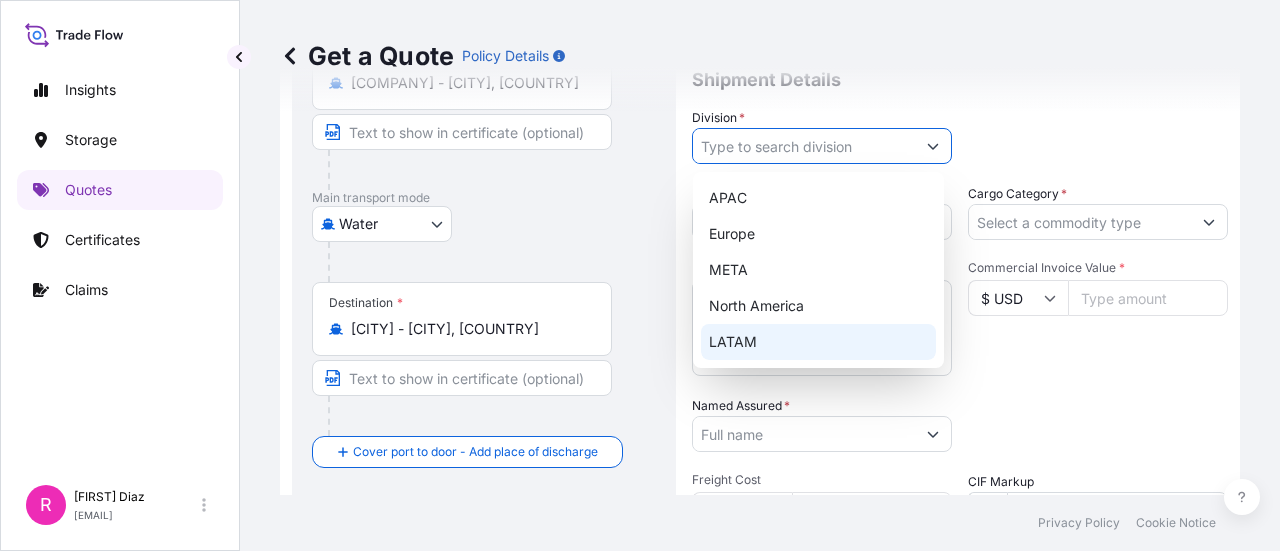 click on "LATAM" at bounding box center (818, 342) 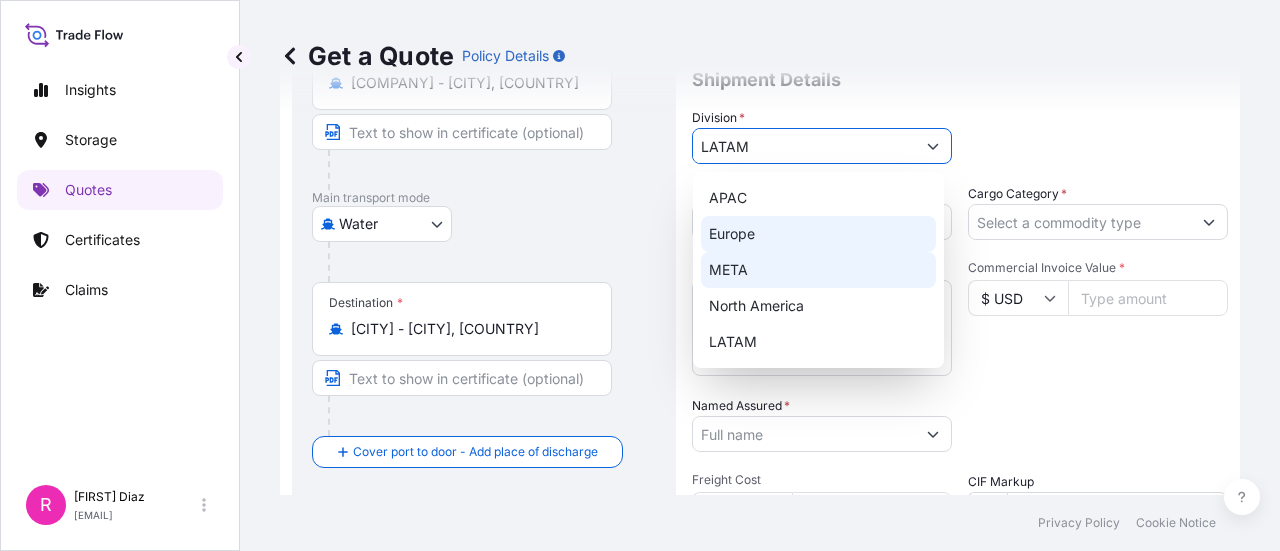 click on "Europe" at bounding box center [818, 234] 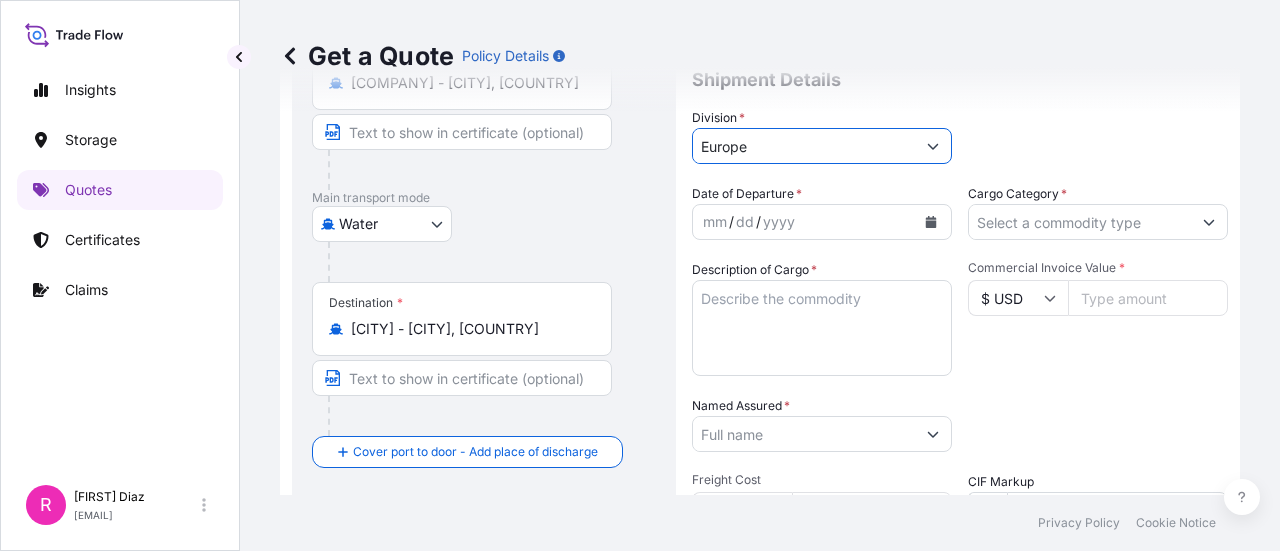 click 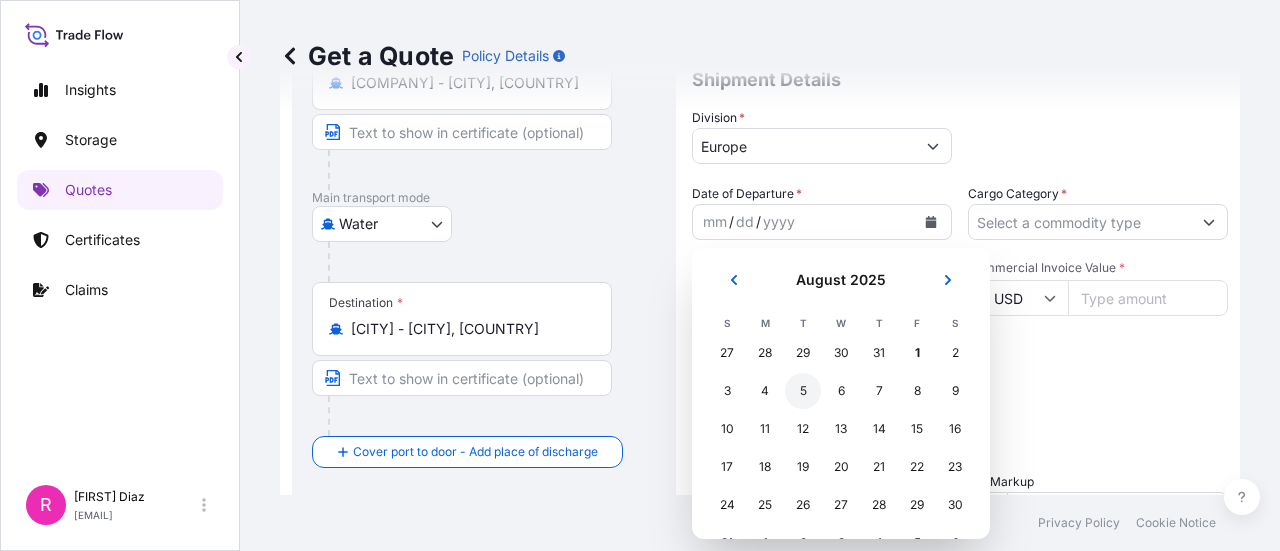 click on "5" at bounding box center (803, 391) 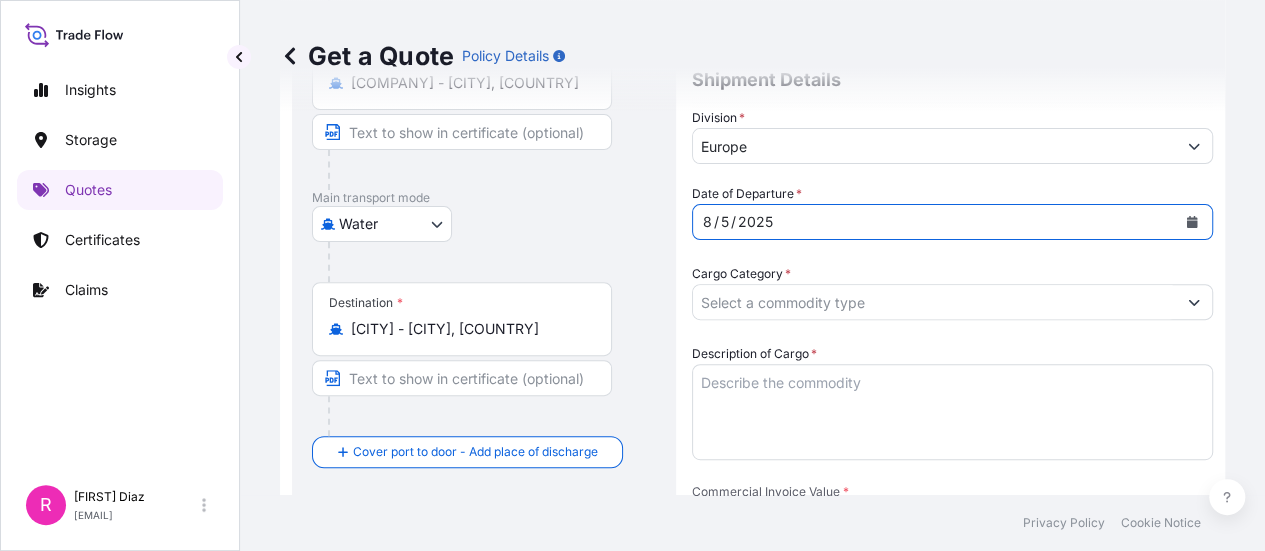 click on "Cargo Category *" at bounding box center [934, 302] 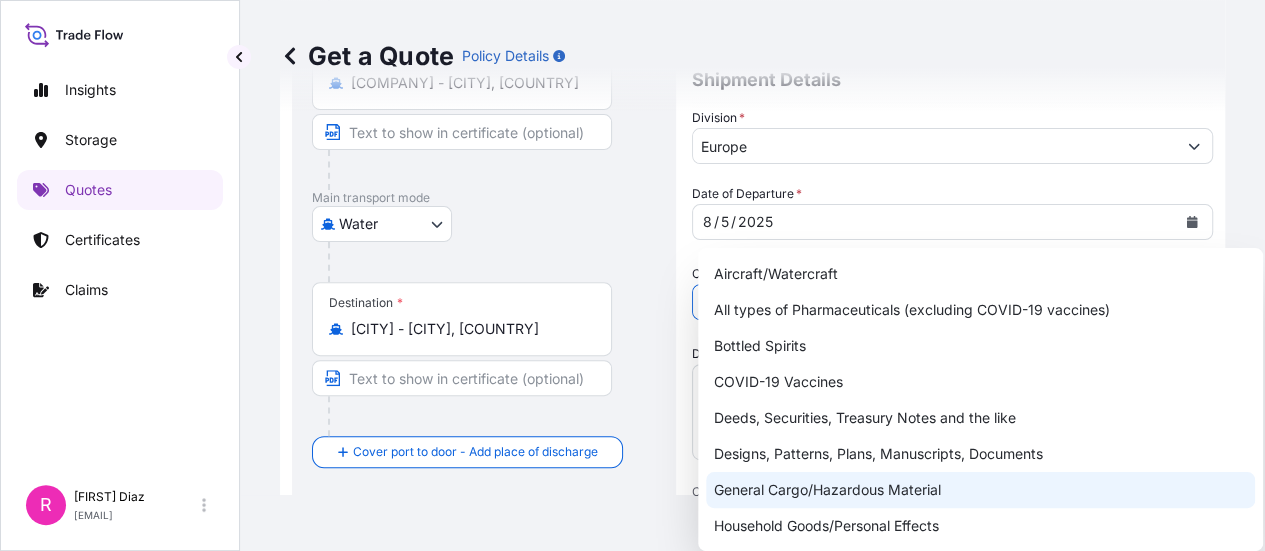 click on "General Cargo/Hazardous Material" at bounding box center [980, 490] 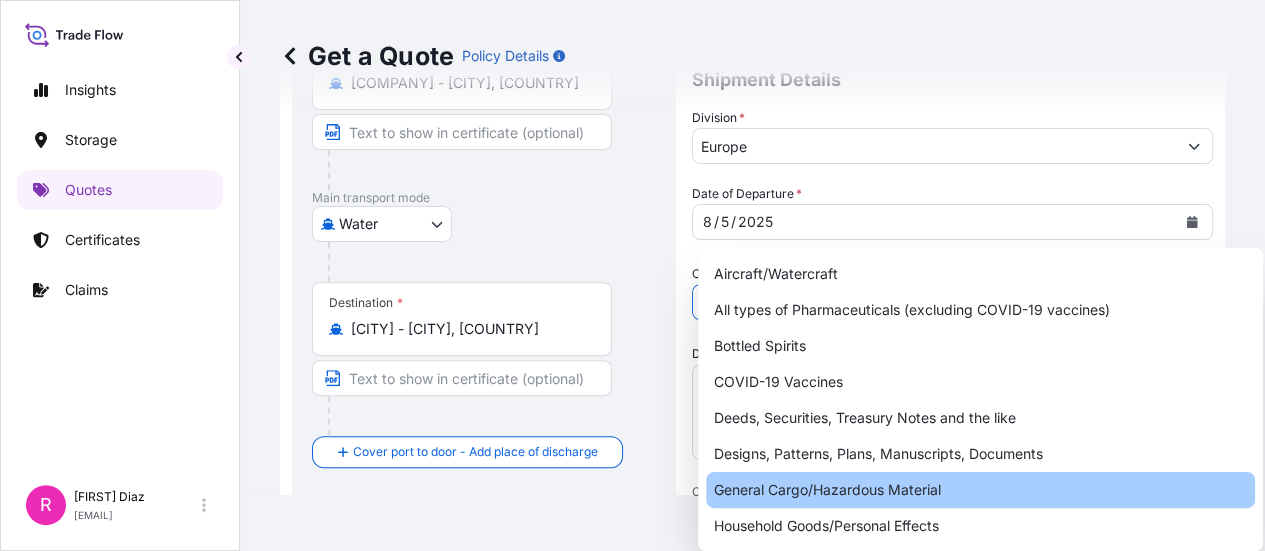 type on "General Cargo/Hazardous Material" 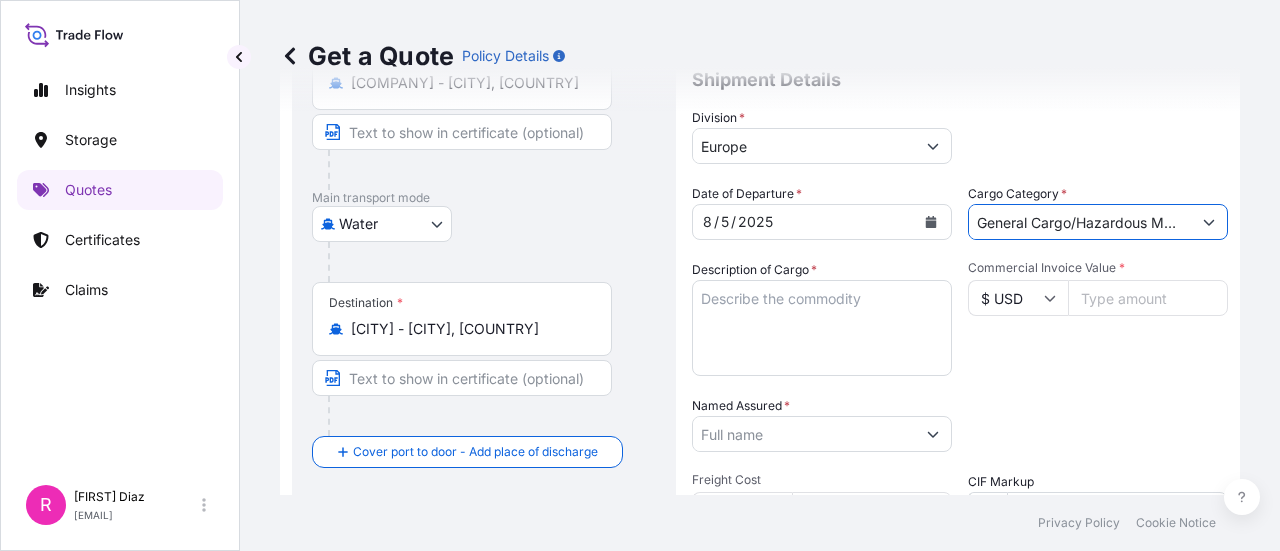 click on "Description of Cargo *" at bounding box center [822, 328] 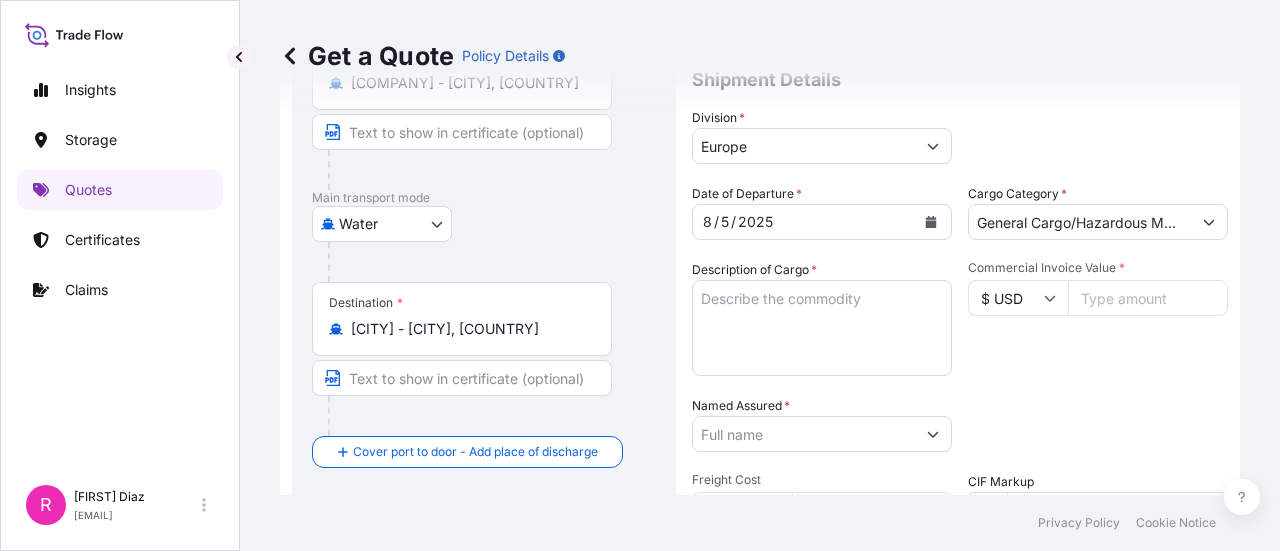 click on "Description of Cargo *" at bounding box center (822, 328) 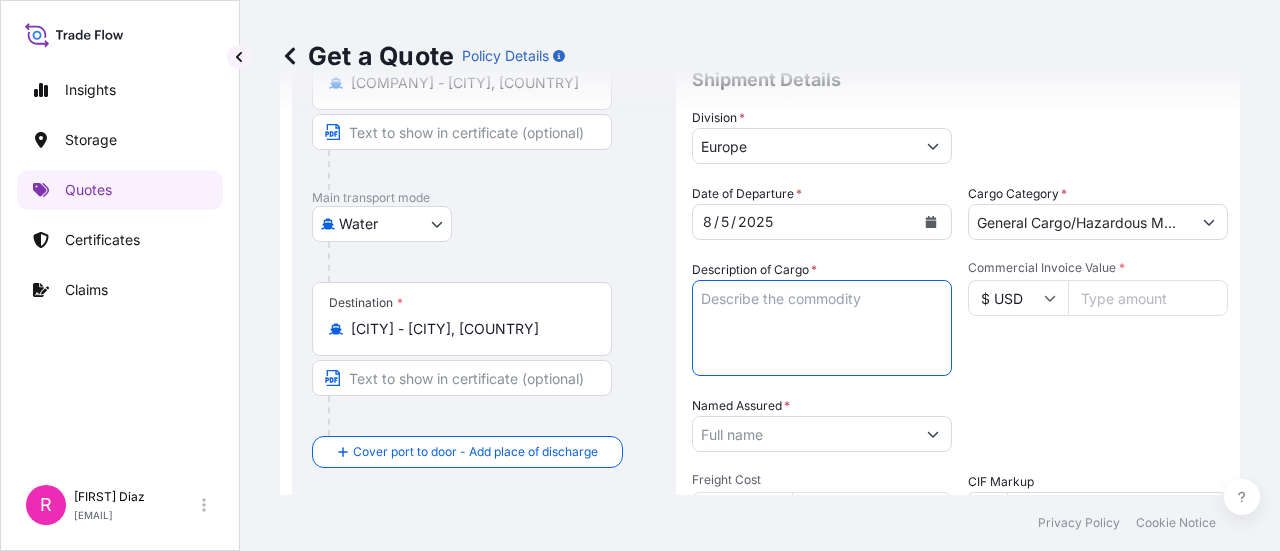paste on "POWER TRANSFORMER" 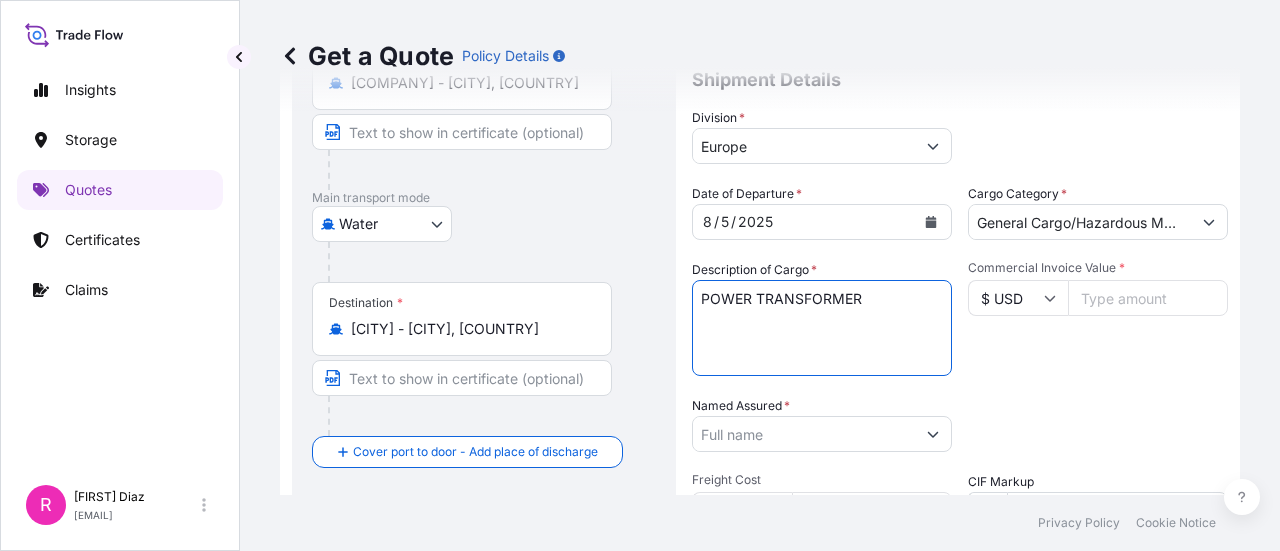 type on "POWER TRANSFORMER" 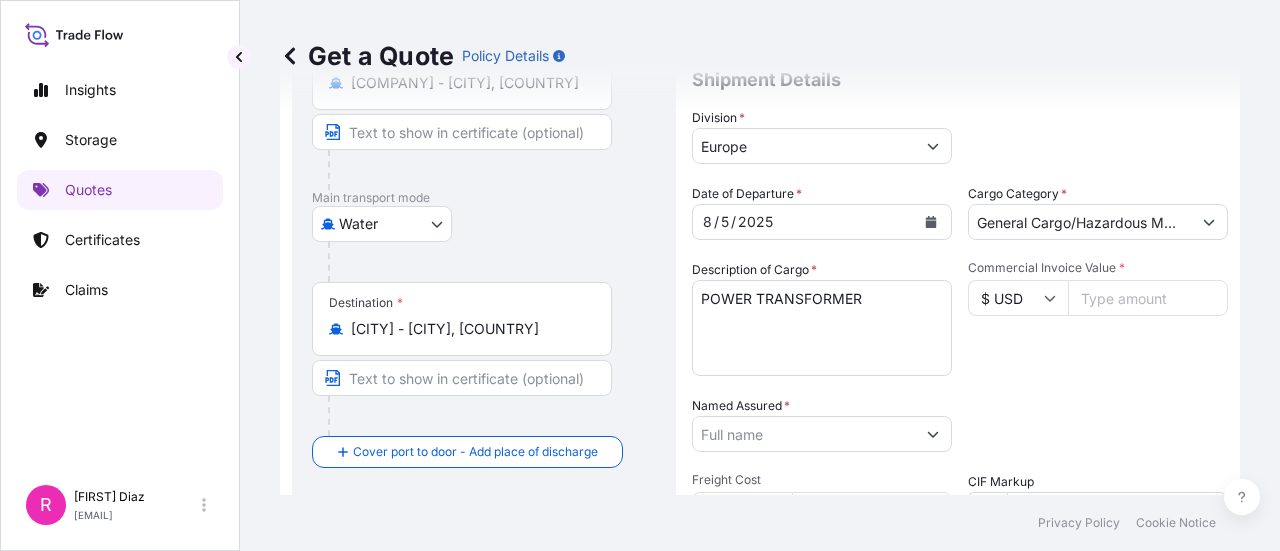 click on "Commercial Invoice Value   *" at bounding box center [1148, 298] 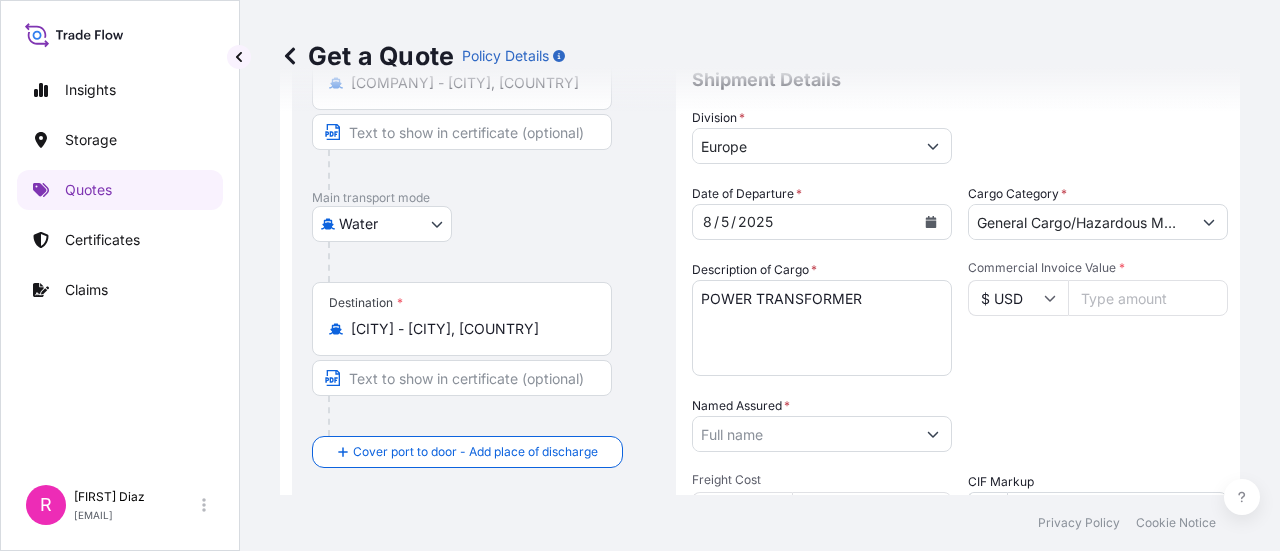 type on "146749" 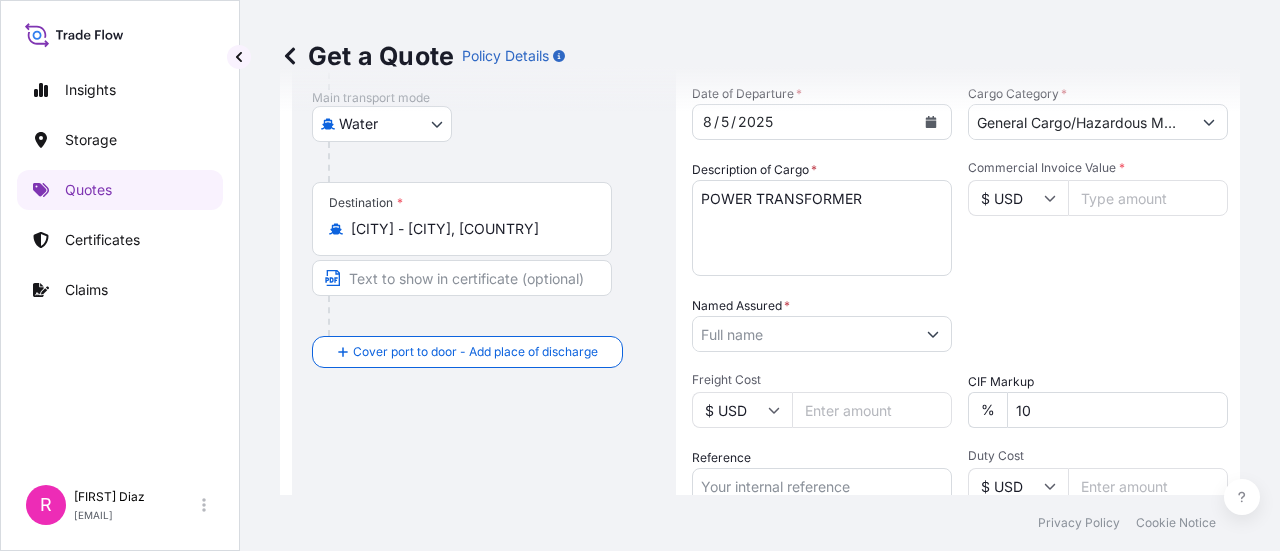 type on "146749.10" 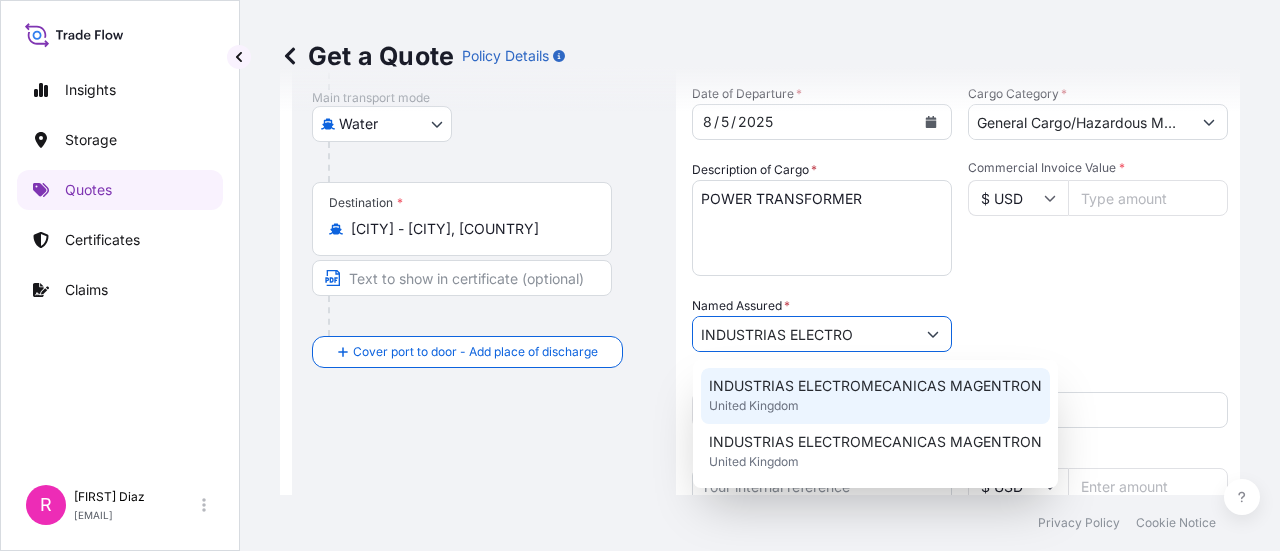 click on "INDUSTRIAS ELECTROMECANICAS MAGENTRON United Kingdom" at bounding box center (875, 396) 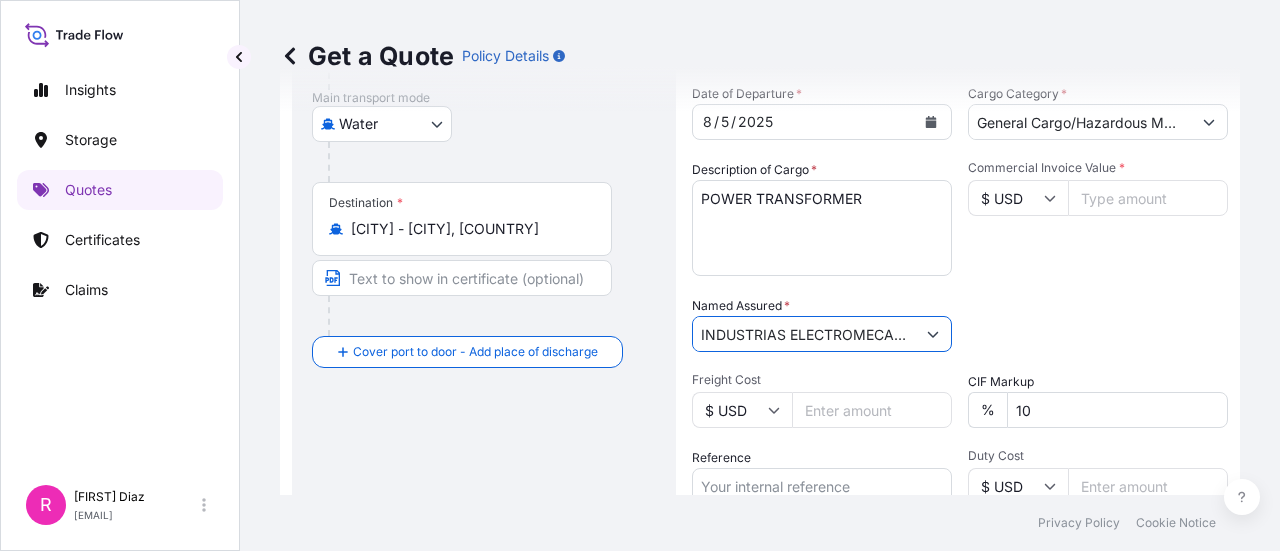 scroll, scrollTop: 532, scrollLeft: 0, axis: vertical 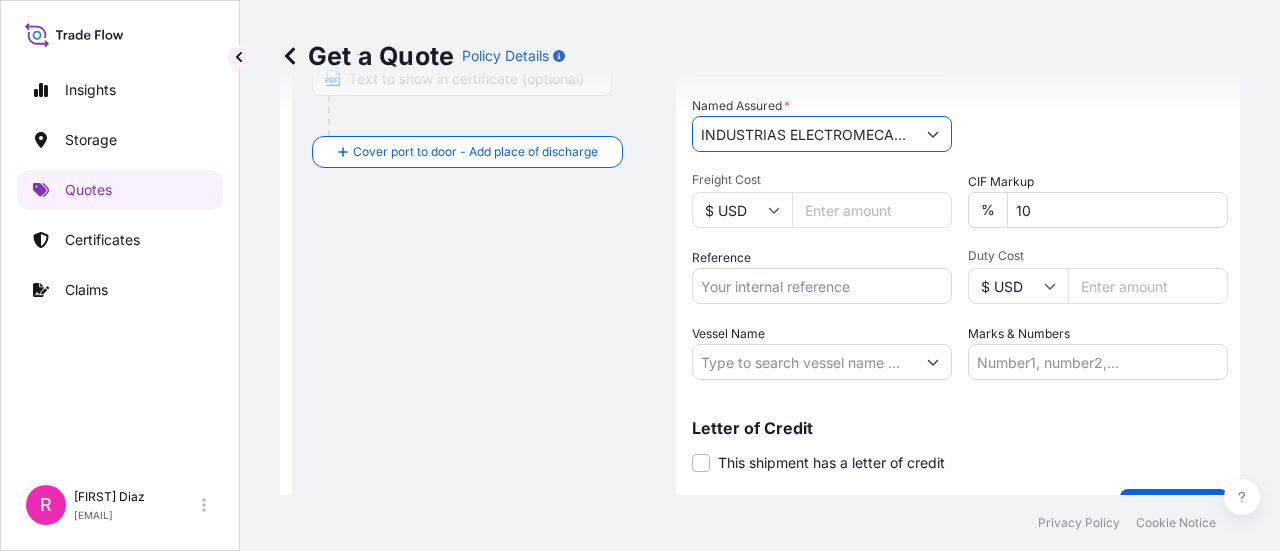 type on "INDUSTRIAS ELECTROMECANICAS MAGENTRON" 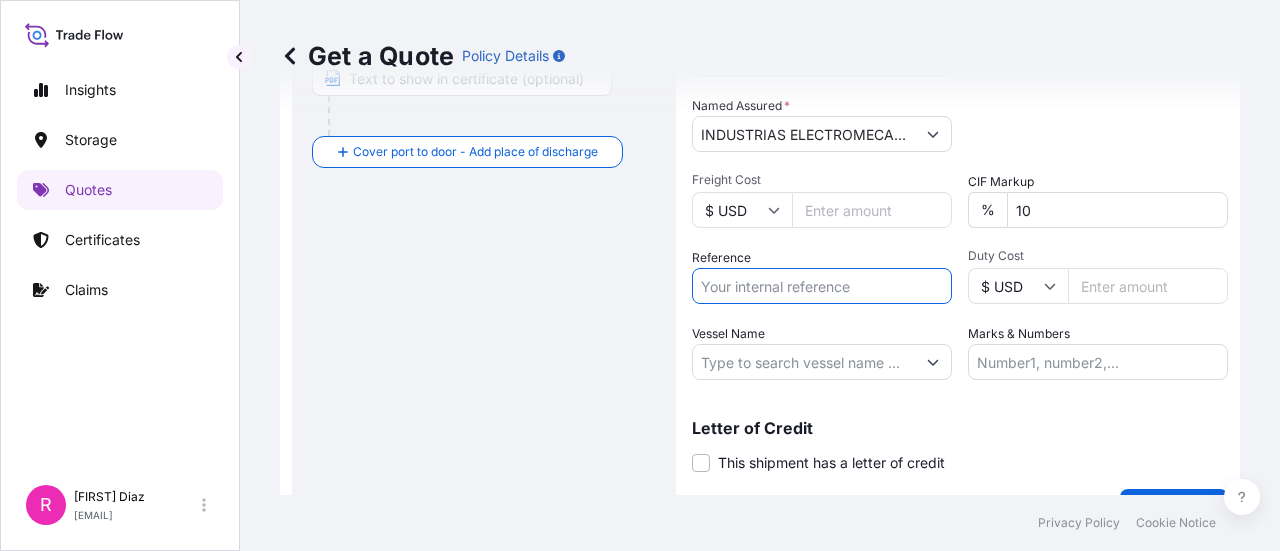 click on "Reference" at bounding box center [822, 286] 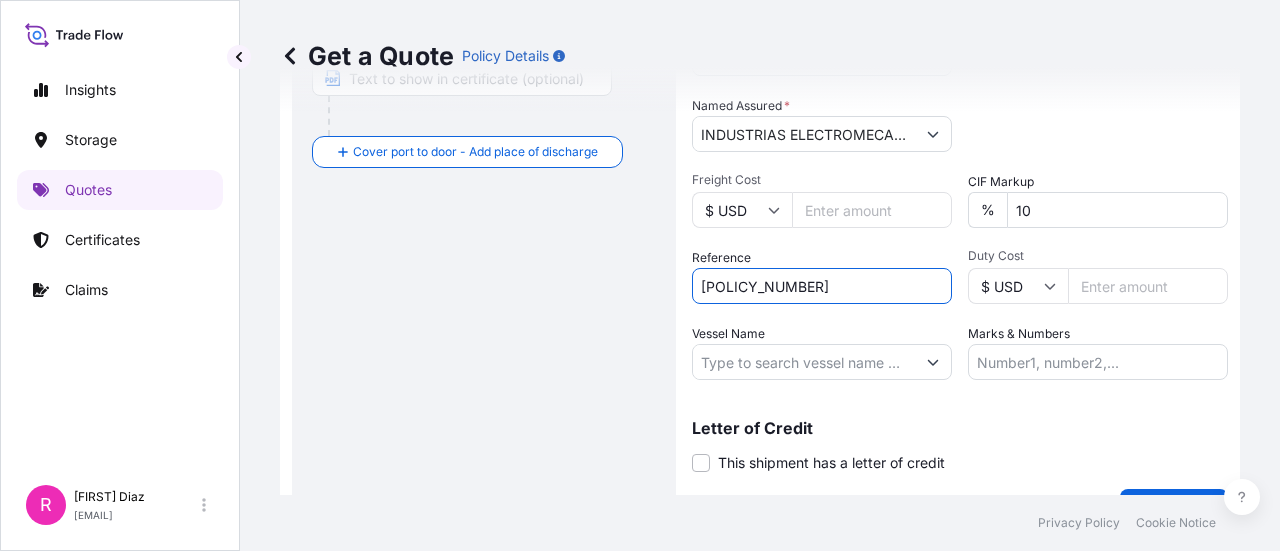 type on "CO4061151704" 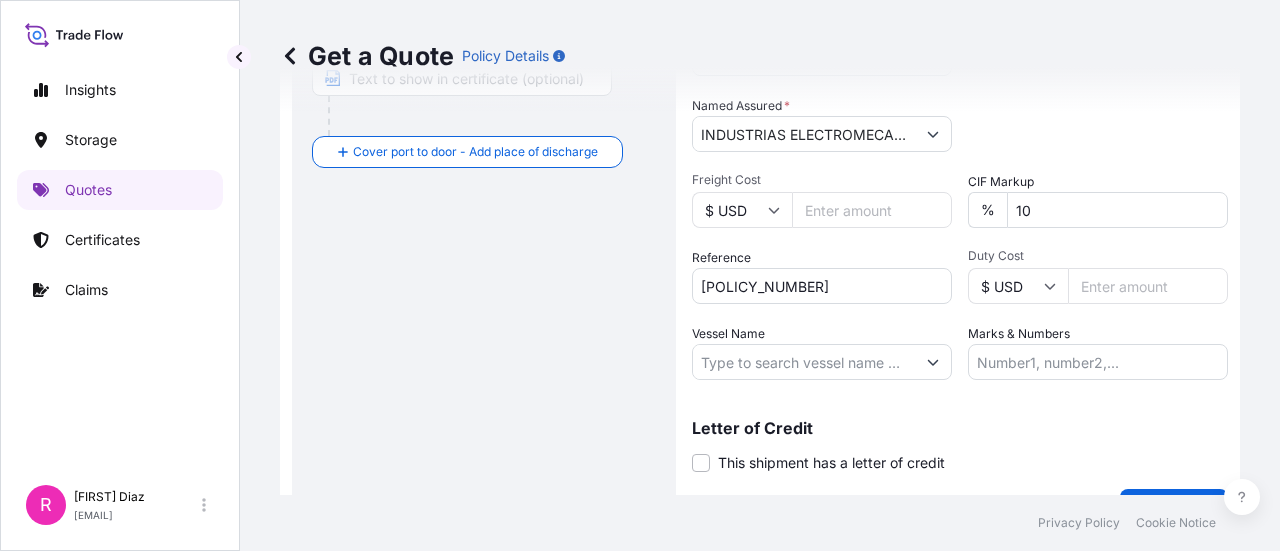 click on "Vessel Name" at bounding box center [804, 362] 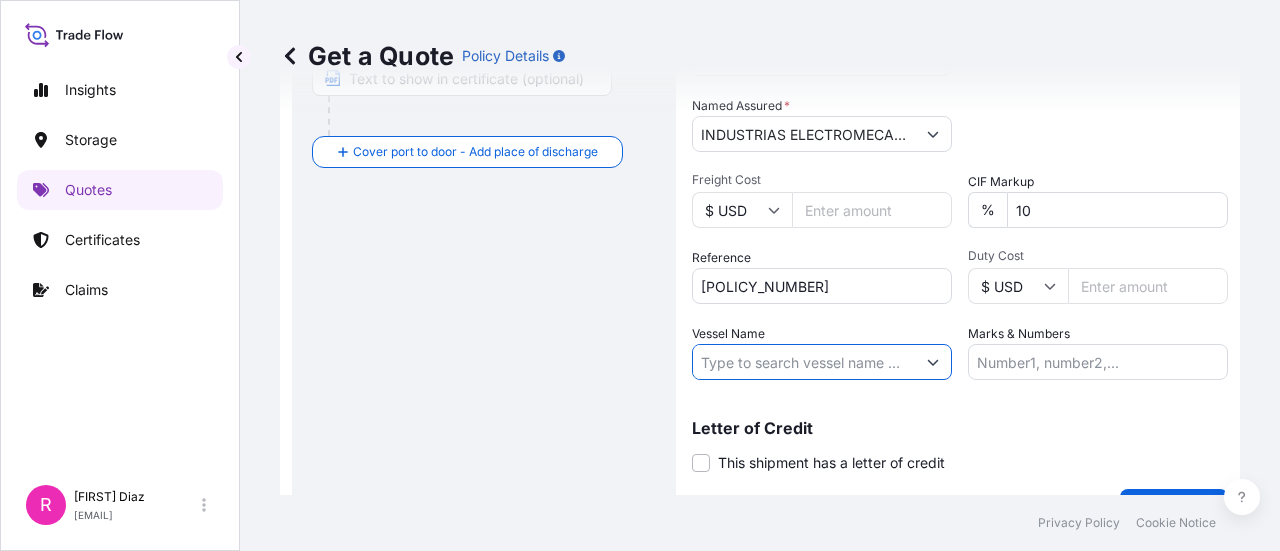 click on "Vessel Name" at bounding box center (804, 362) 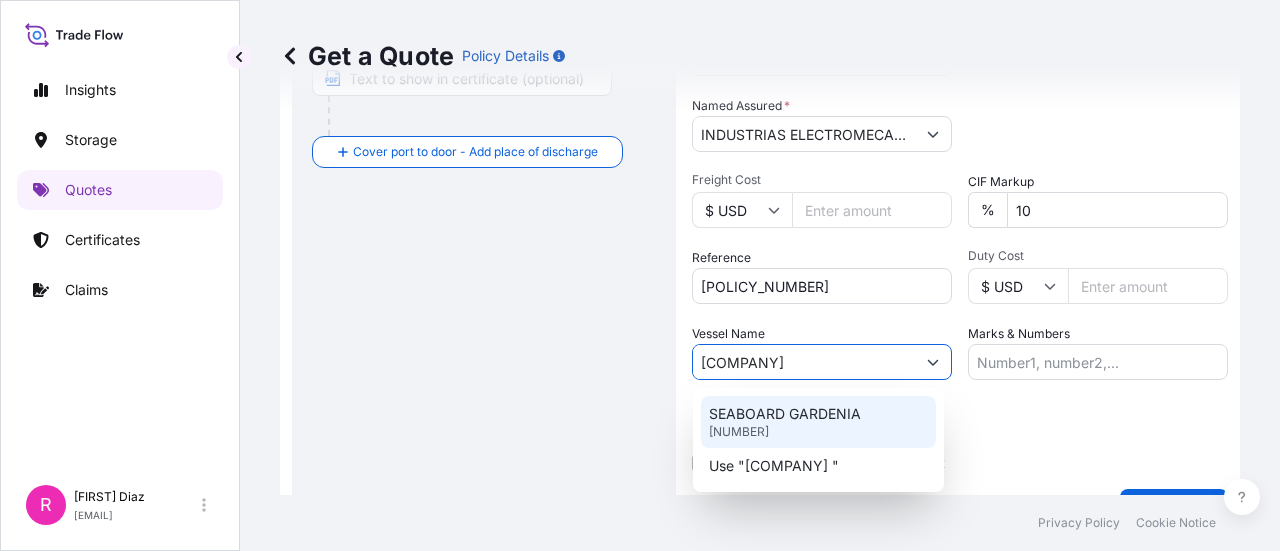 click on "SEABOARD GARDENIA 9673630" at bounding box center [818, 422] 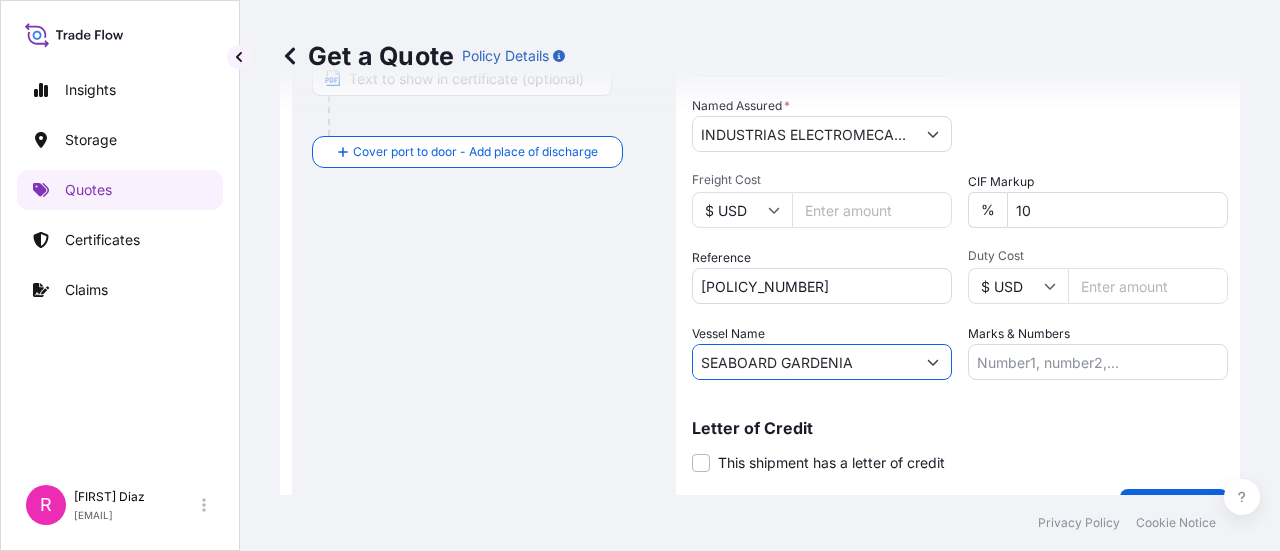 scroll, scrollTop: 577, scrollLeft: 0, axis: vertical 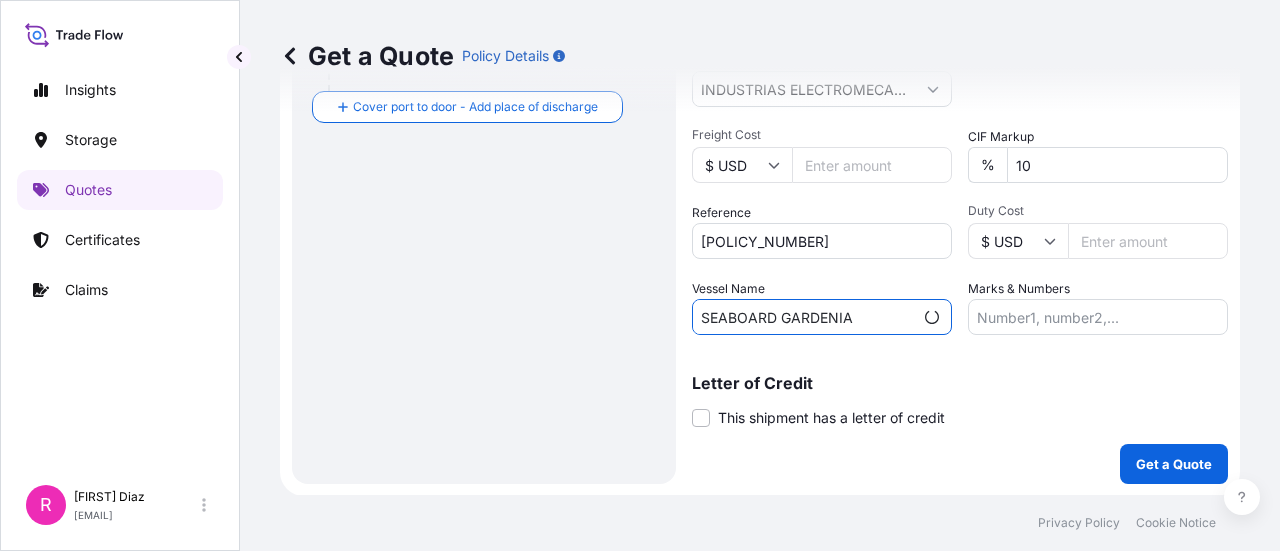 type on "SEABOARD GARDENIA" 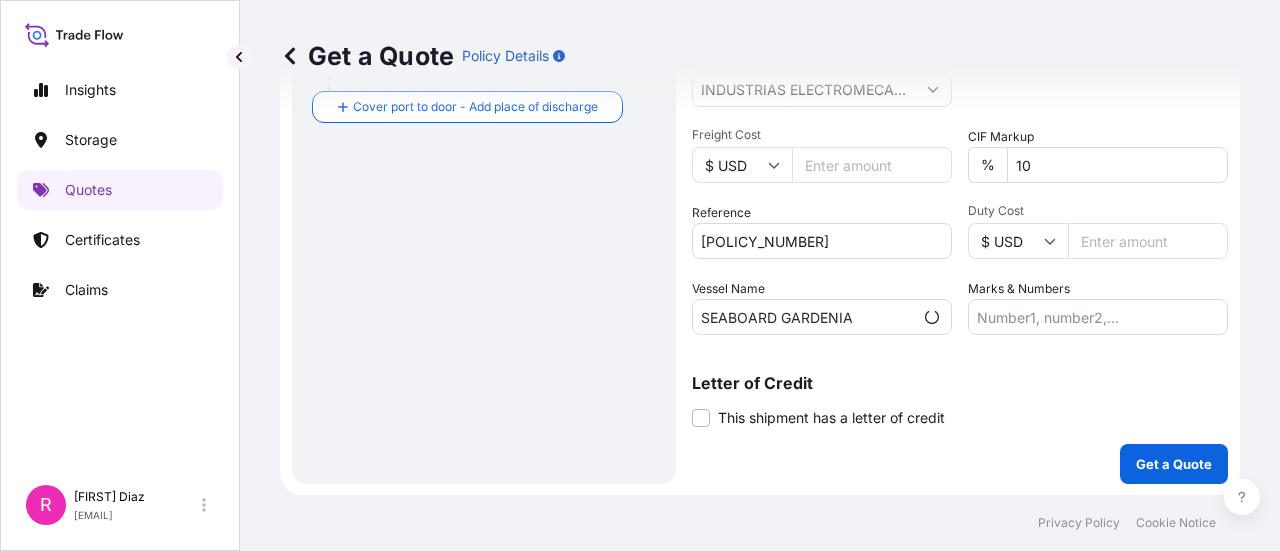 click on "Route Details Reset Route Details   Cover door to port - Add loading place Place of loading Road / Inland Road / Inland Origin * COCTG - Cartagena, Colombia Main transport mode Water Air Water Inland Destination * USMIA - Miami, United States Cover port to door - Add place of discharge Road / Inland Road / Inland Place of Discharge Coverage Type All risks Covers losses or damages due to any cause, except for those excluded ICC (C) Limited coverage for partial cargo loss or damage Shipment Details Division * Europe Date of Departure * 8 / 5 / 2025 Cargo Category * General Cargo/Hazardous Material Description of Cargo * POWER TRANSFORMER Commercial Invoice Value   * $ USD 146749.10 Named Assured * INDUSTRIAS ELECTROMECANICAS MAGENTRON Packing Category Type to search a container mode Please select a primary mode of transportation first. Freight Cost   $ USD CIF Markup % 10 Reference CO4061151704 Duty Cost   $ USD Vessel Name SEABOARD GARDENIA Marks & Numbers Letter of Credit This shipment has a letter of credit" at bounding box center (760, 15) 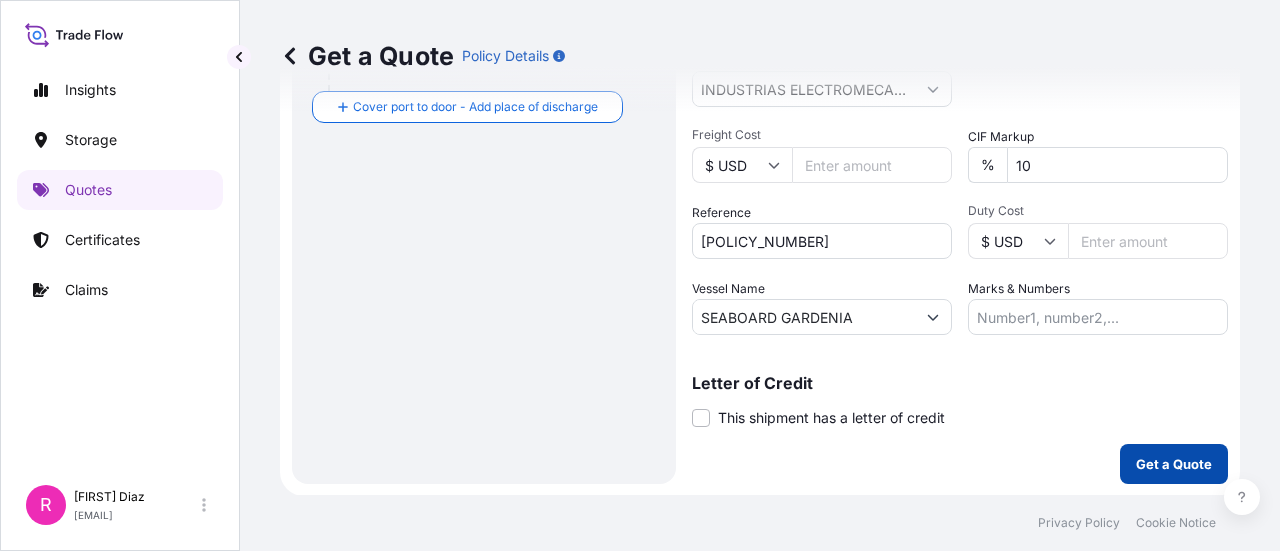 click on "Get a Quote" at bounding box center (1174, 464) 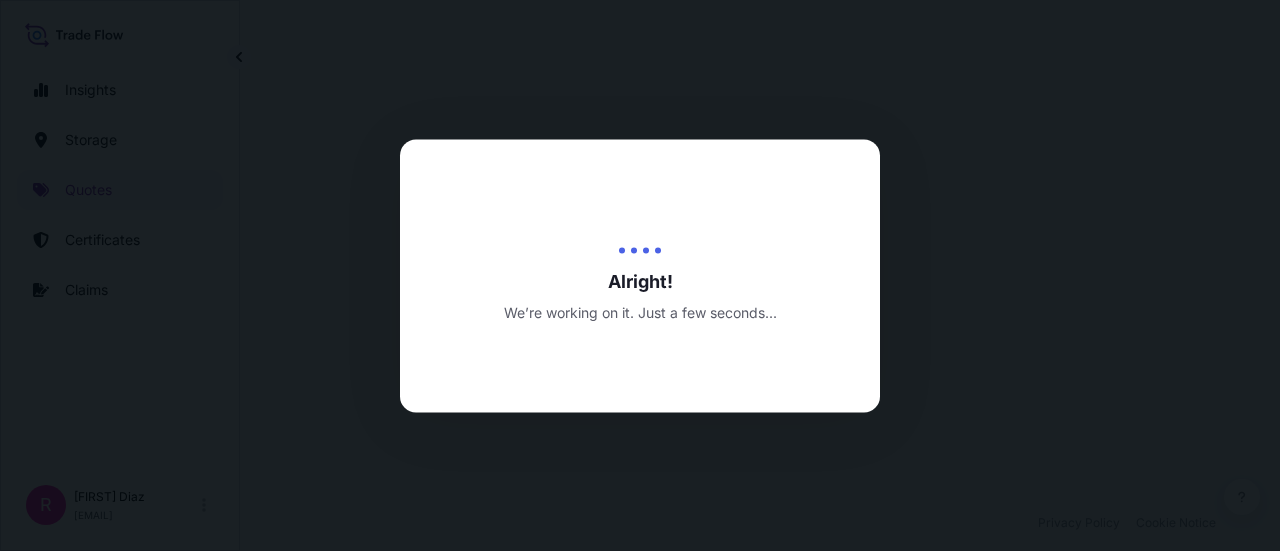 scroll, scrollTop: 0, scrollLeft: 0, axis: both 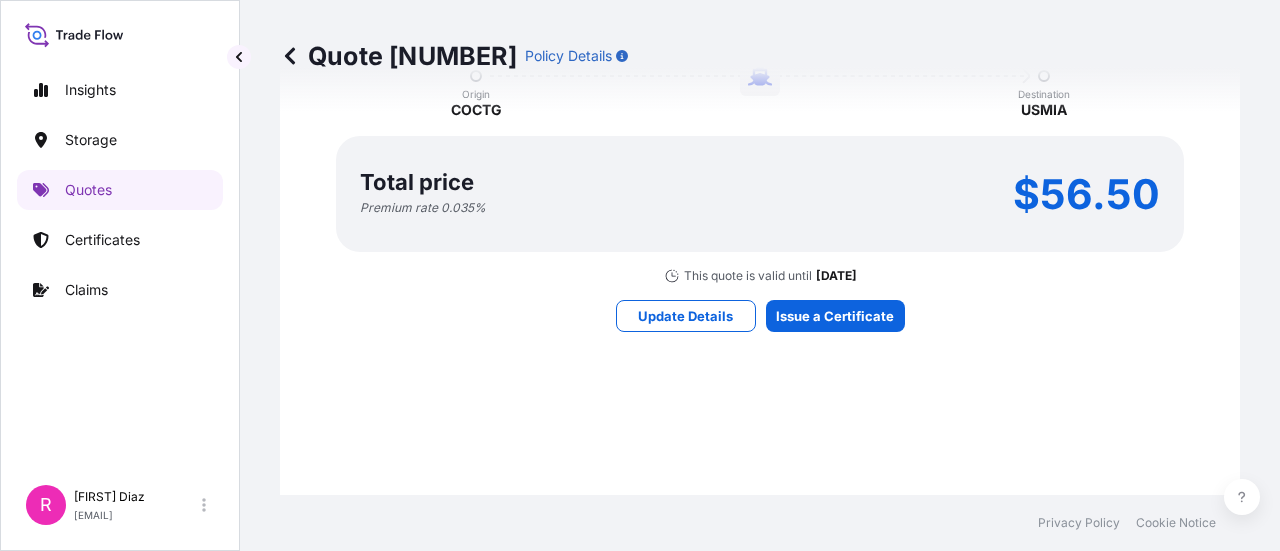 click on "Here's your insurance offer Primary Assured Colombia All risk coverage Cargo Category General Cargo/Hazardous Material Insured Value $ 161 , 424 . 01 Named Assured INDUSTRIAS ELECTROMECANICAS MAGENTRON Origin COCTG Destination USMIA Total price Premium rate   0.035 % $56.50 This quote is valid until agosto 31st, 2025 Update Details Issue a Certificate" at bounding box center [760, 70] 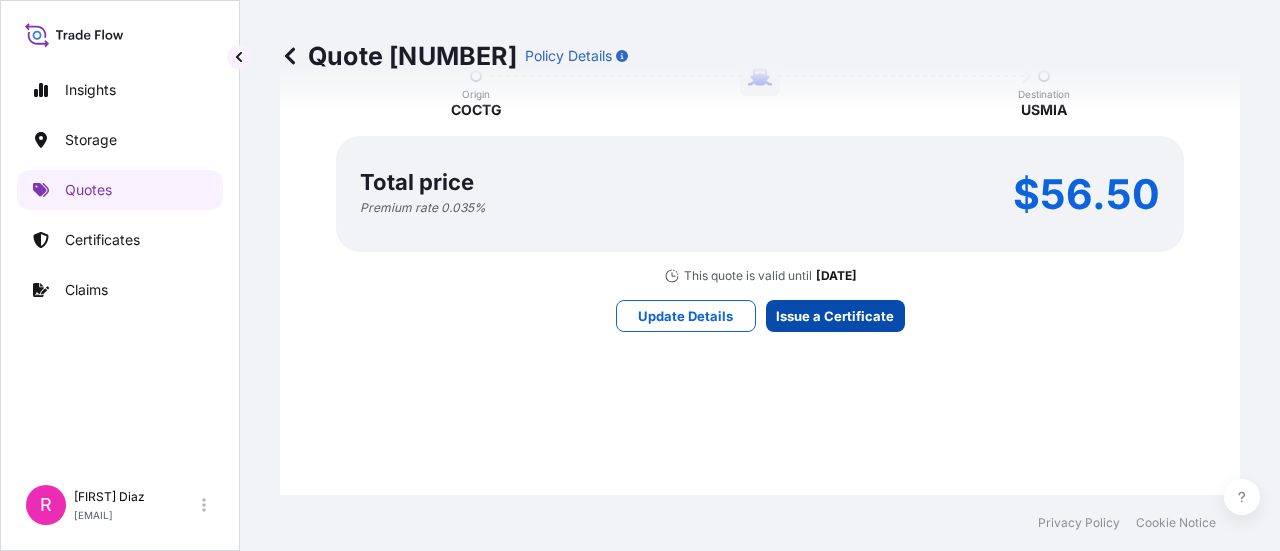 scroll, scrollTop: 3196, scrollLeft: 0, axis: vertical 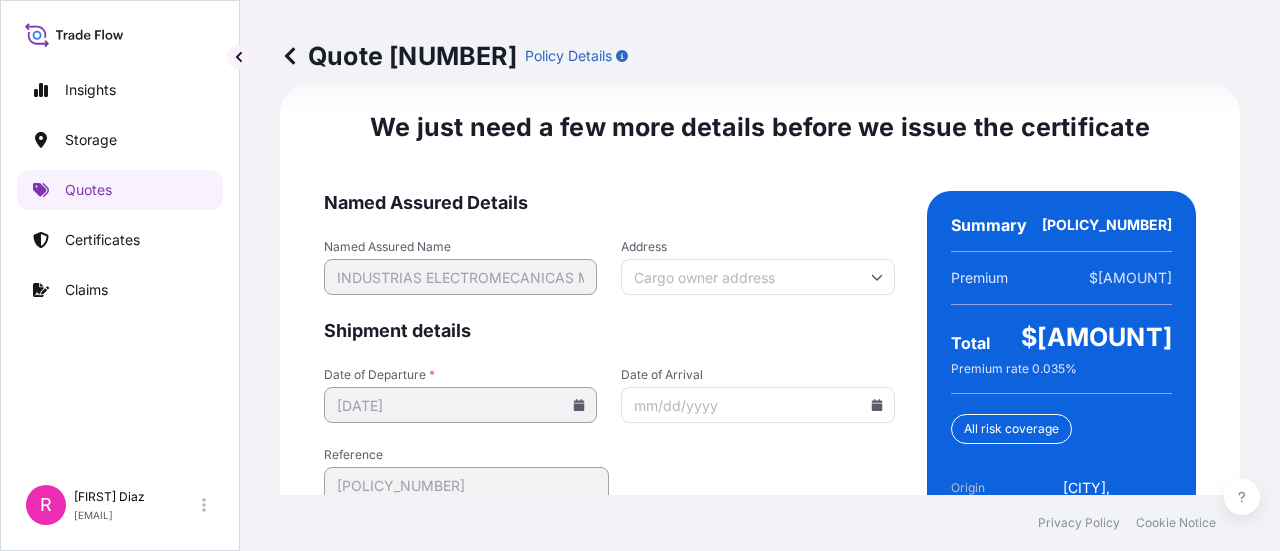 click 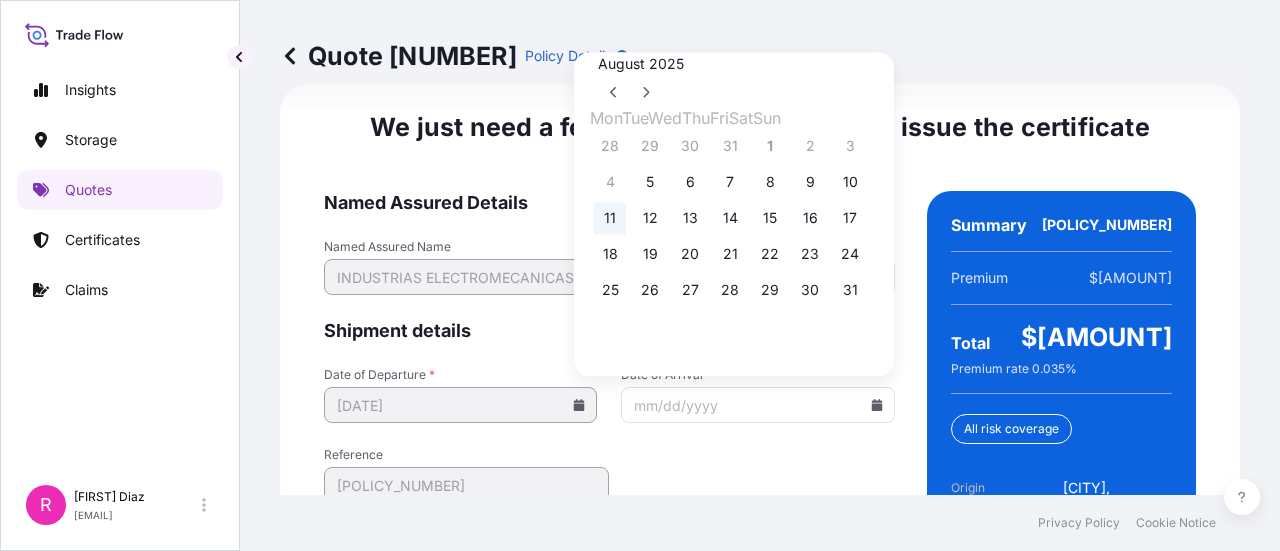 click on "11" at bounding box center [610, 218] 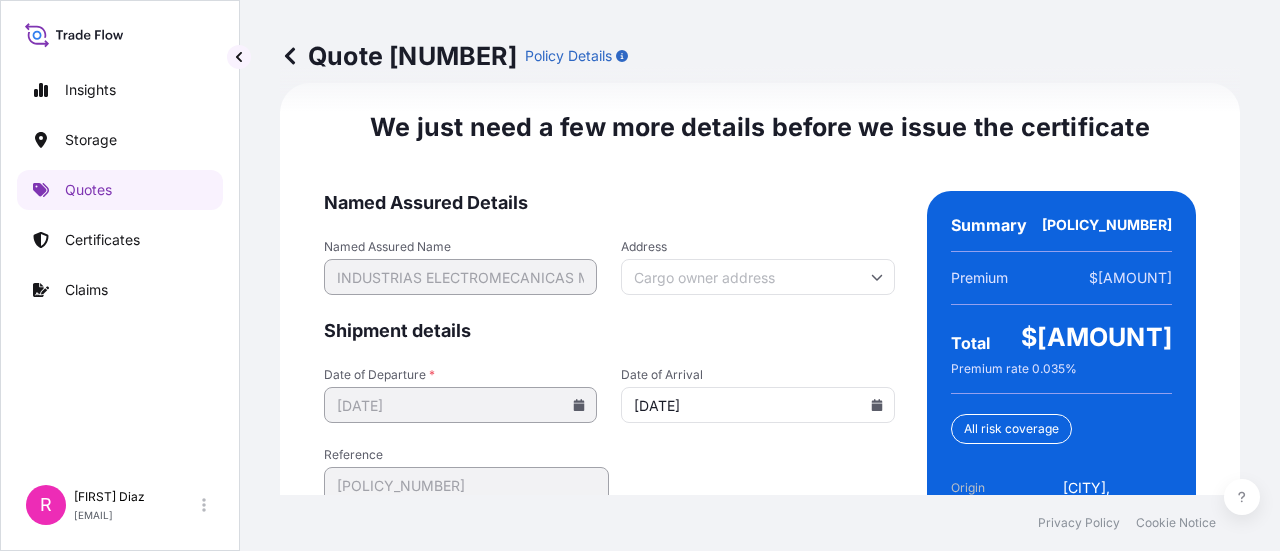 scroll, scrollTop: 3386, scrollLeft: 0, axis: vertical 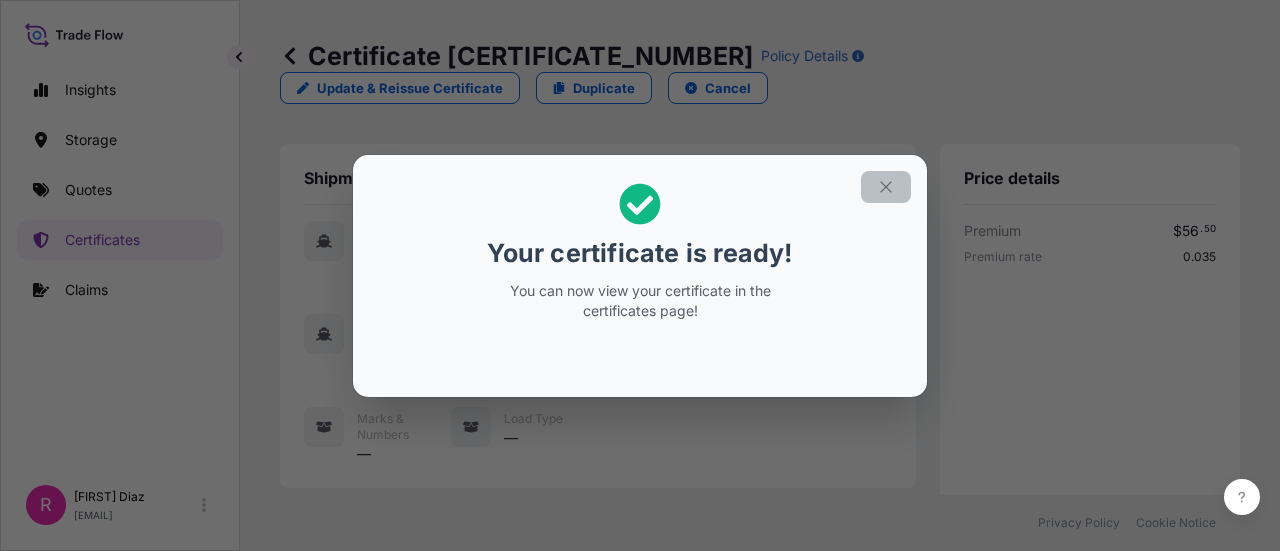 click 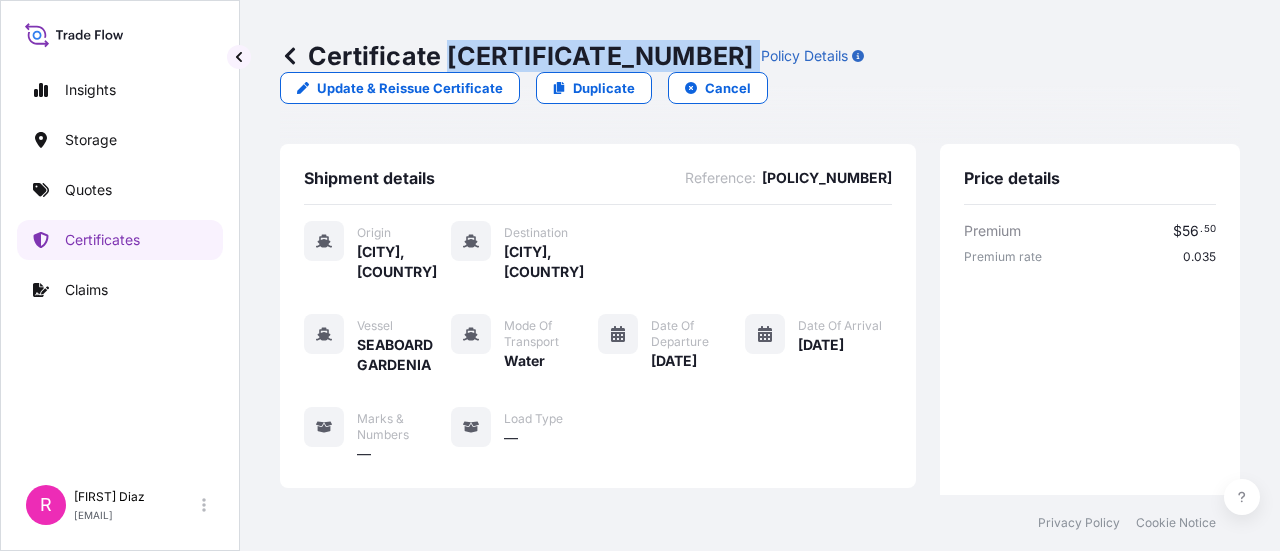 drag, startPoint x: 482, startPoint y: 60, endPoint x: 603, endPoint y: 61, distance: 121.004135 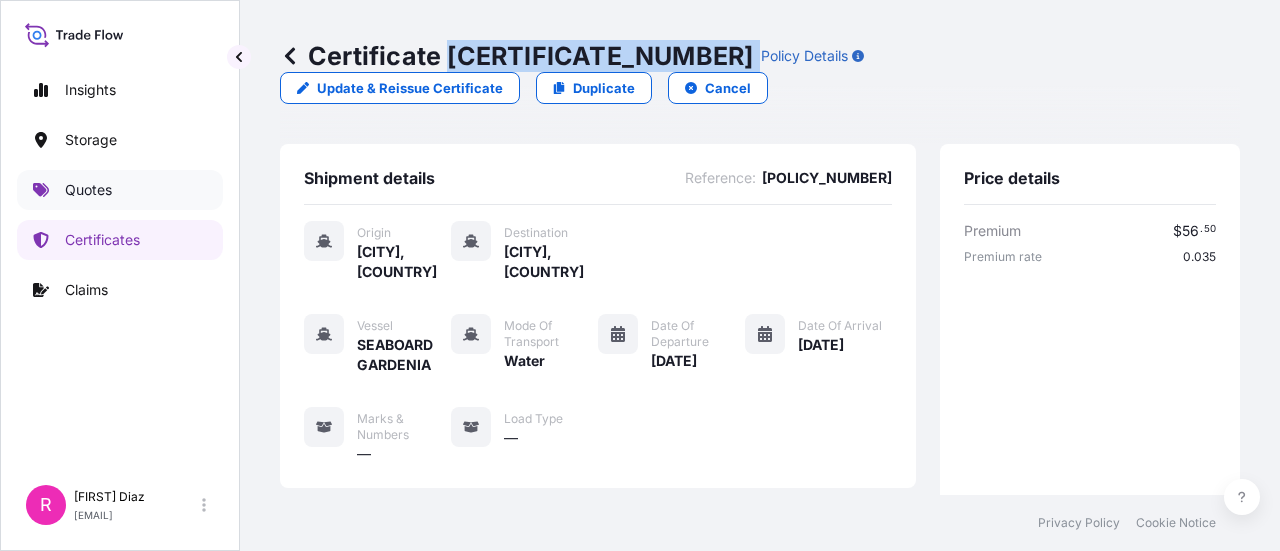 click on "Quotes" at bounding box center (120, 190) 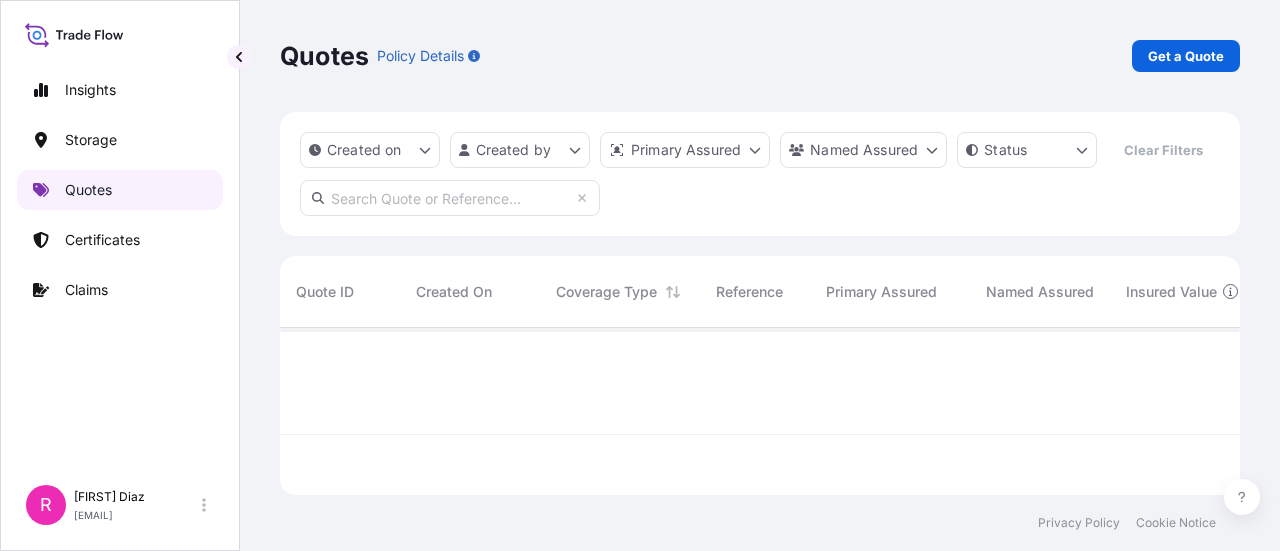 scroll, scrollTop: 16, scrollLeft: 16, axis: both 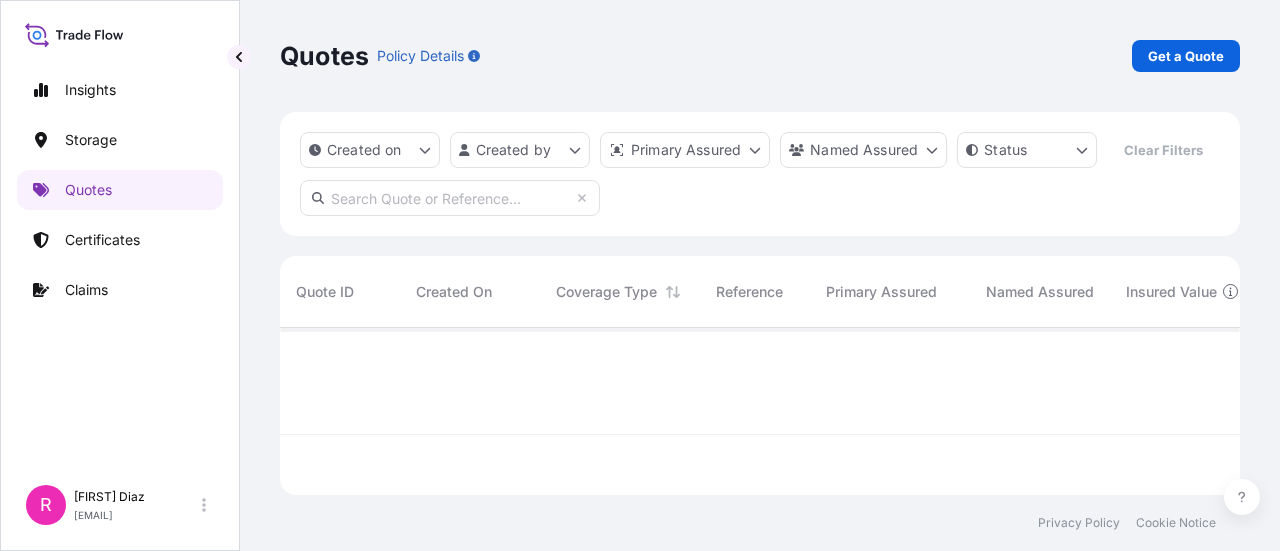 click on "Get a Quote" at bounding box center [1186, 56] 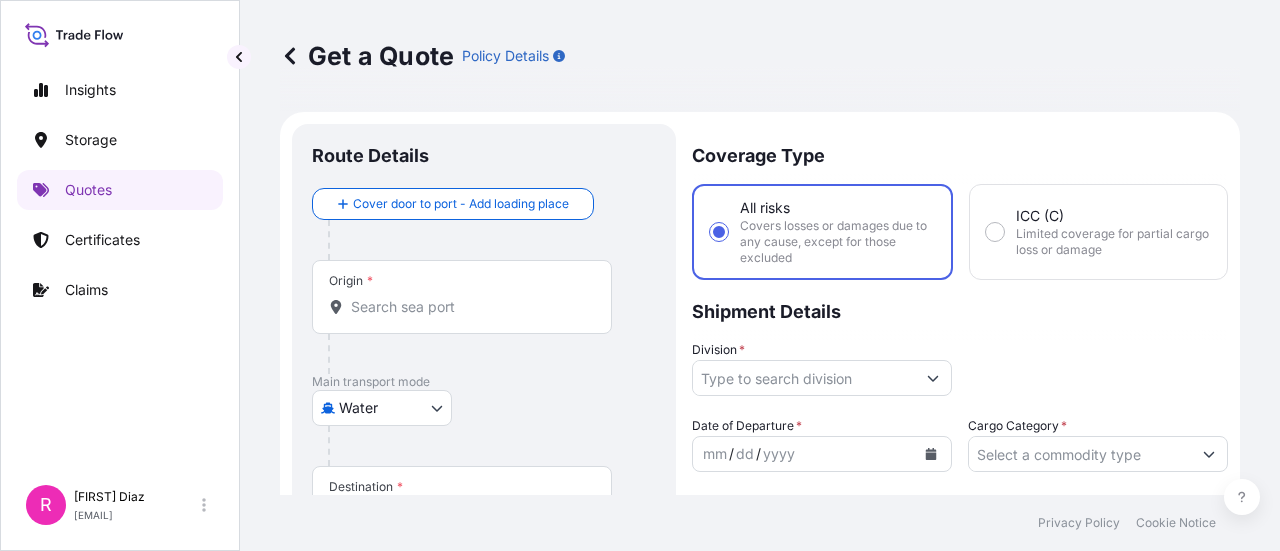 scroll, scrollTop: 32, scrollLeft: 0, axis: vertical 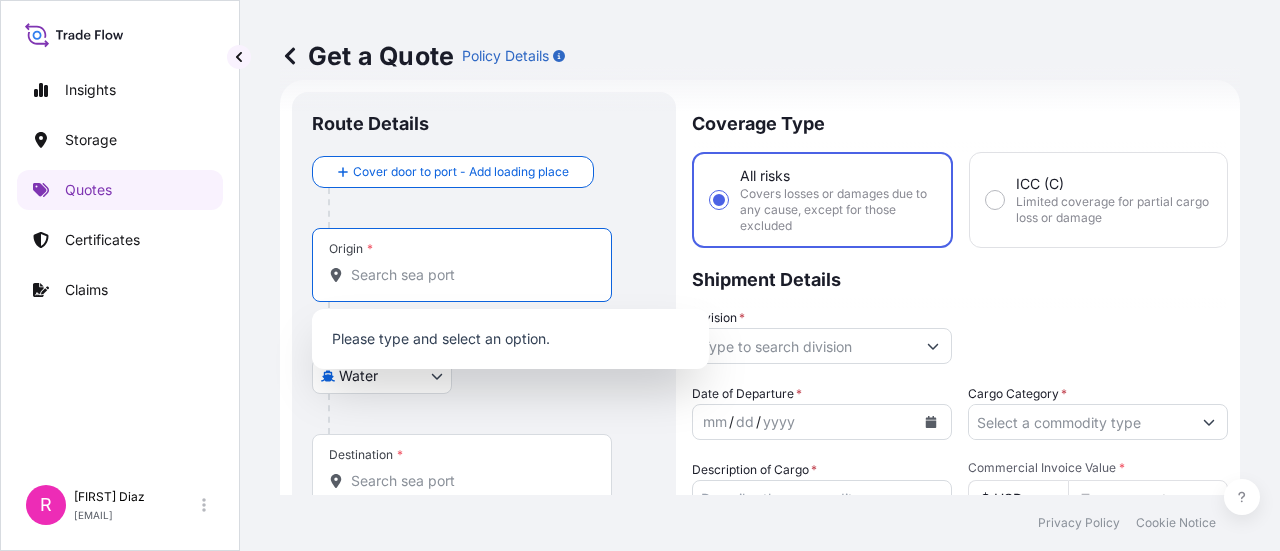 click on "Origin *" at bounding box center [469, 275] 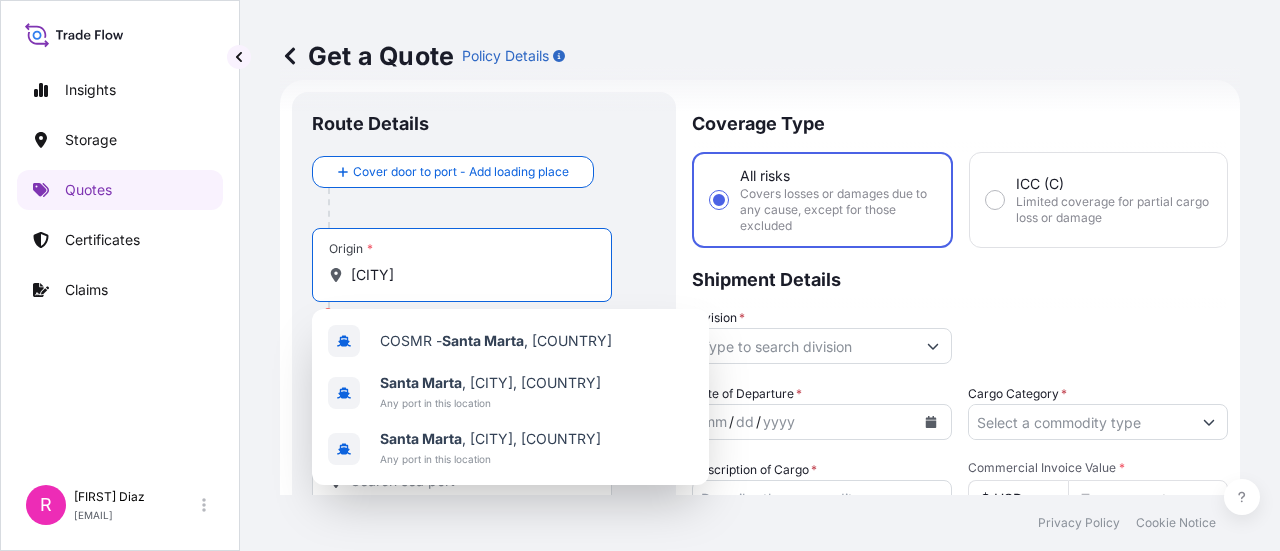 click on "SANTA MARTA" at bounding box center (469, 275) 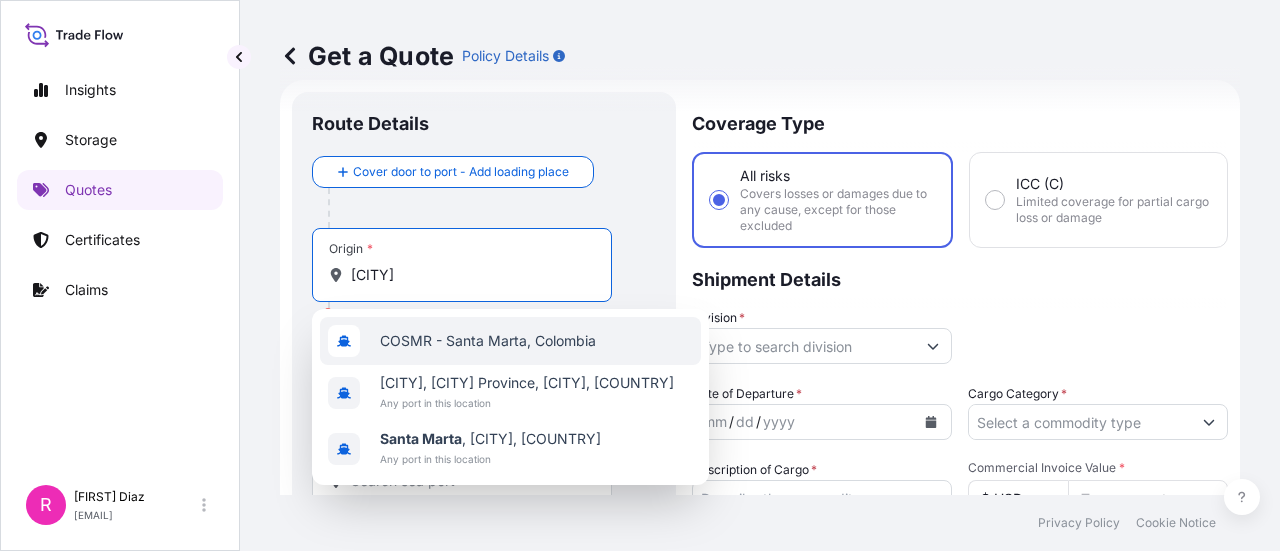 click on "COSMR - Santa Marta, Colombia" at bounding box center [510, 341] 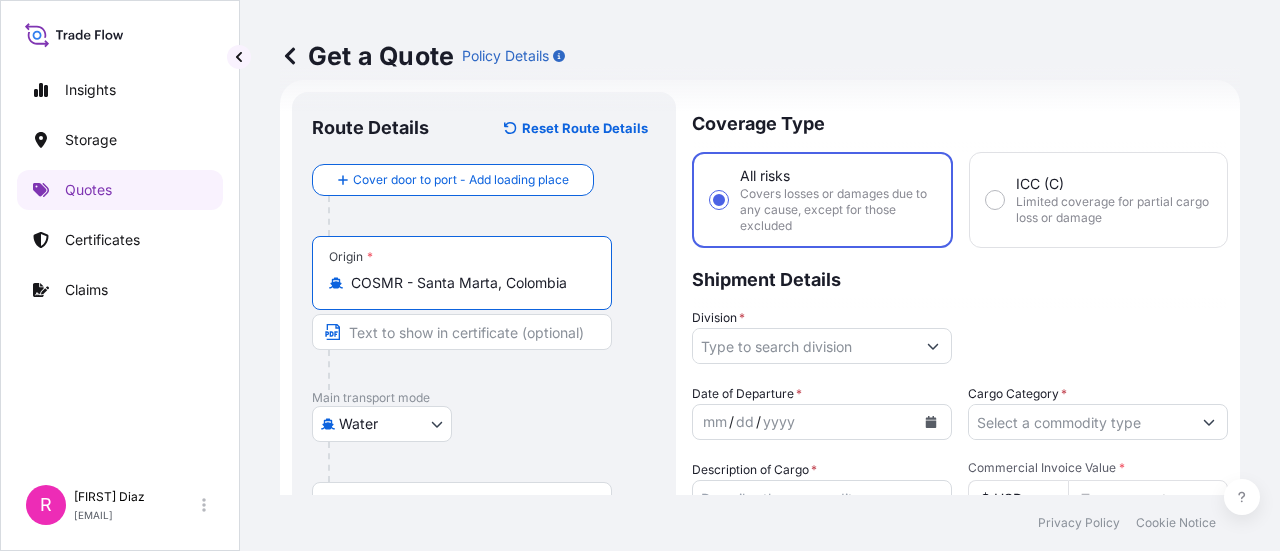 scroll, scrollTop: 332, scrollLeft: 0, axis: vertical 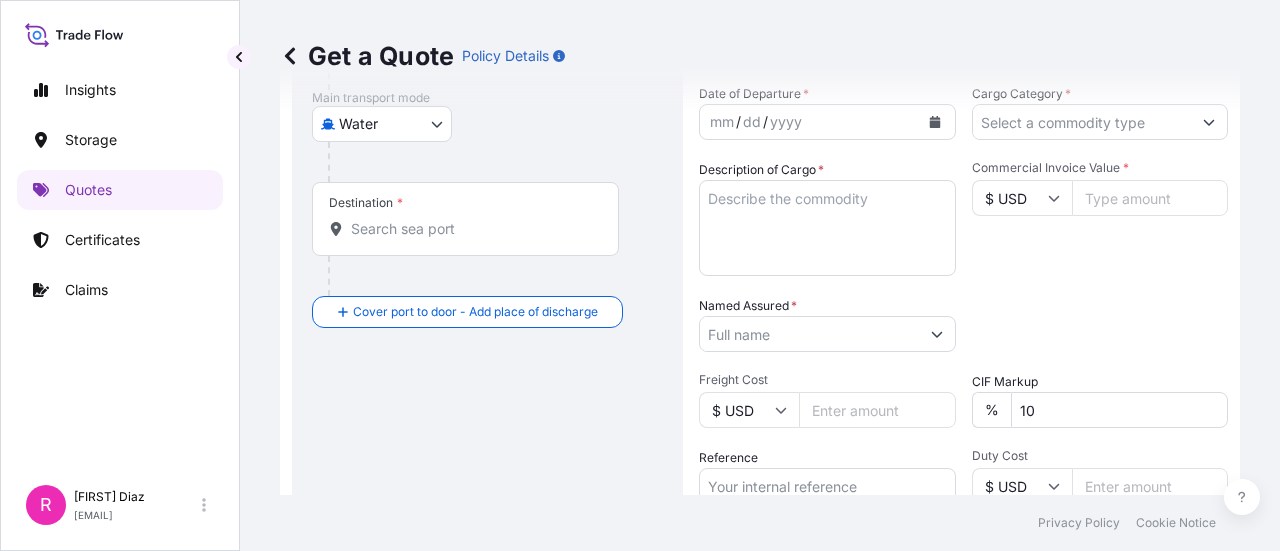 type on "COSMR - Santa Marta, Colombia" 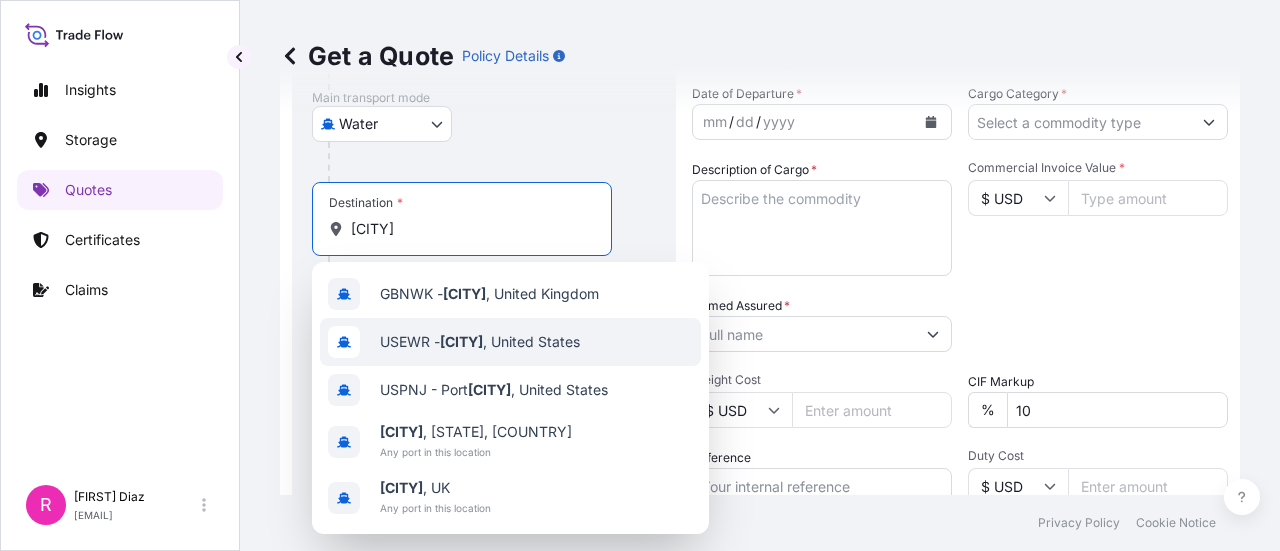 click on "USEWR -  Newark , United States" at bounding box center (480, 342) 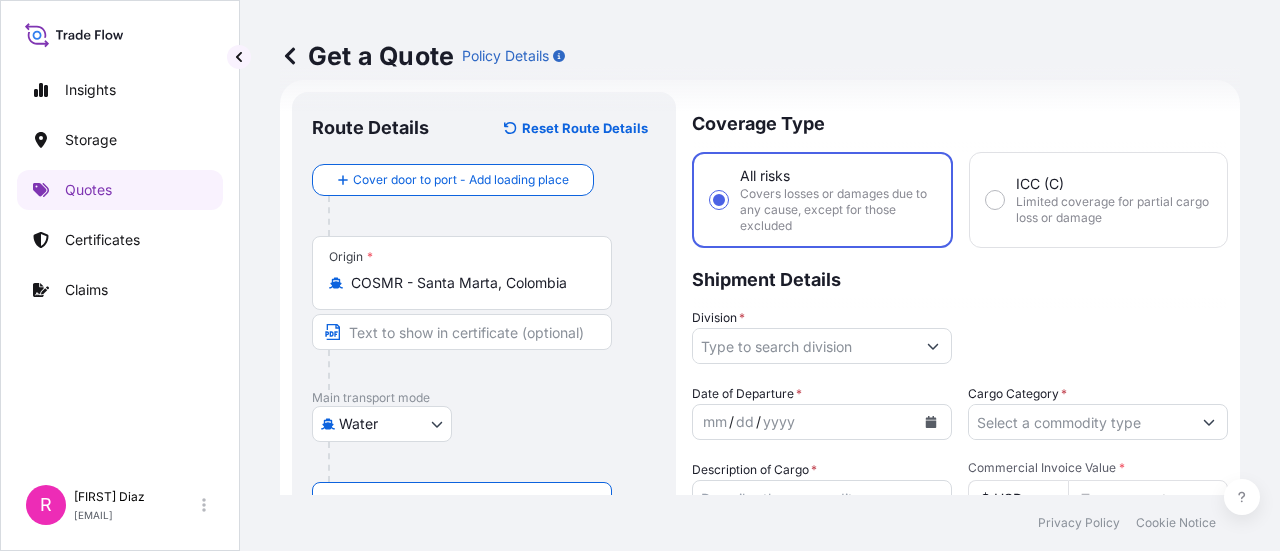 scroll, scrollTop: 332, scrollLeft: 0, axis: vertical 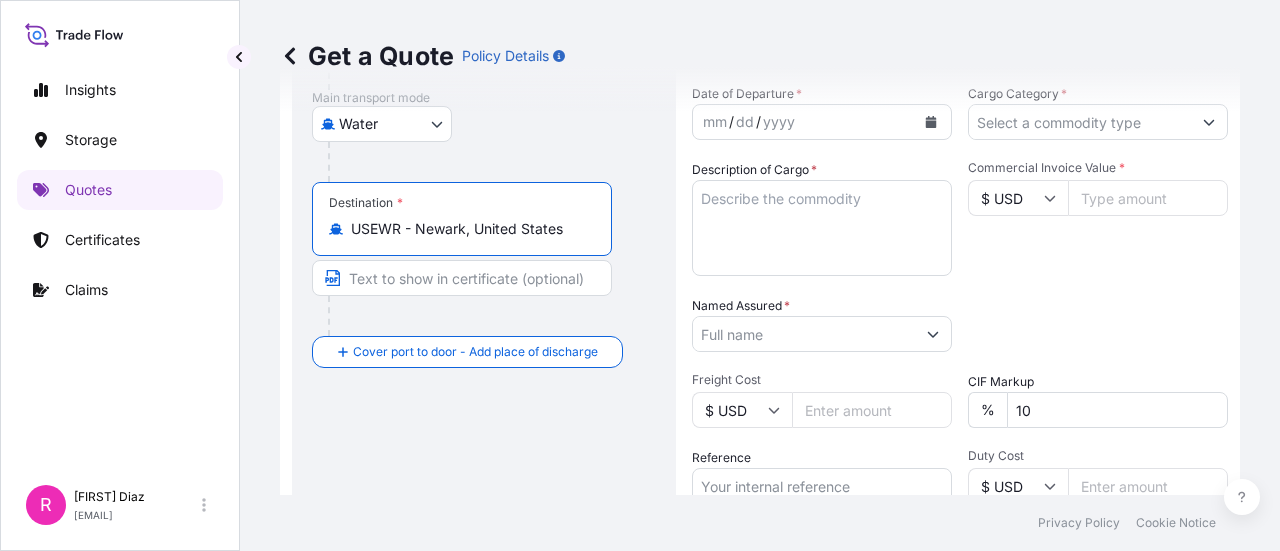 type on "USEWR - Newark, United States" 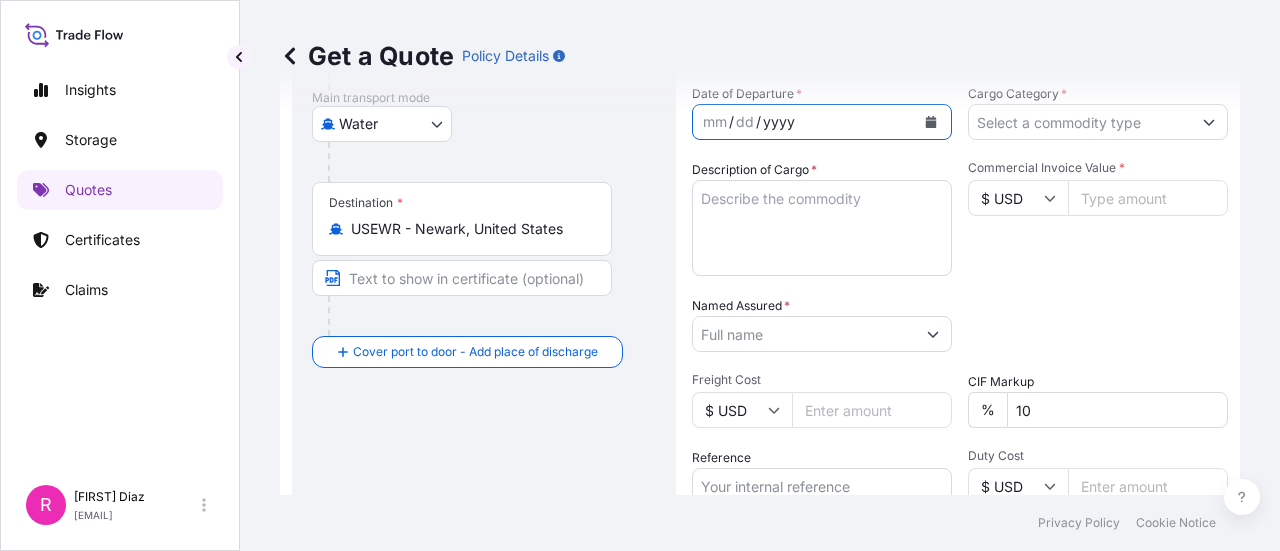 scroll, scrollTop: 0, scrollLeft: 0, axis: both 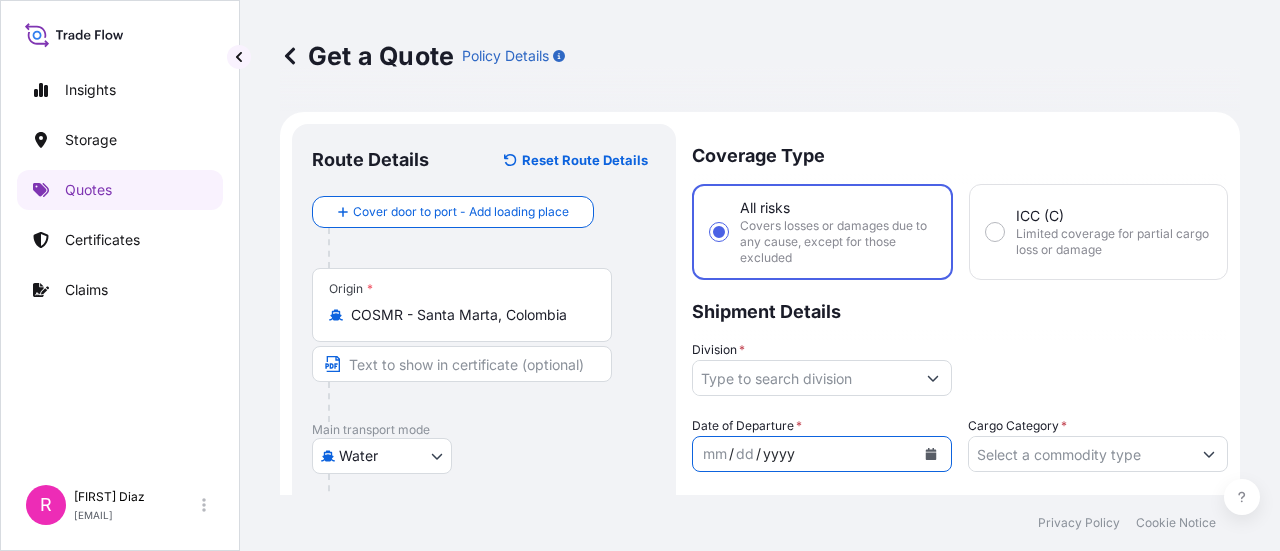click on "Division *" at bounding box center [804, 378] 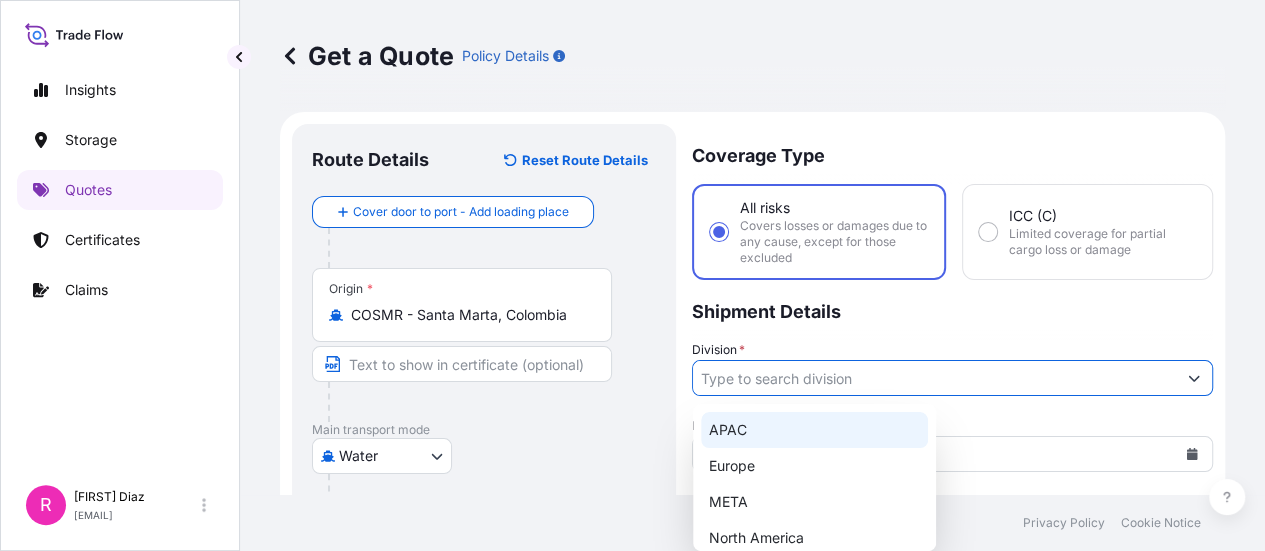 click on "Shipment Details" at bounding box center [952, 310] 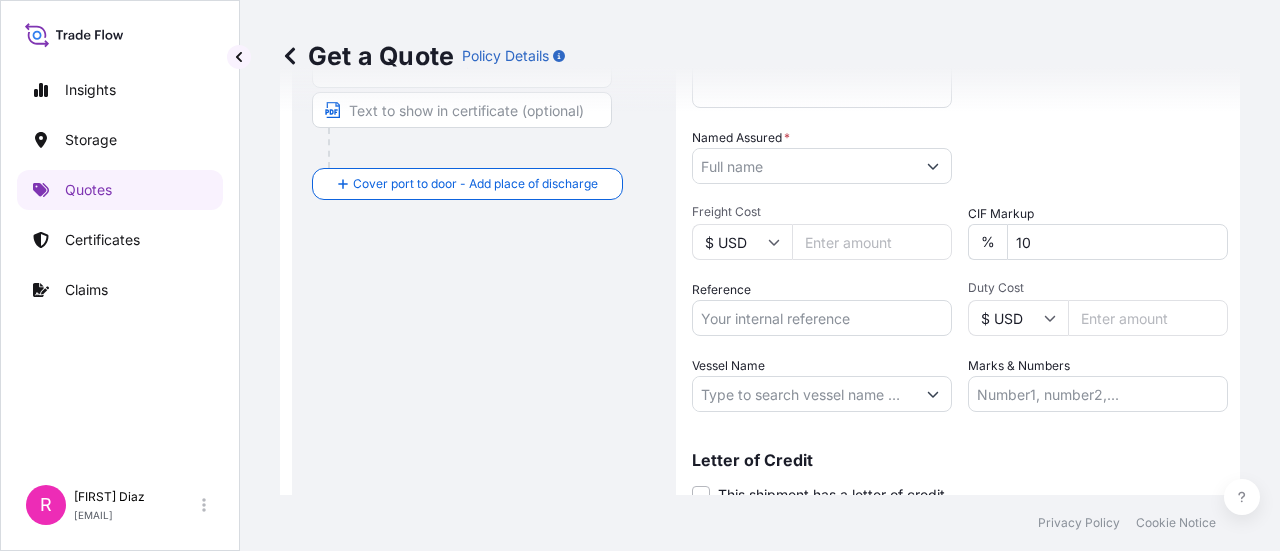 scroll, scrollTop: 300, scrollLeft: 0, axis: vertical 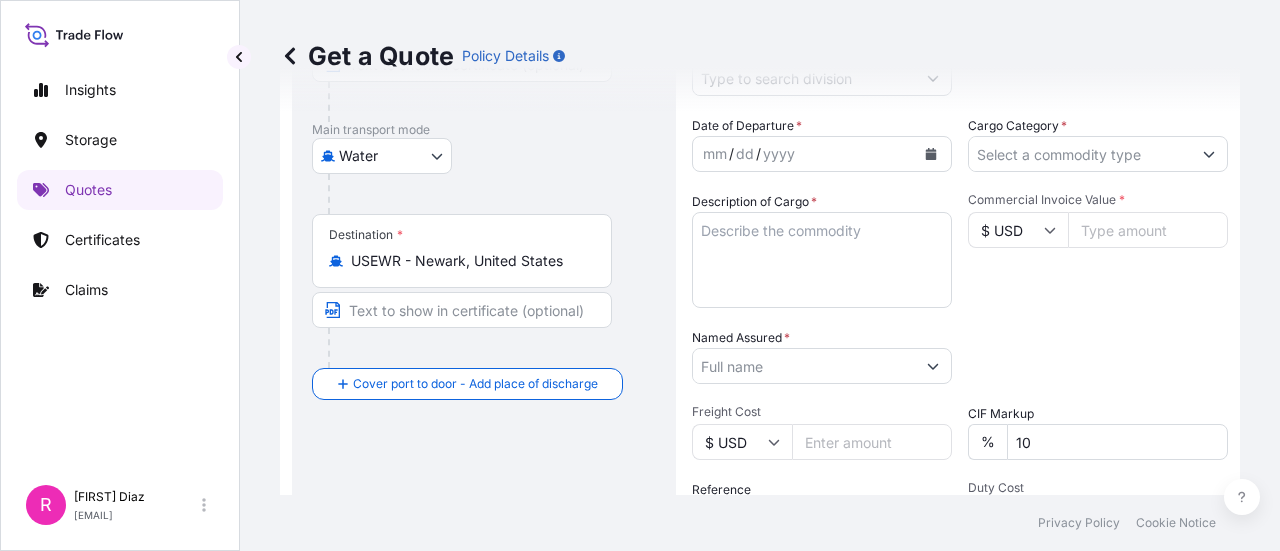 click on "mm / dd / yyyy" at bounding box center [804, 154] 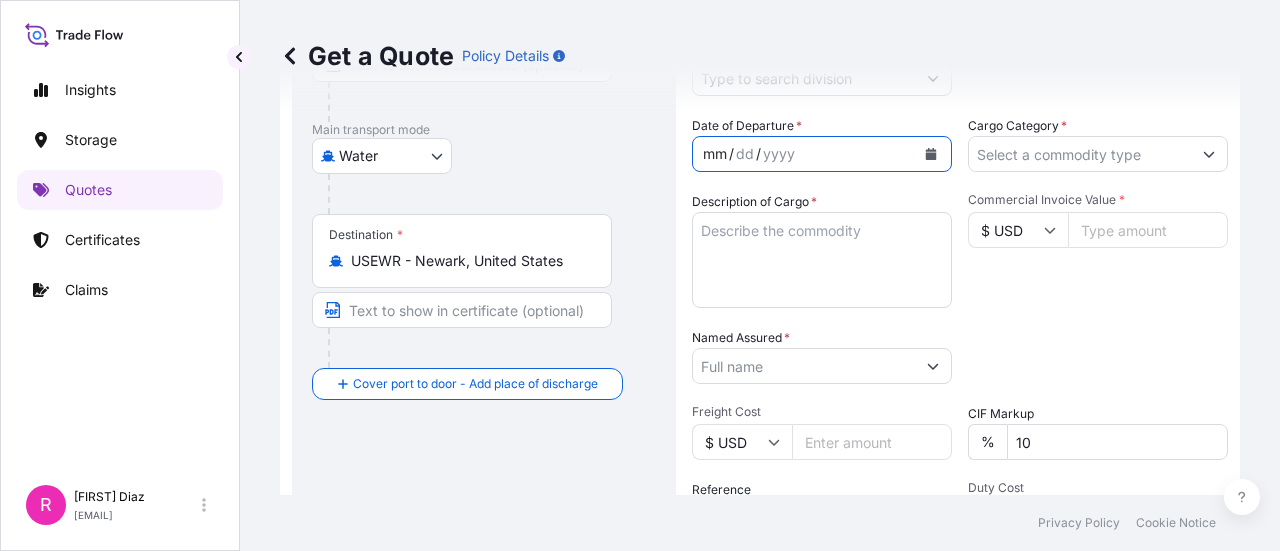 scroll, scrollTop: 200, scrollLeft: 0, axis: vertical 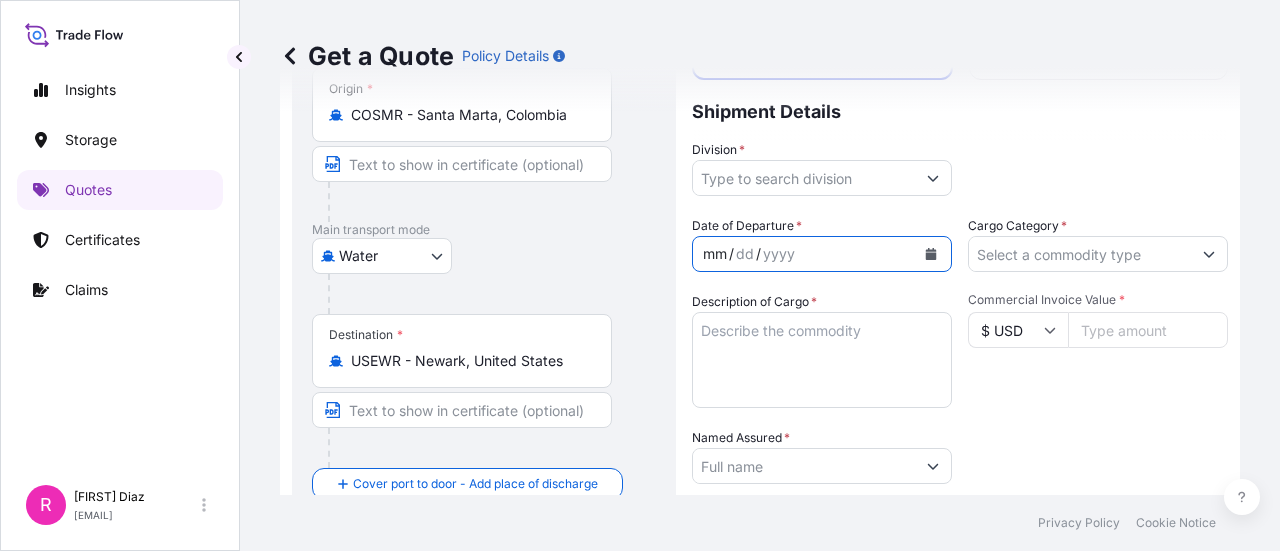 click at bounding box center [933, 178] 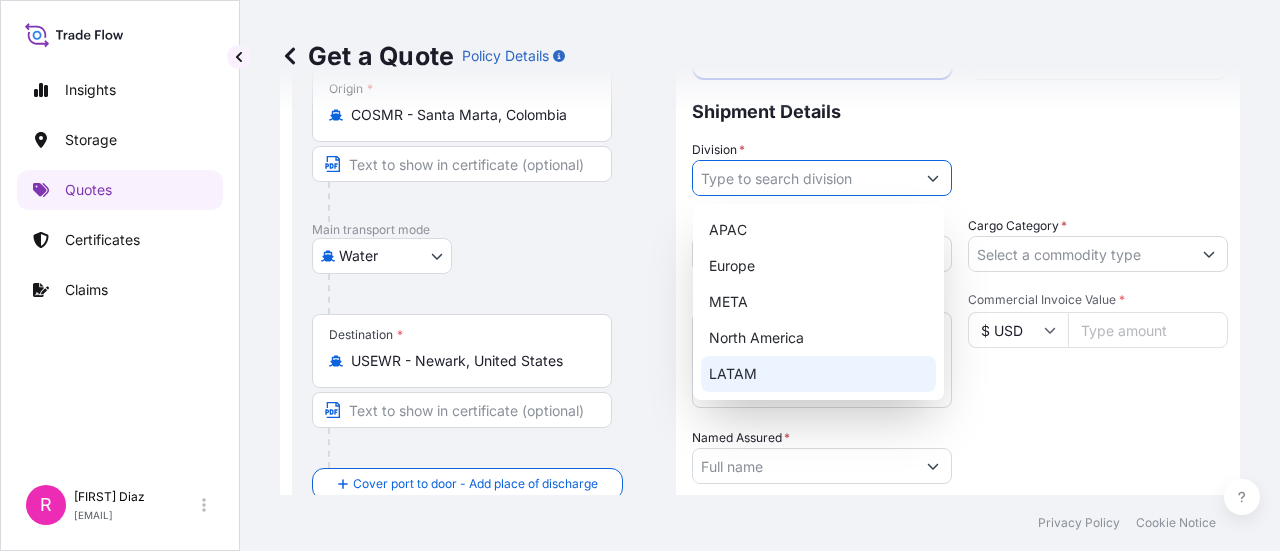 click on "LATAM" at bounding box center [818, 374] 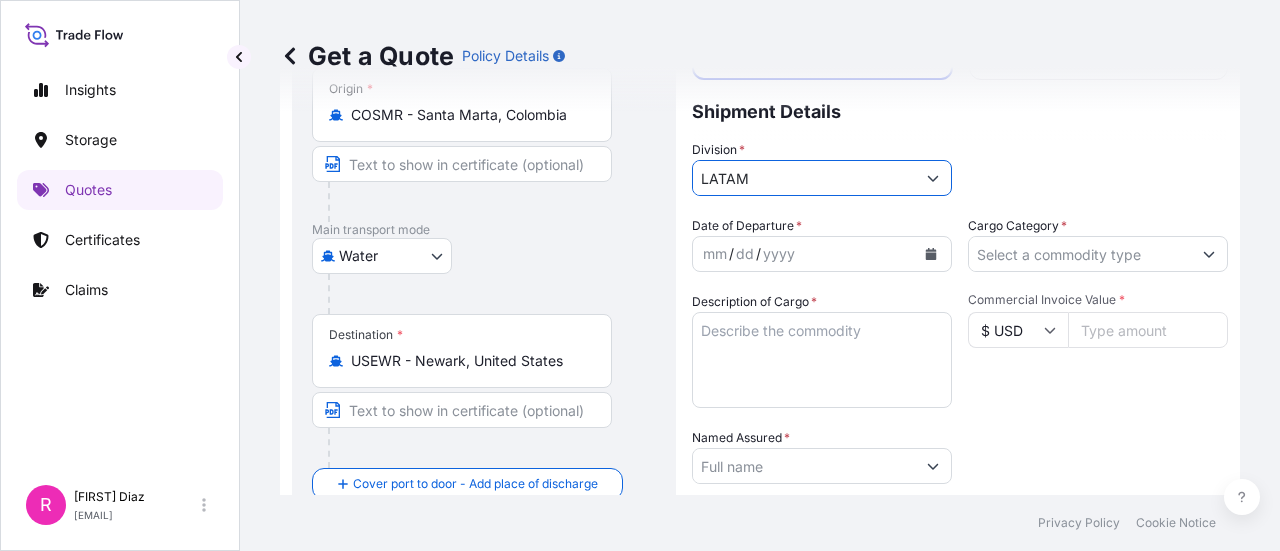 click 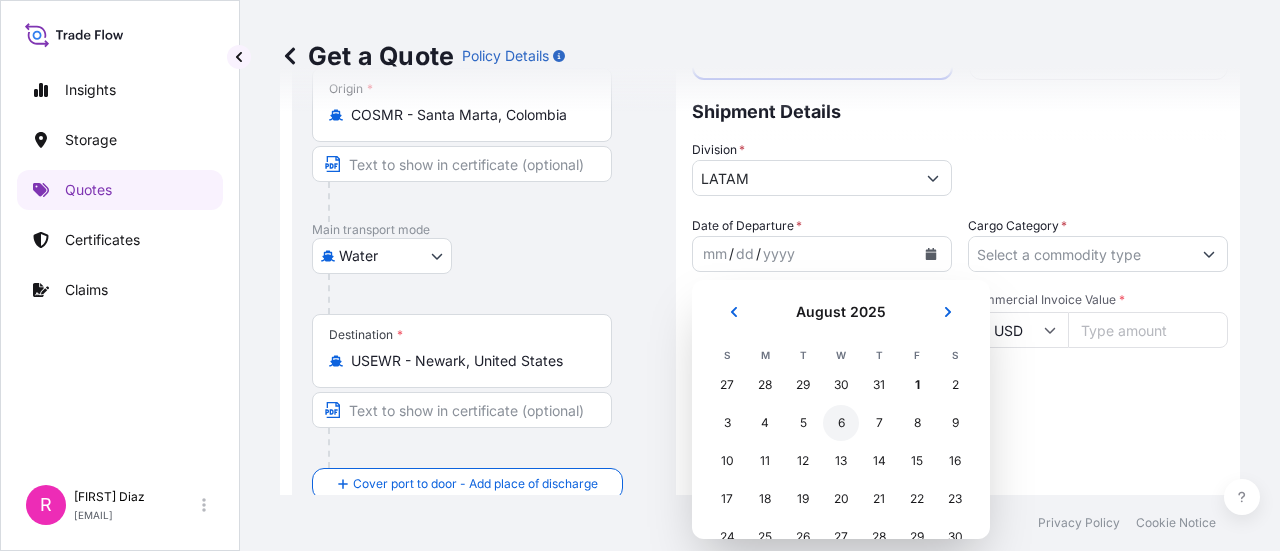 click on "6" at bounding box center [841, 423] 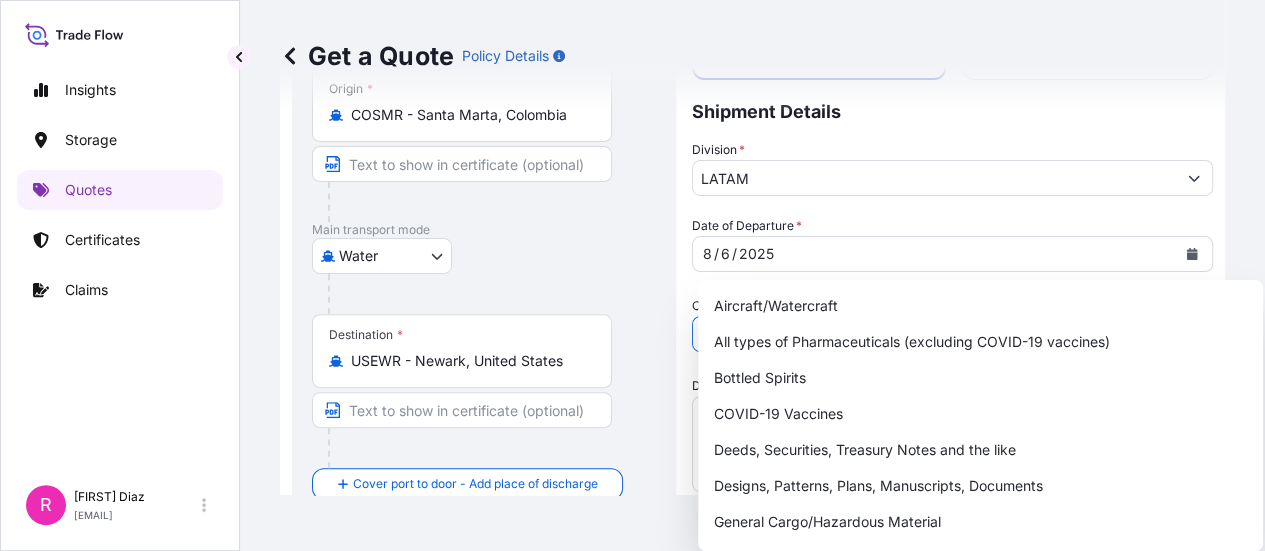 click on "Cargo Category *" at bounding box center [934, 334] 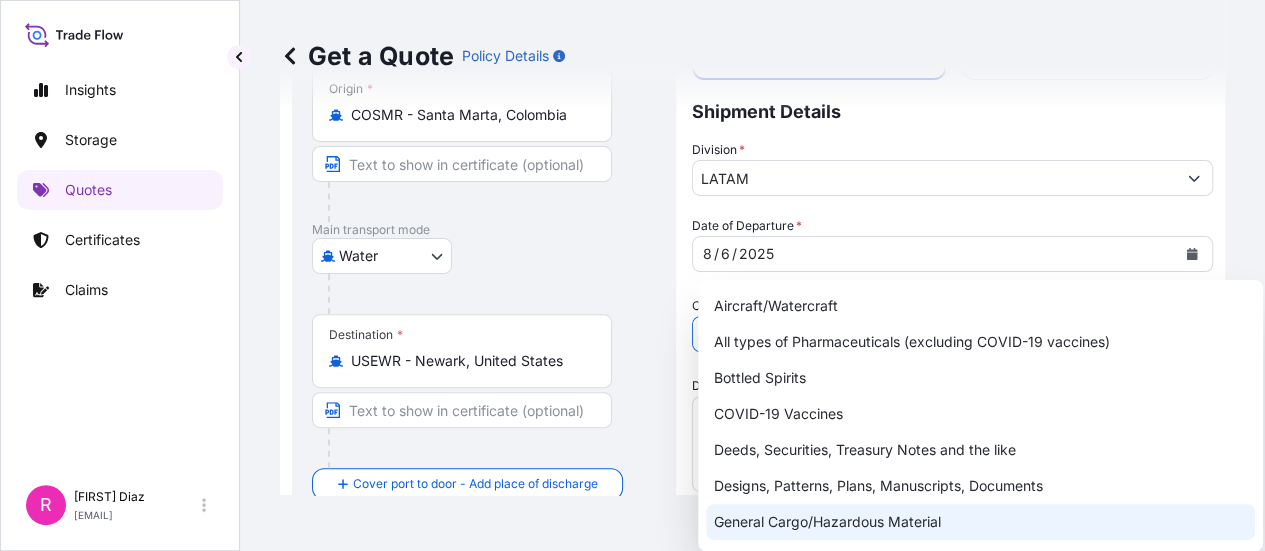 click on "General Cargo/Hazardous Material" at bounding box center (980, 522) 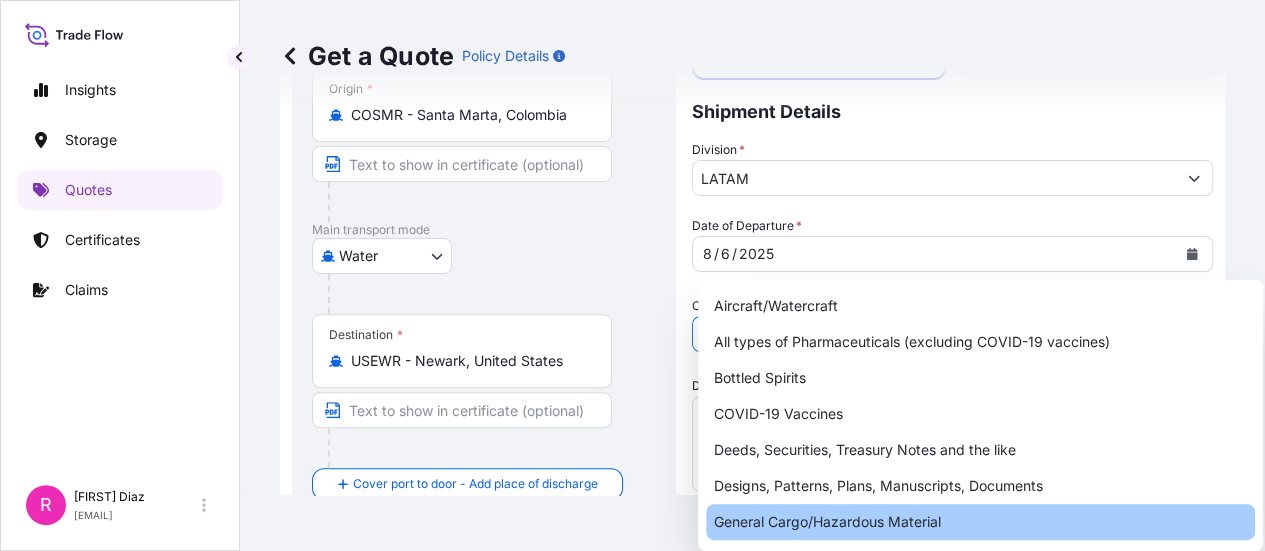 type on "General Cargo/Hazardous Material" 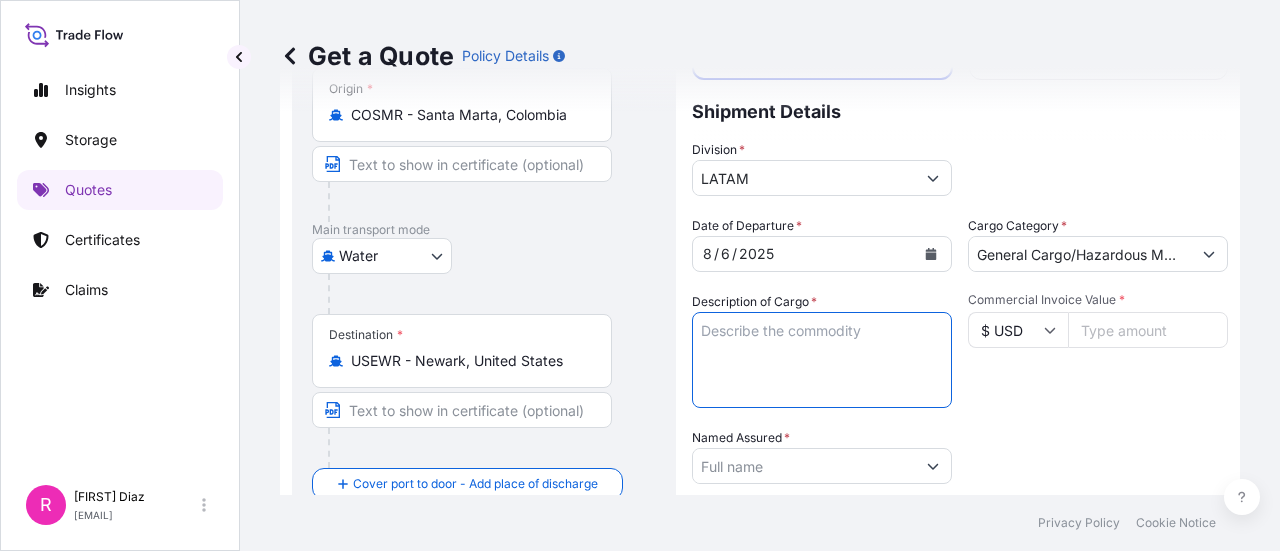 click on "Description of Cargo *" at bounding box center (822, 360) 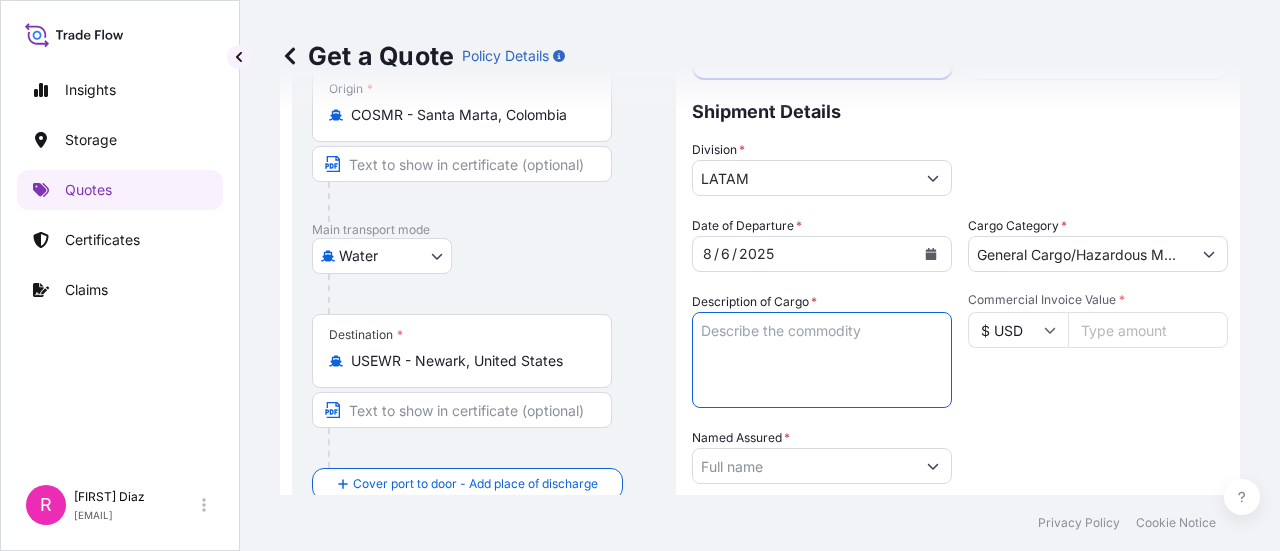 click on "Description of Cargo *" at bounding box center [822, 360] 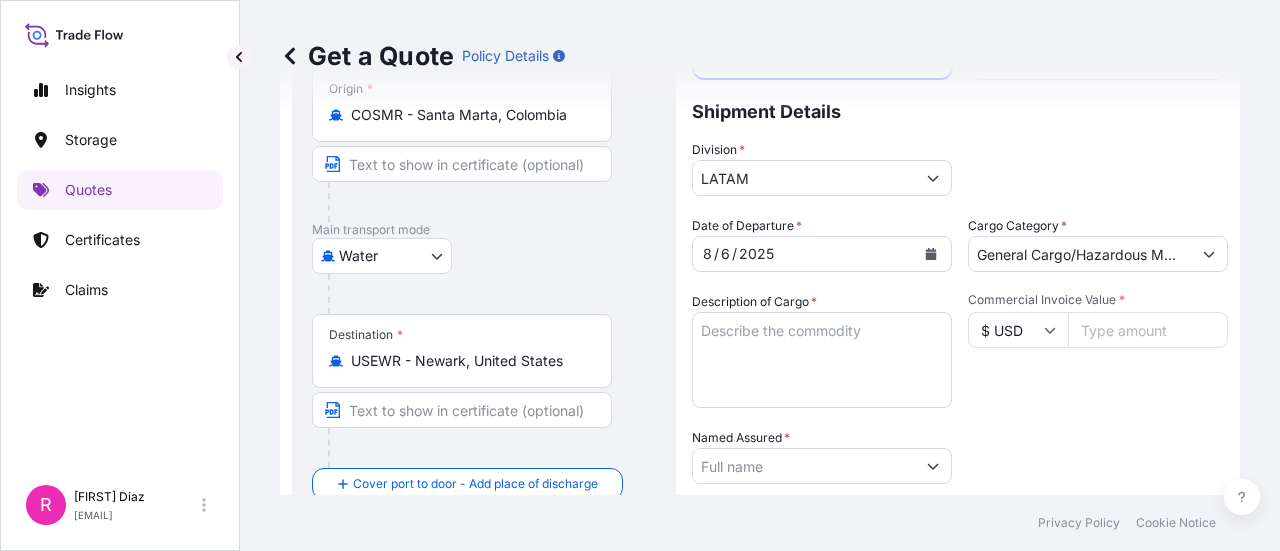 click on "Description of Cargo *" at bounding box center [822, 360] 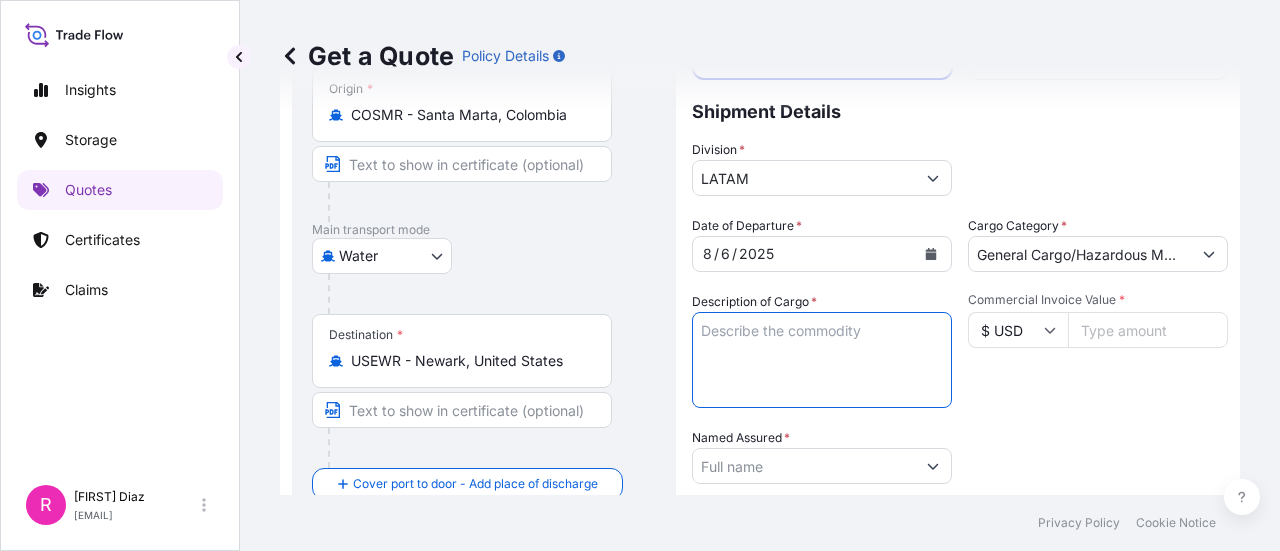paste on "POWER TRANSFORMER" 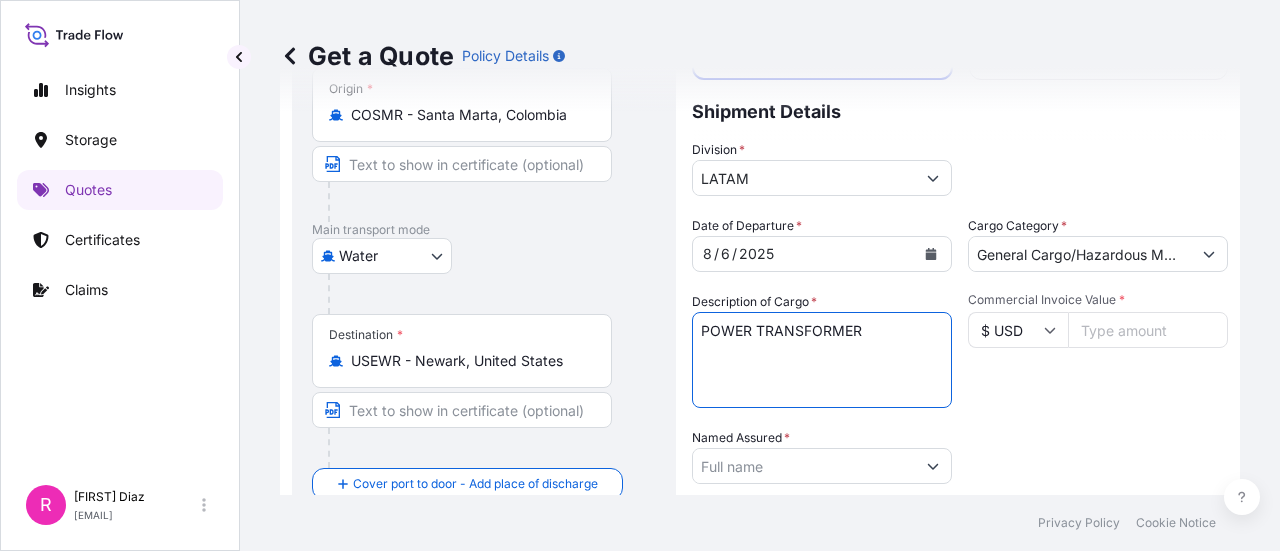 type on "POWER TRANSFORMER" 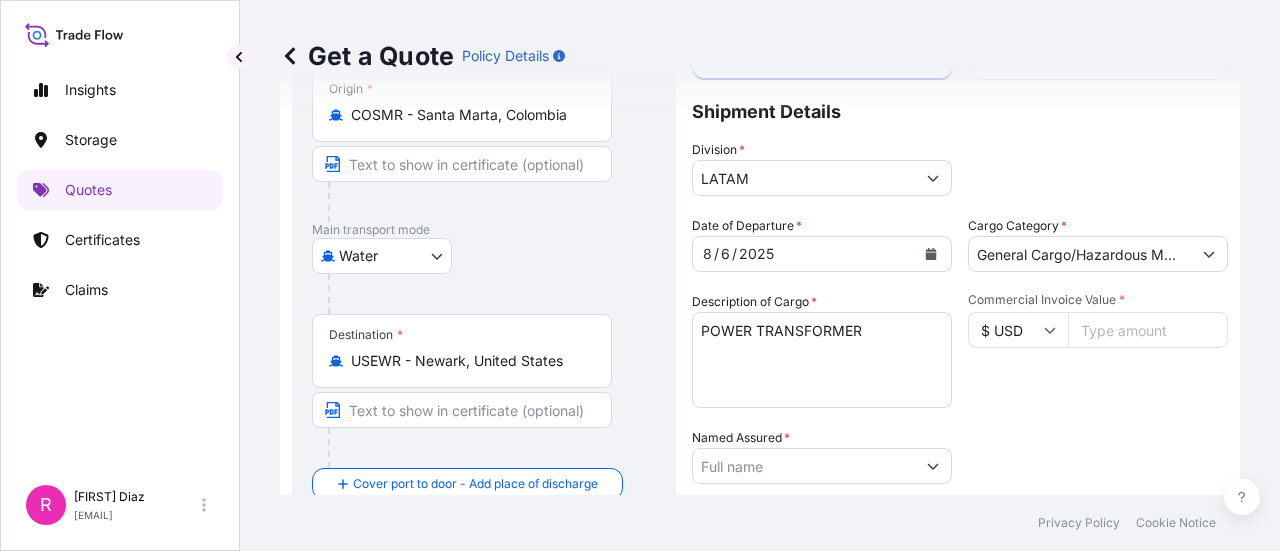 click on "Commercial Invoice Value   *" at bounding box center [1148, 330] 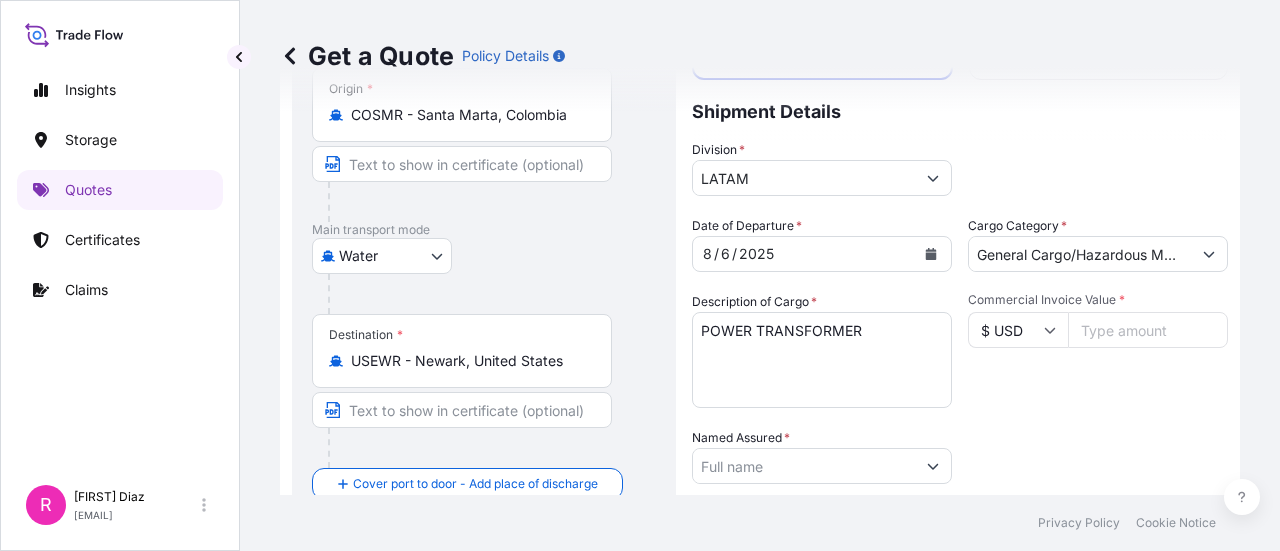 scroll, scrollTop: 300, scrollLeft: 0, axis: vertical 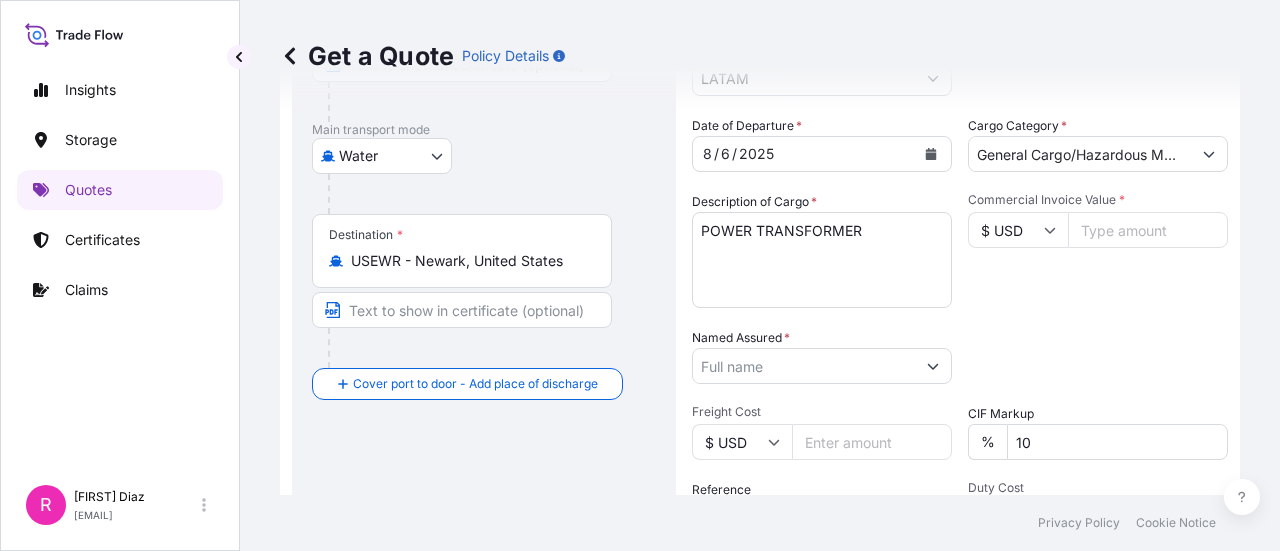 type on "[NUMBER]" 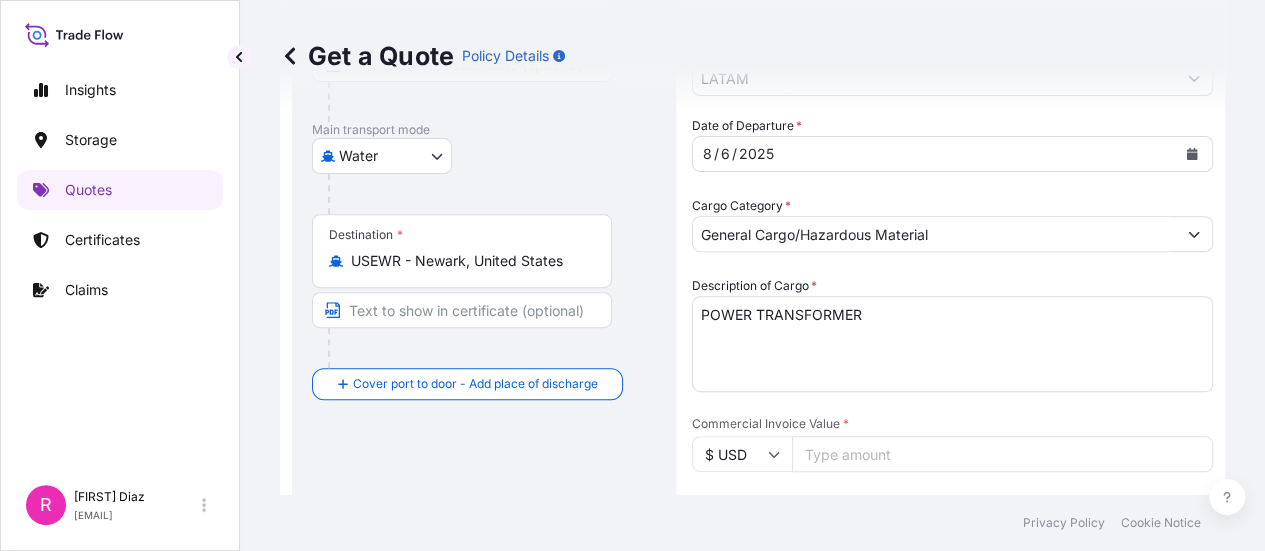 click on "Named Assured *" at bounding box center [934, 534] 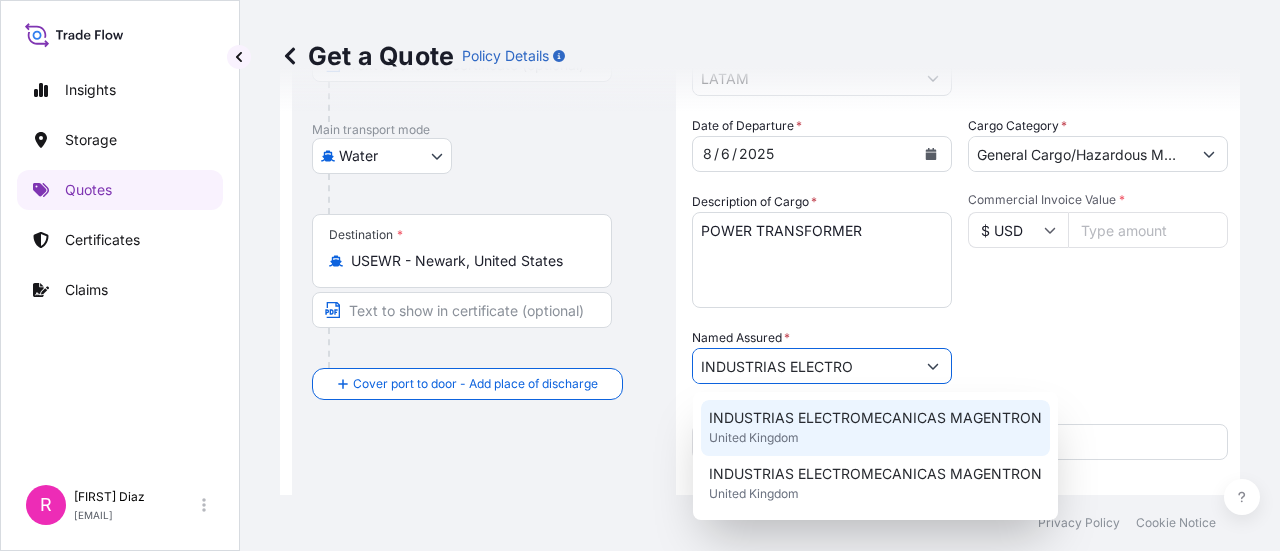 click on "INDUSTRIAS ELECTROMECANICAS MAGENTRON" at bounding box center [875, 418] 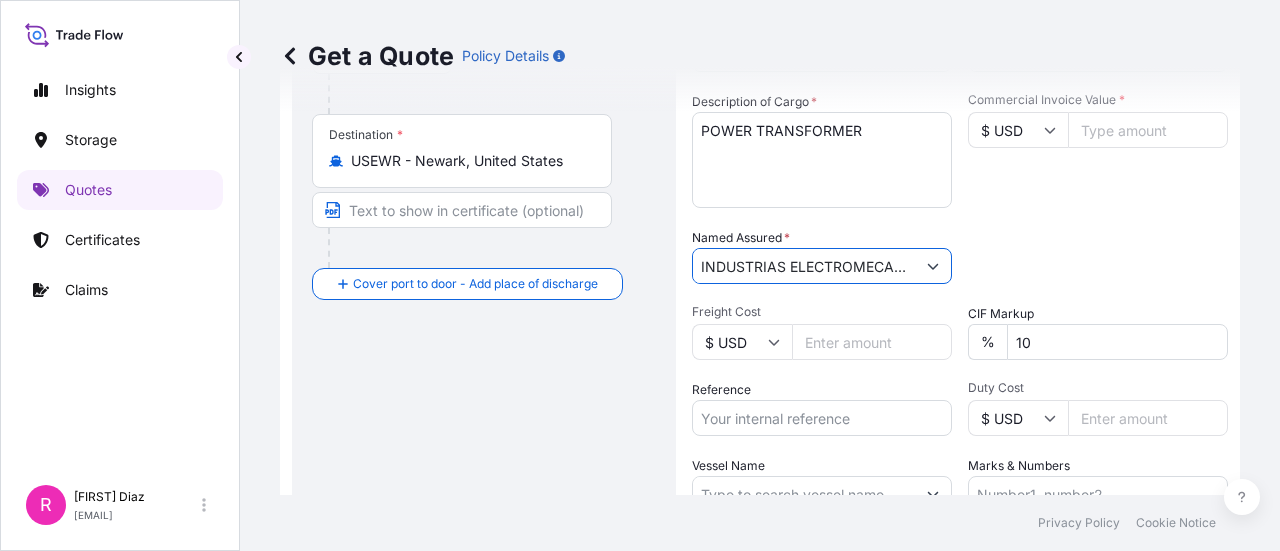 scroll, scrollTop: 500, scrollLeft: 0, axis: vertical 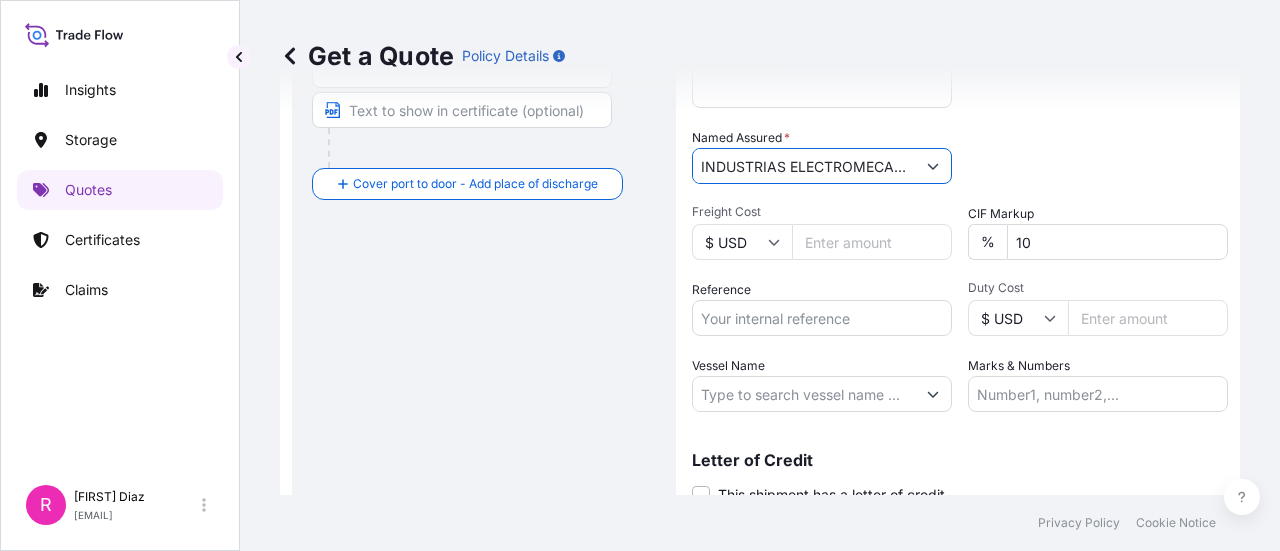 type on "INDUSTRIAS ELECTROMECANICAS MAGENTRON" 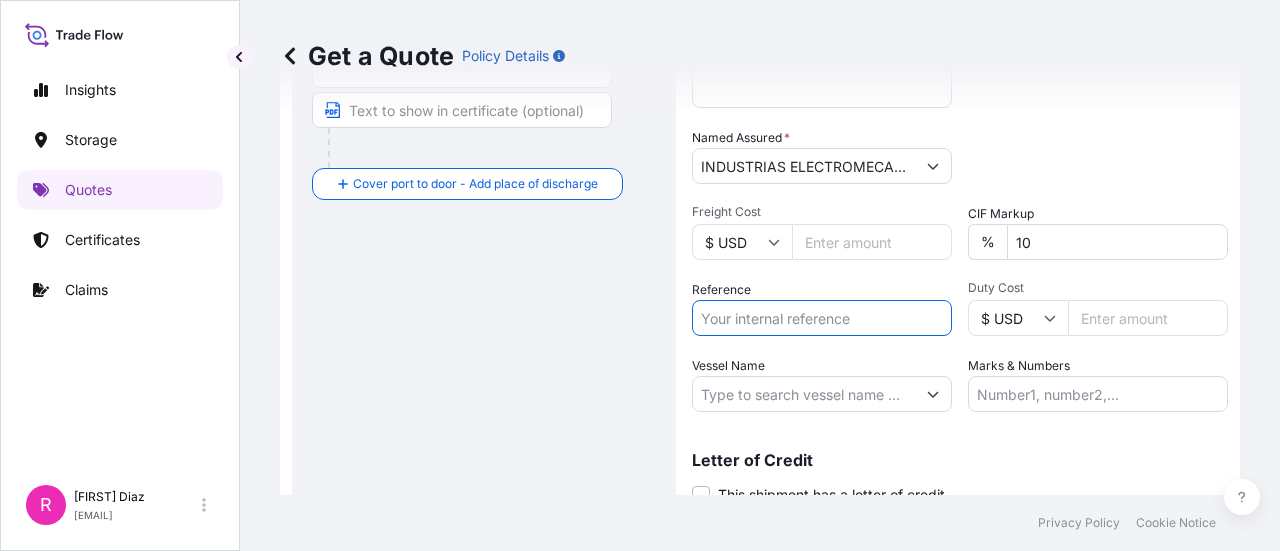 click on "Reference" at bounding box center [822, 318] 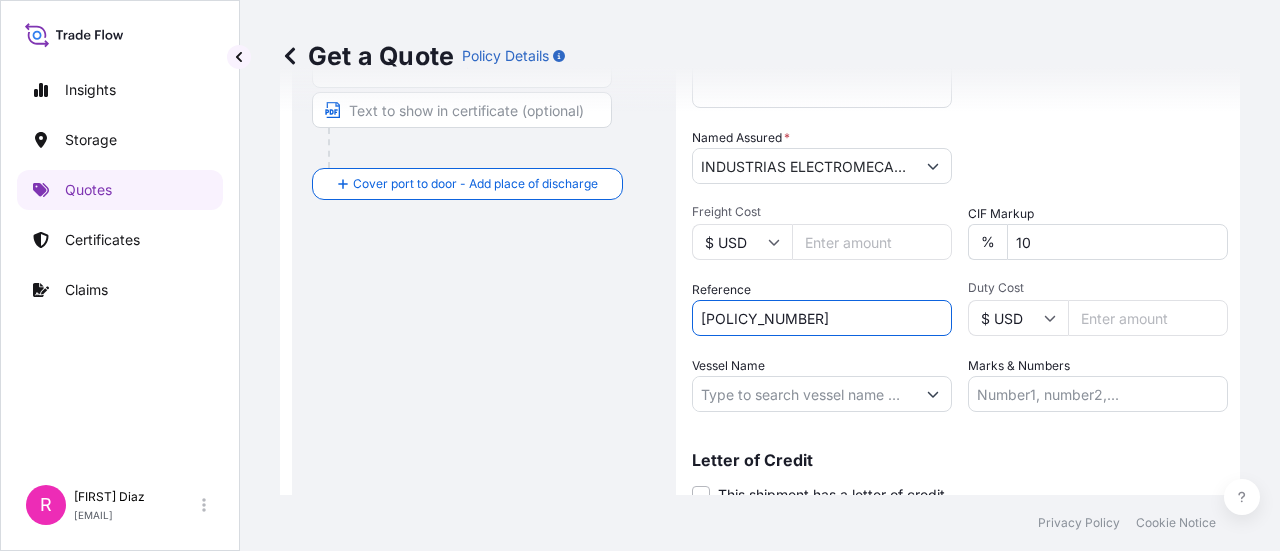 drag, startPoint x: 852, startPoint y: 323, endPoint x: 787, endPoint y: 325, distance: 65.03076 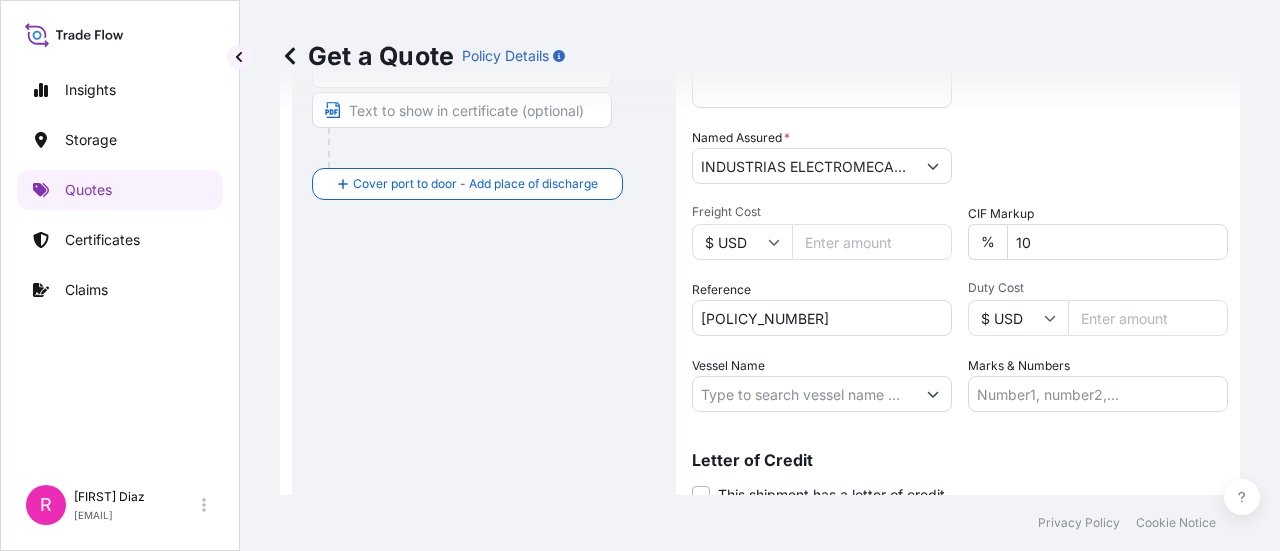 click on "COL 8679271 A//" at bounding box center (822, 318) 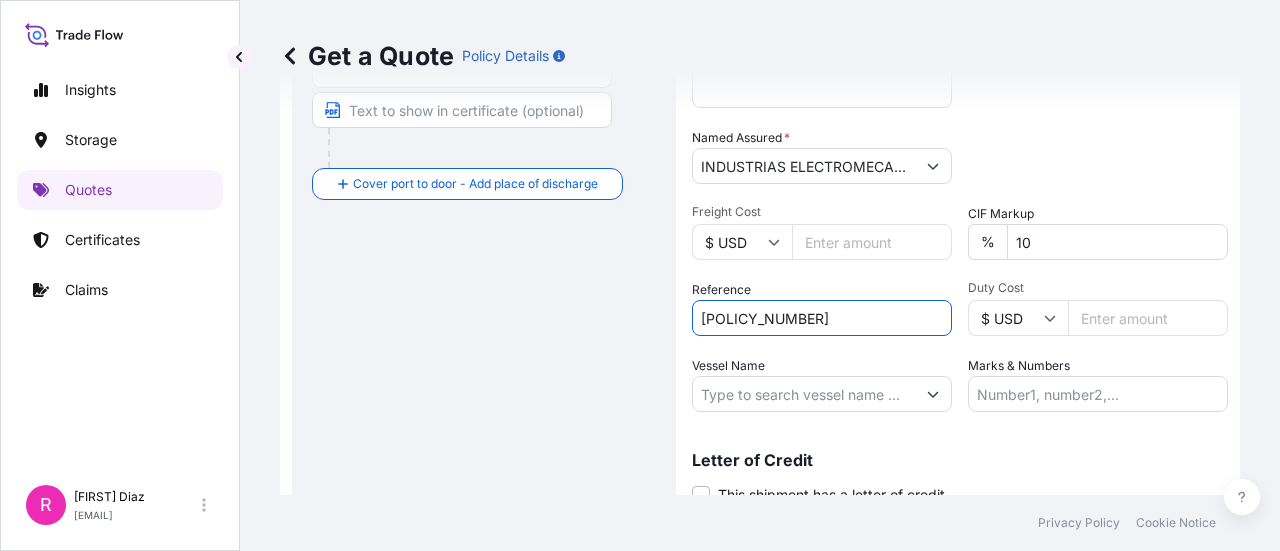 paste on "EXPO 224-25 NATIONAL" 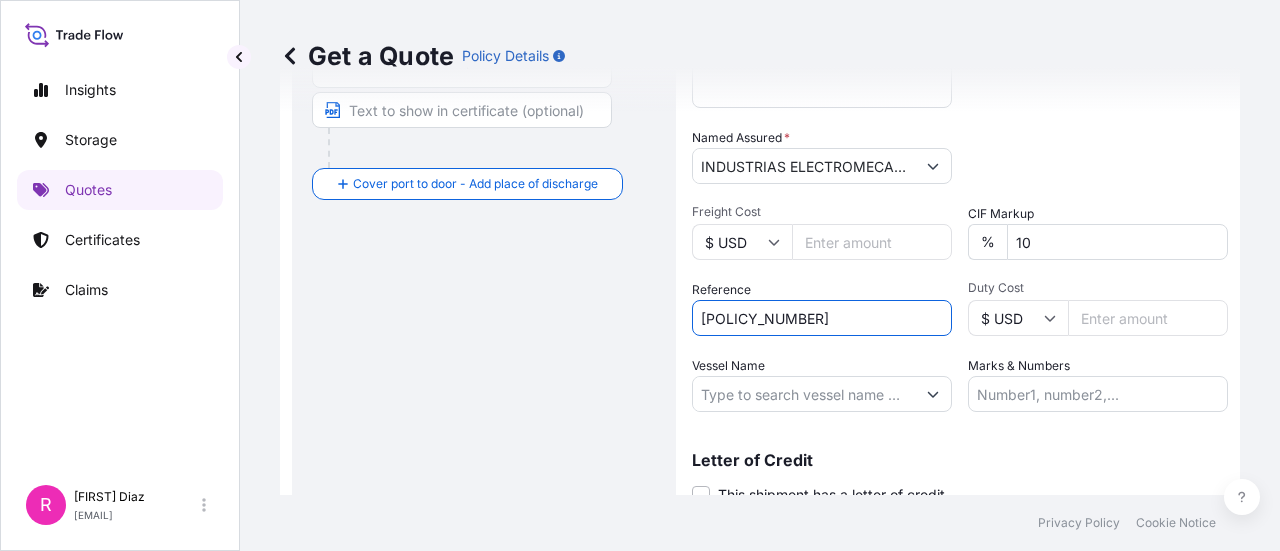 type on "[COUNTRY] [NUMBER] A// EXPO 224-25 NATIONAL" 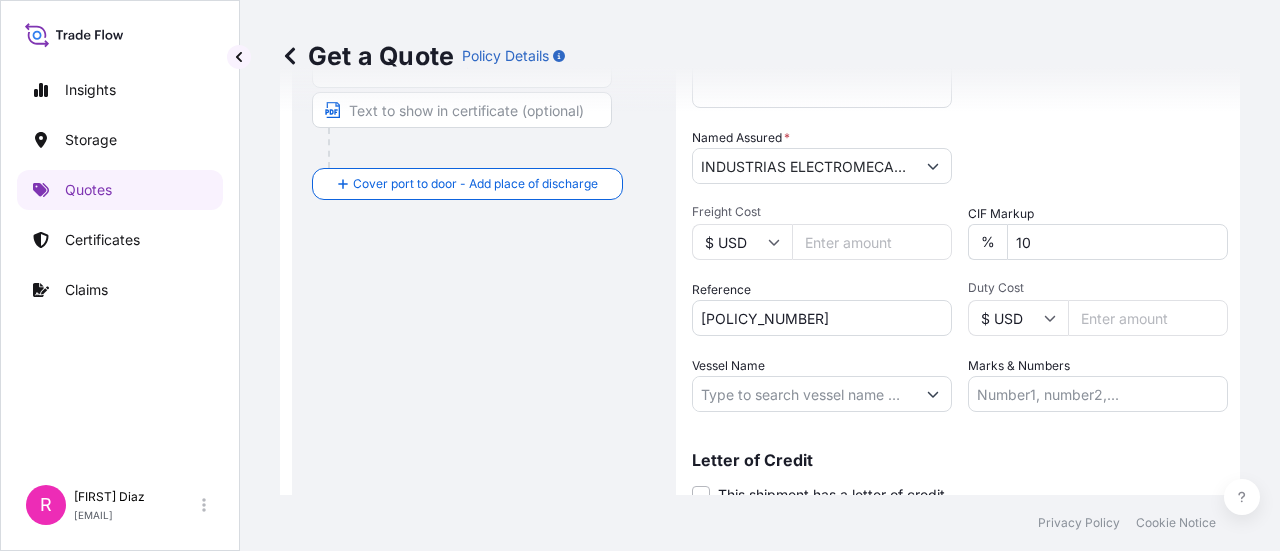 scroll, scrollTop: 0, scrollLeft: 0, axis: both 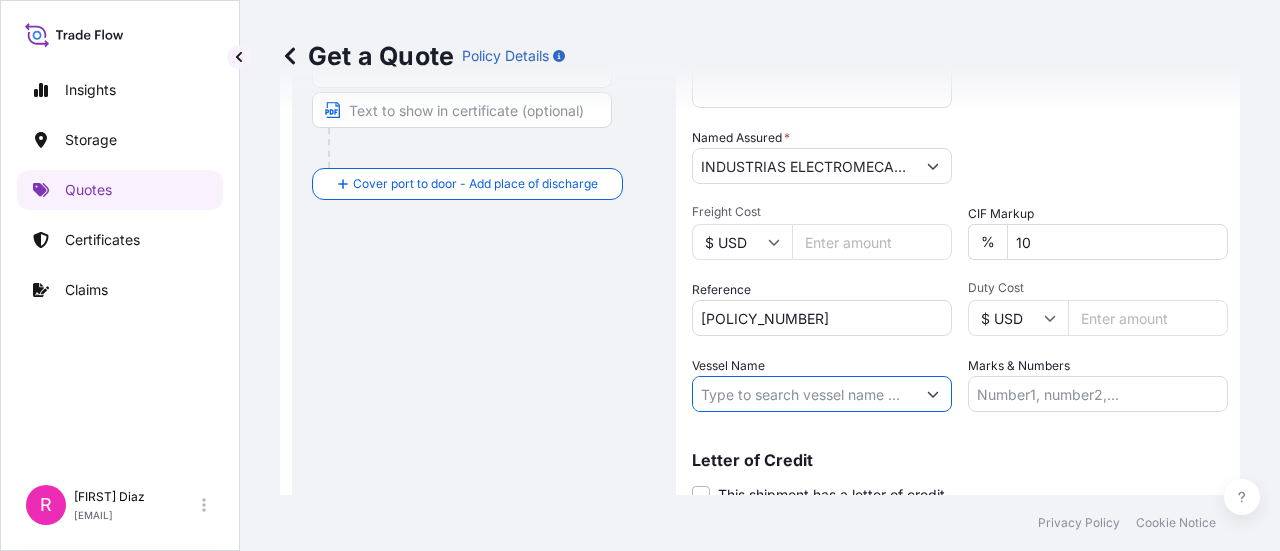 click on "Vessel Name" at bounding box center [804, 394] 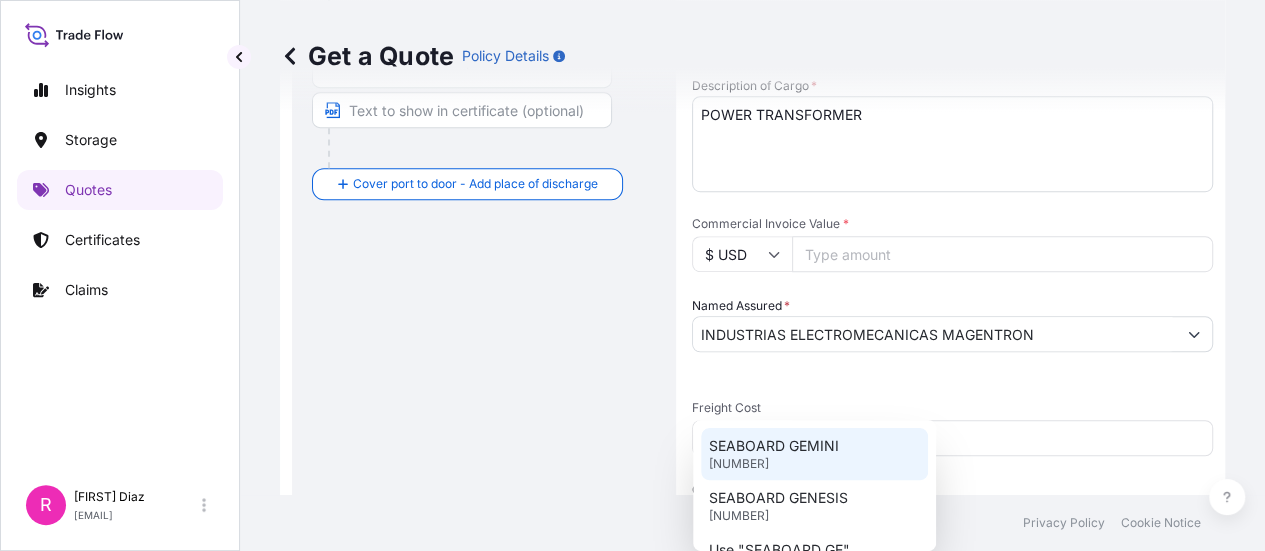 click on "SEABOARD GEMINI" at bounding box center (774, 446) 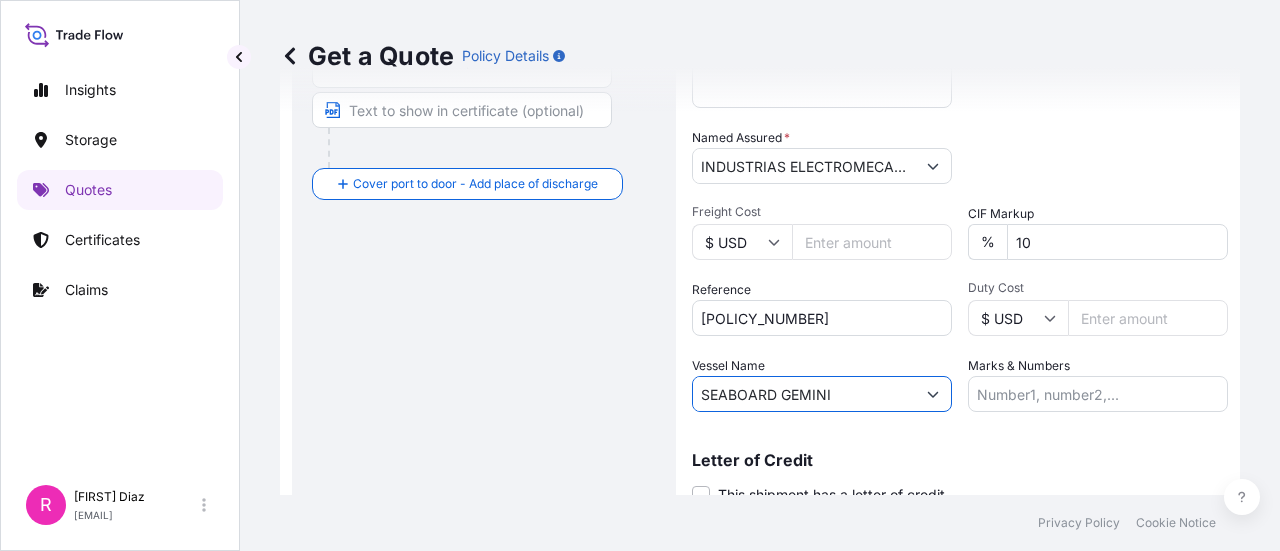 scroll, scrollTop: 577, scrollLeft: 0, axis: vertical 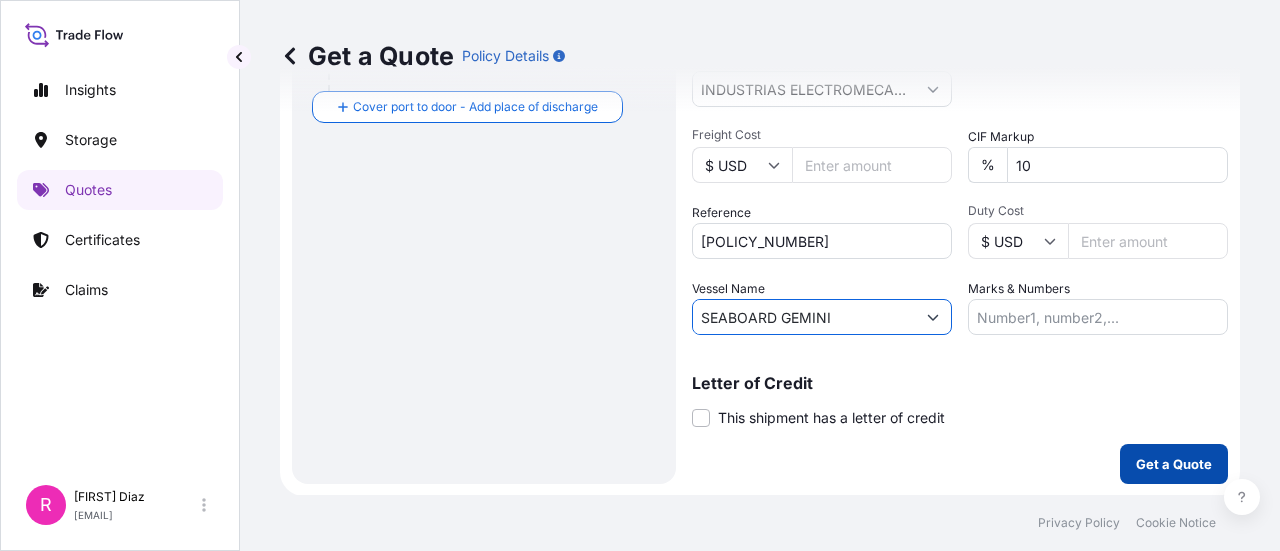 type on "SEABOARD GEMINI" 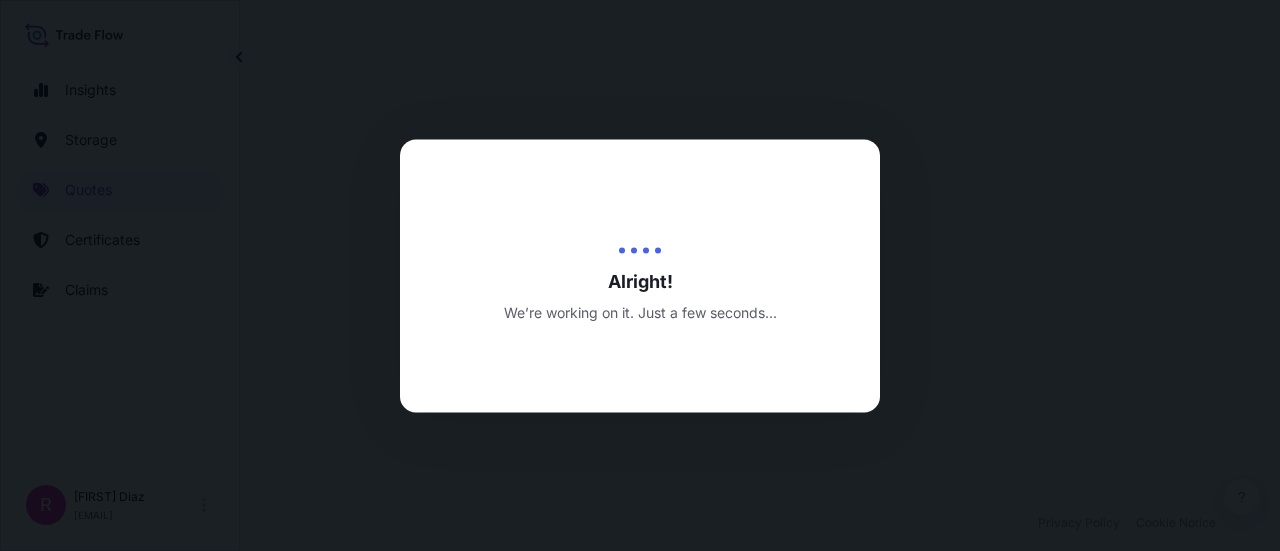 scroll, scrollTop: 0, scrollLeft: 0, axis: both 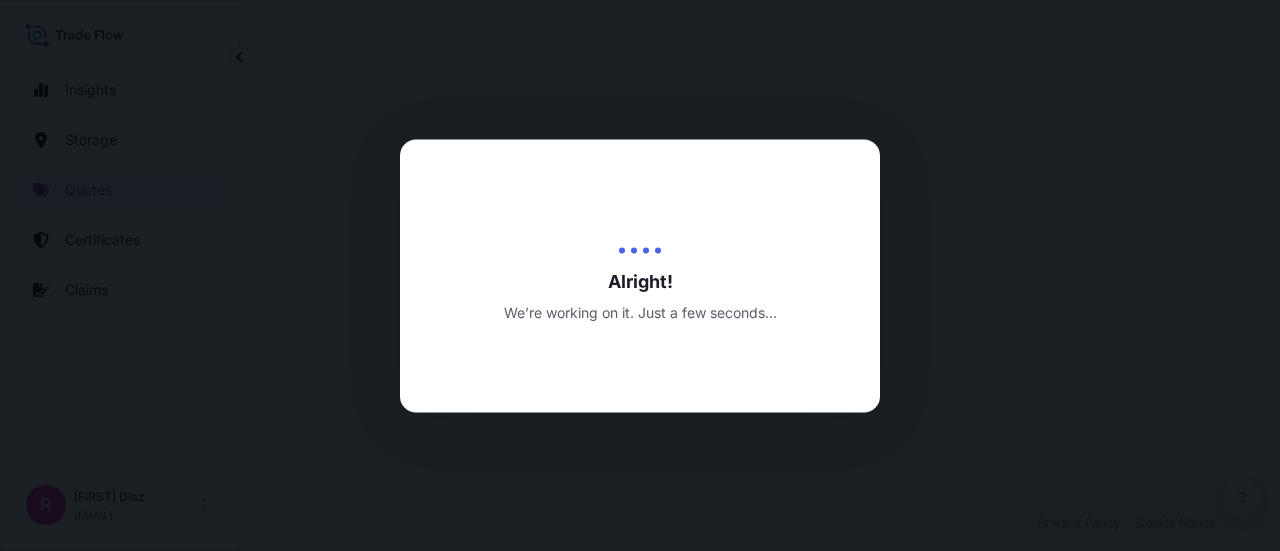 select on "Water" 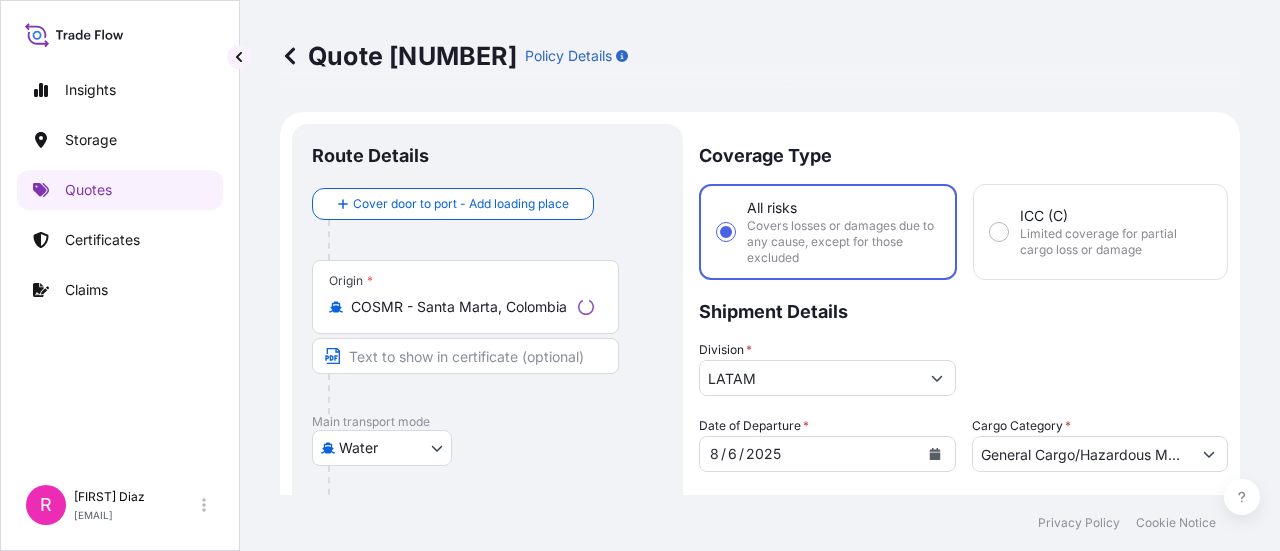 scroll, scrollTop: 992, scrollLeft: 0, axis: vertical 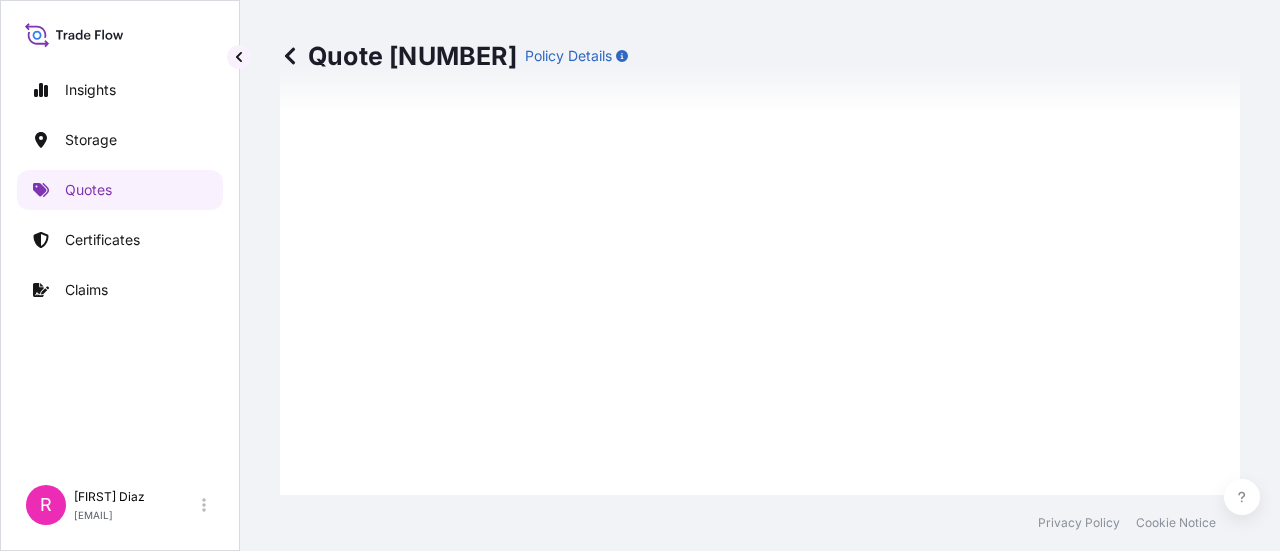drag, startPoint x: 594, startPoint y: 234, endPoint x: 630, endPoint y: 223, distance: 37.64306 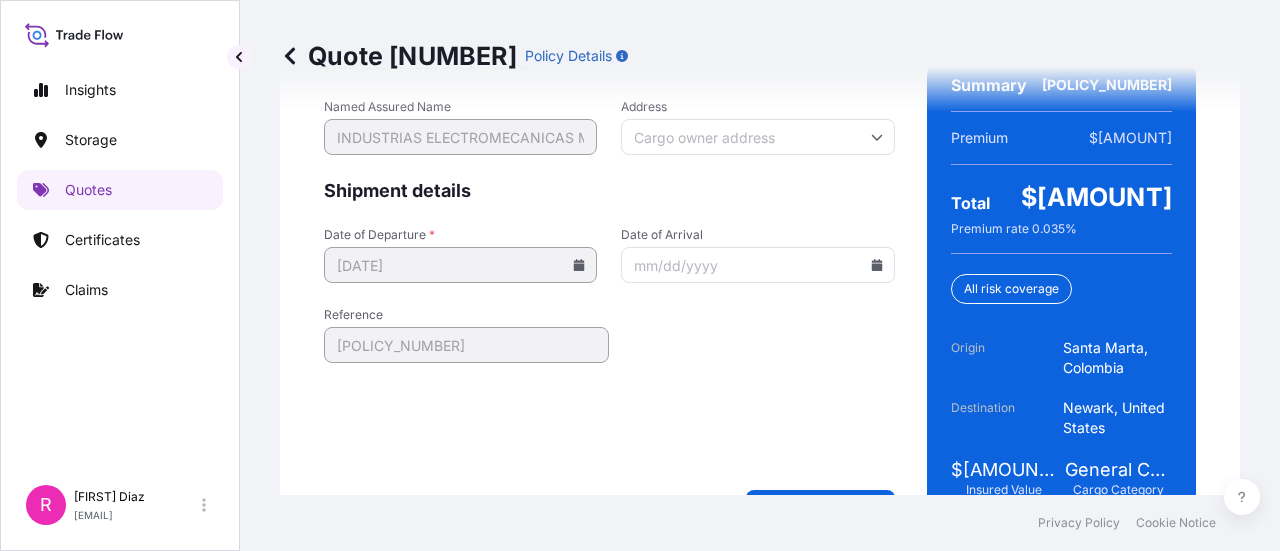 scroll, scrollTop: 3436, scrollLeft: 0, axis: vertical 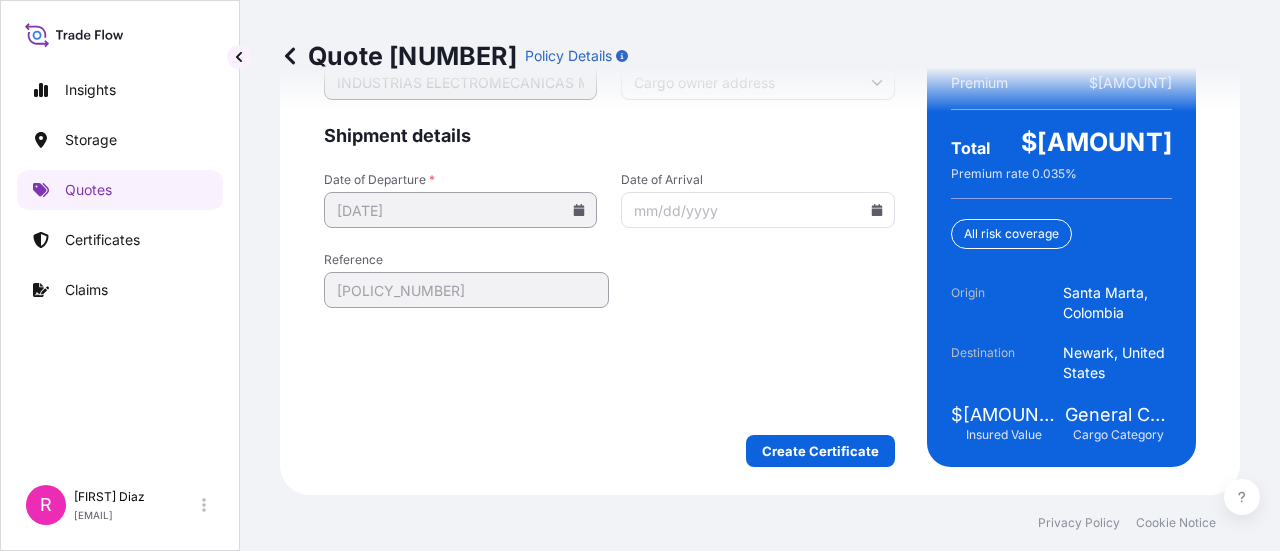 click 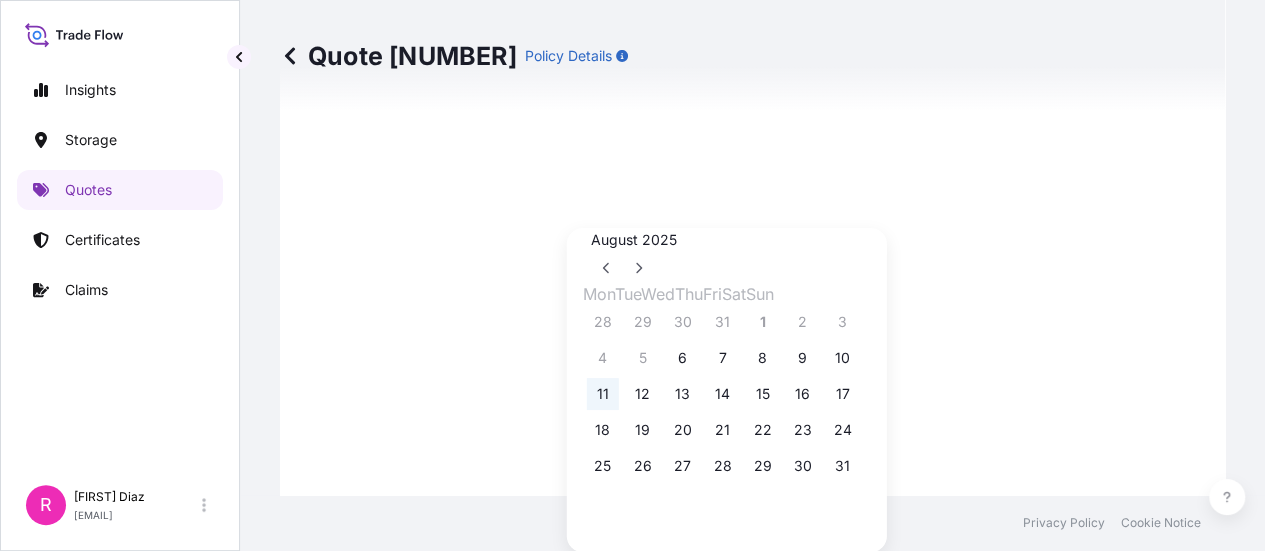 click on "11" at bounding box center [603, 394] 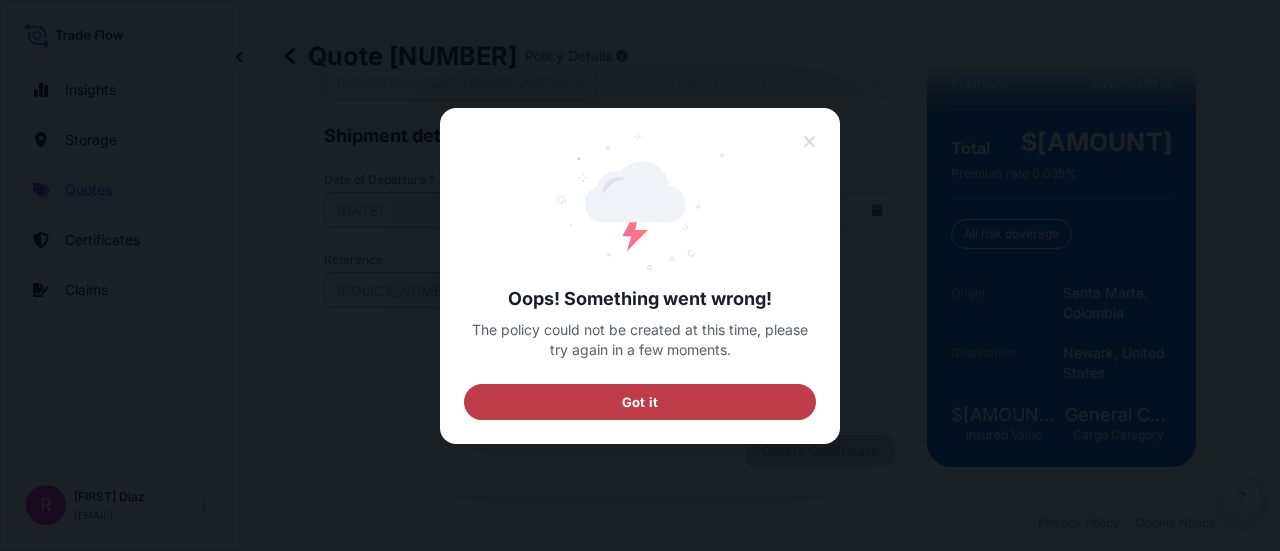 drag, startPoint x: 696, startPoint y: 419, endPoint x: 687, endPoint y: 410, distance: 12.727922 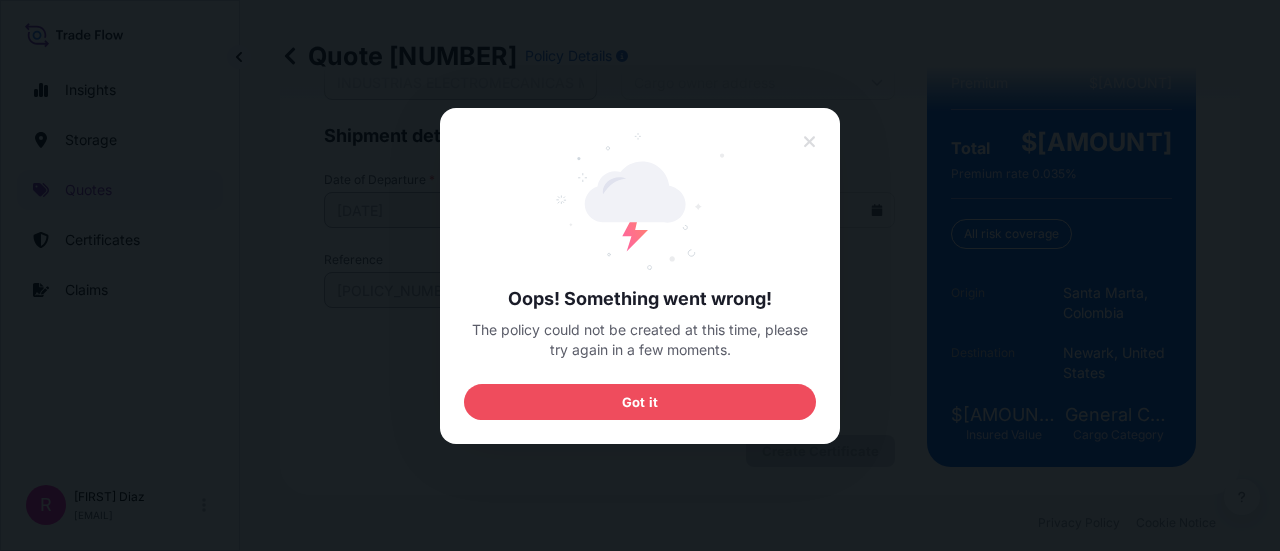 click on "Got it" at bounding box center [640, 401] 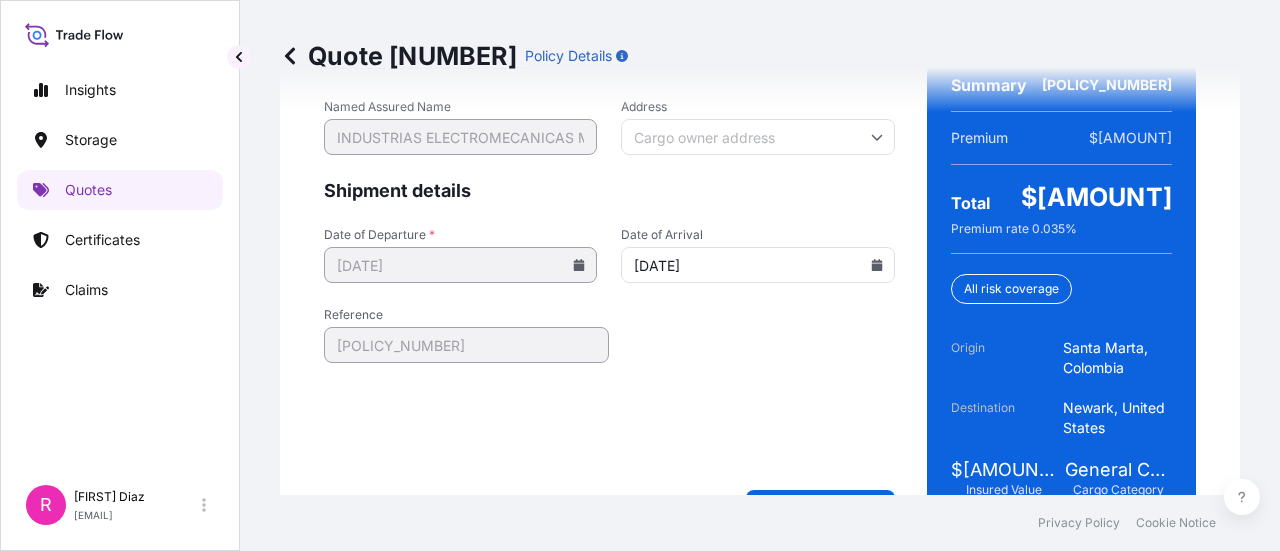 scroll, scrollTop: 3466, scrollLeft: 0, axis: vertical 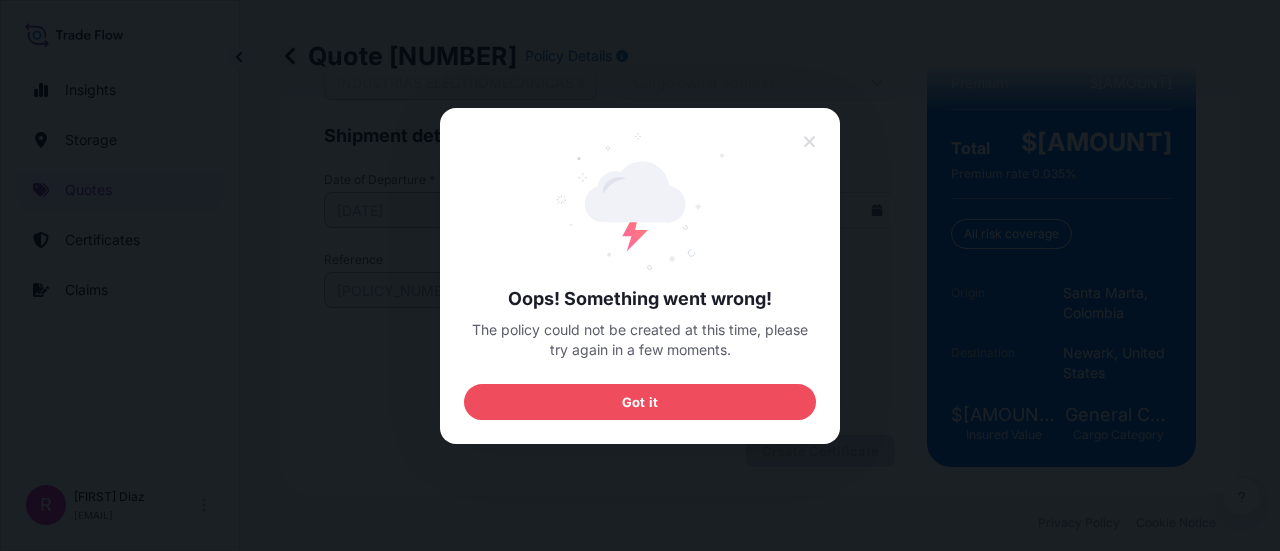click on "Got it" at bounding box center (640, 401) 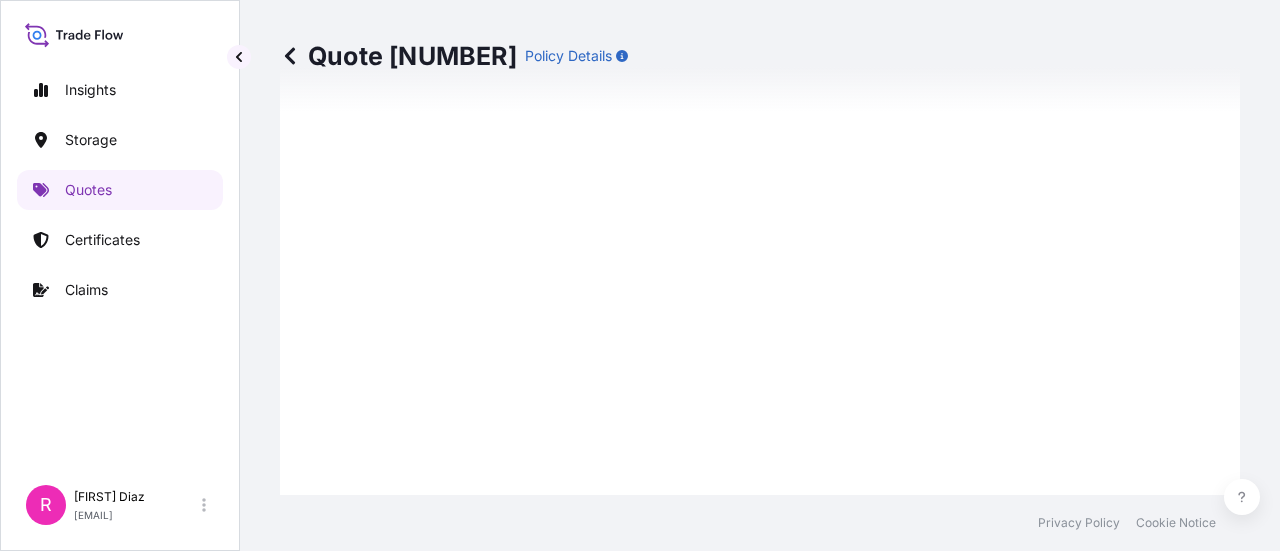 scroll, scrollTop: 2166, scrollLeft: 0, axis: vertical 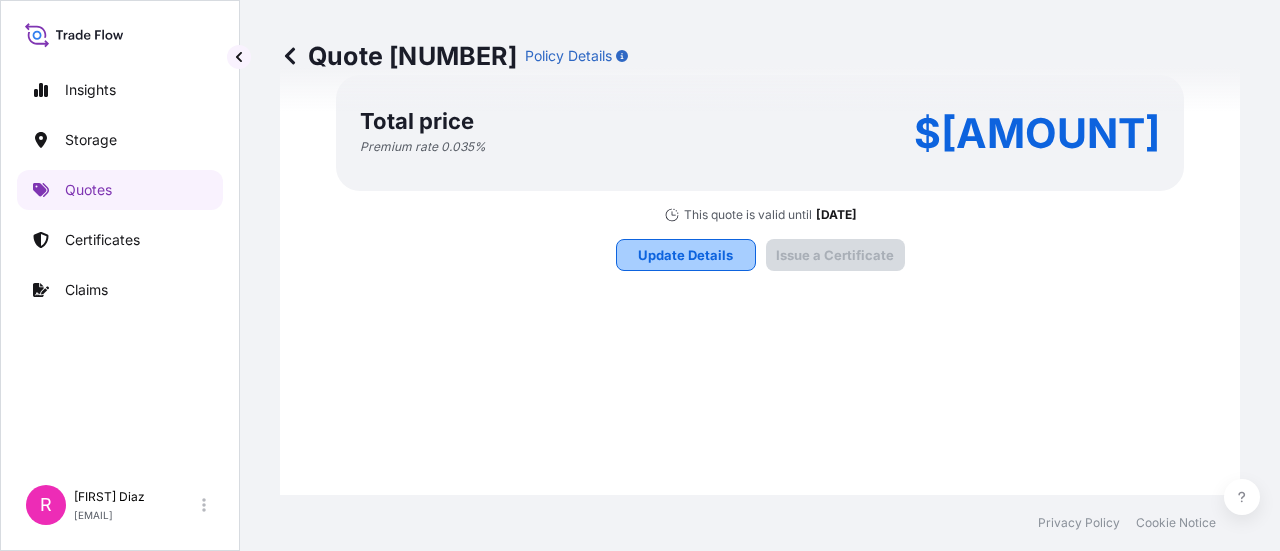 click on "Update Details" at bounding box center (685, 255) 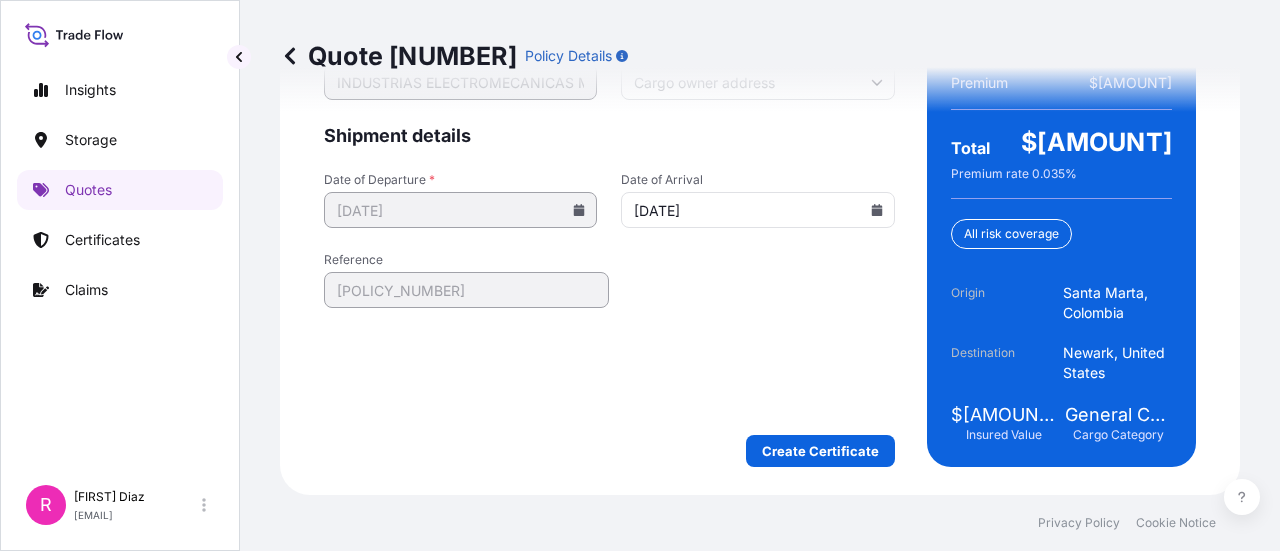 scroll, scrollTop: 3466, scrollLeft: 0, axis: vertical 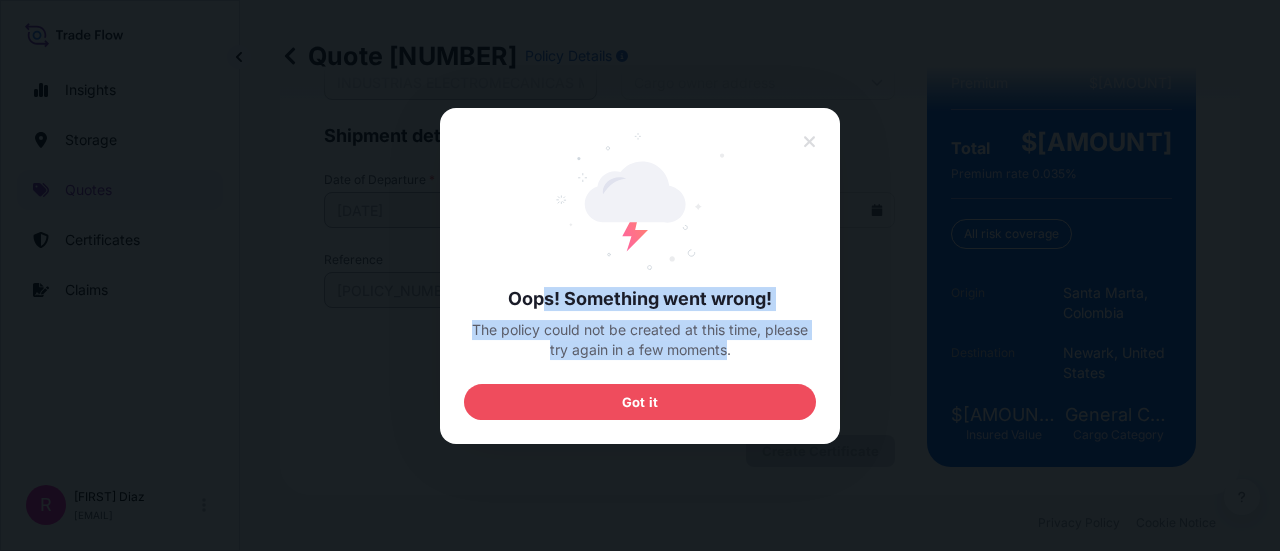 drag, startPoint x: 728, startPoint y: 351, endPoint x: 518, endPoint y: 291, distance: 218.40329 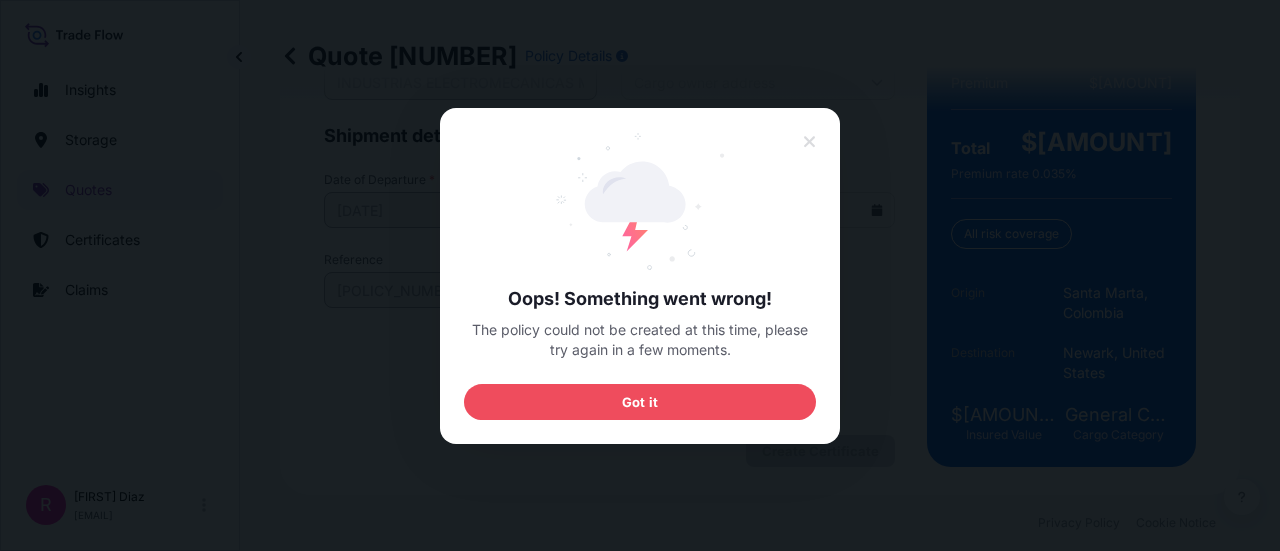 click on "Oops! Something went wrong!" at bounding box center [640, 298] 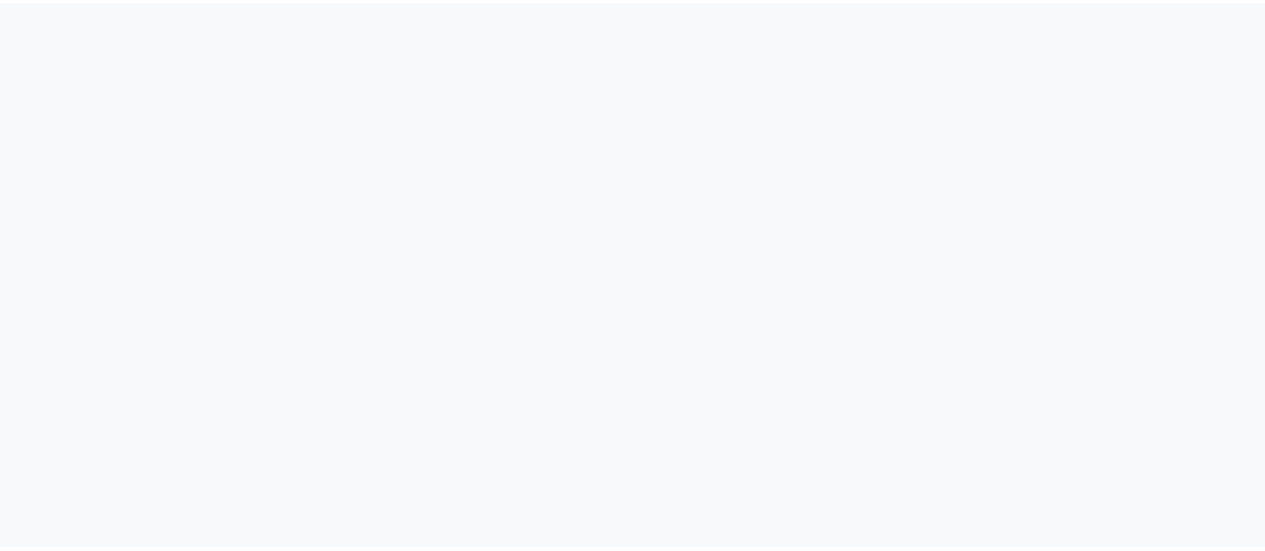 scroll, scrollTop: 0, scrollLeft: 0, axis: both 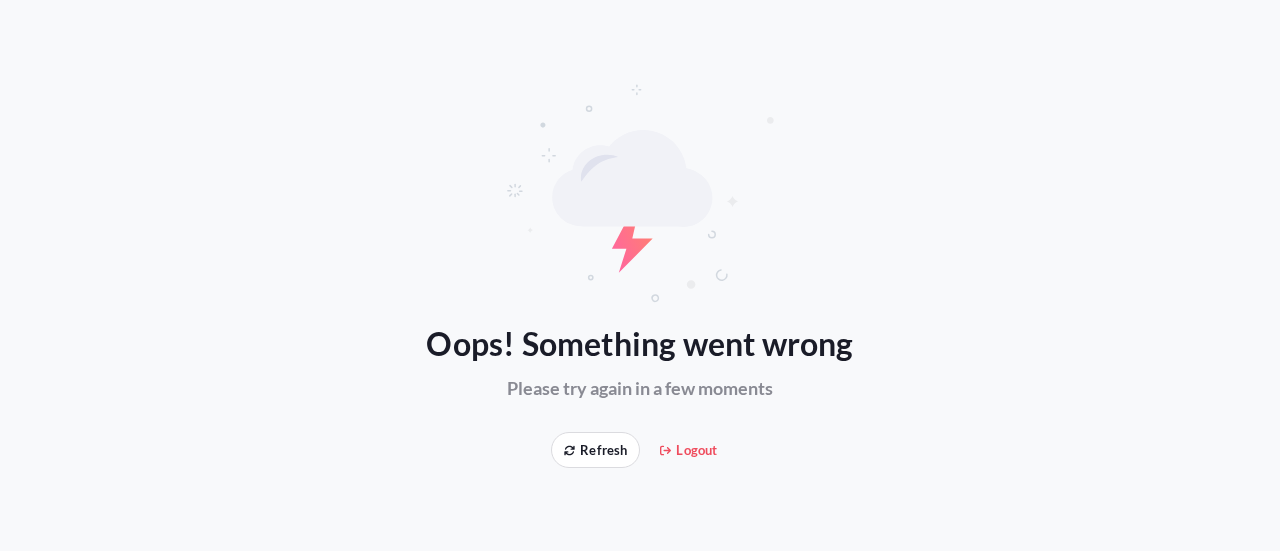 click on "Oops! Something went wrong Please try again in a few moments Refresh Logout" at bounding box center (640, 275) 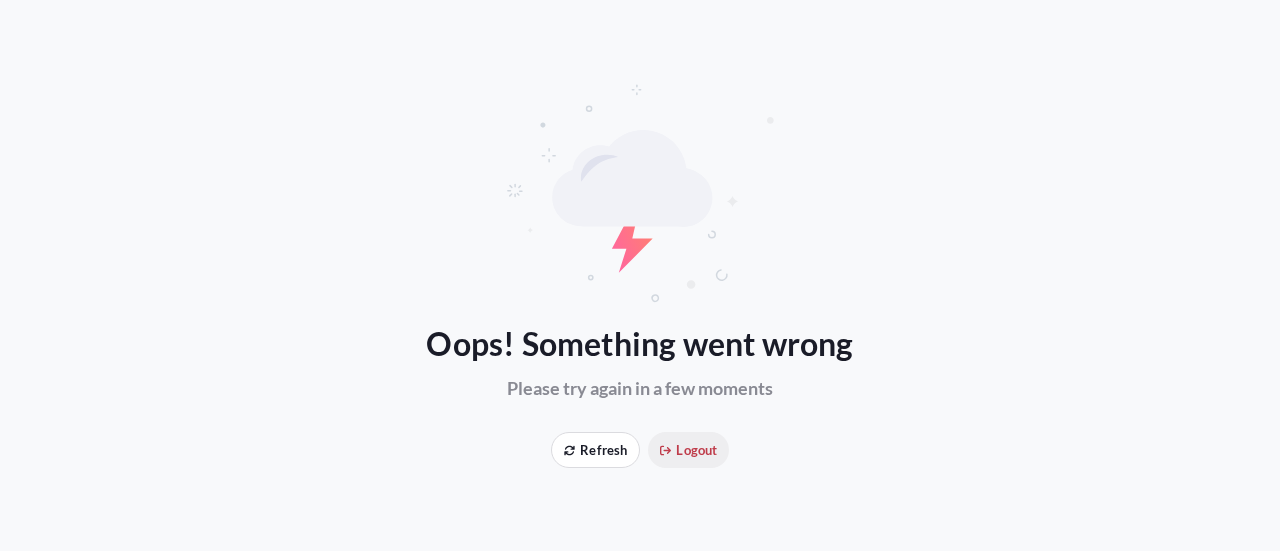 click on "Logout" at bounding box center [688, 450] 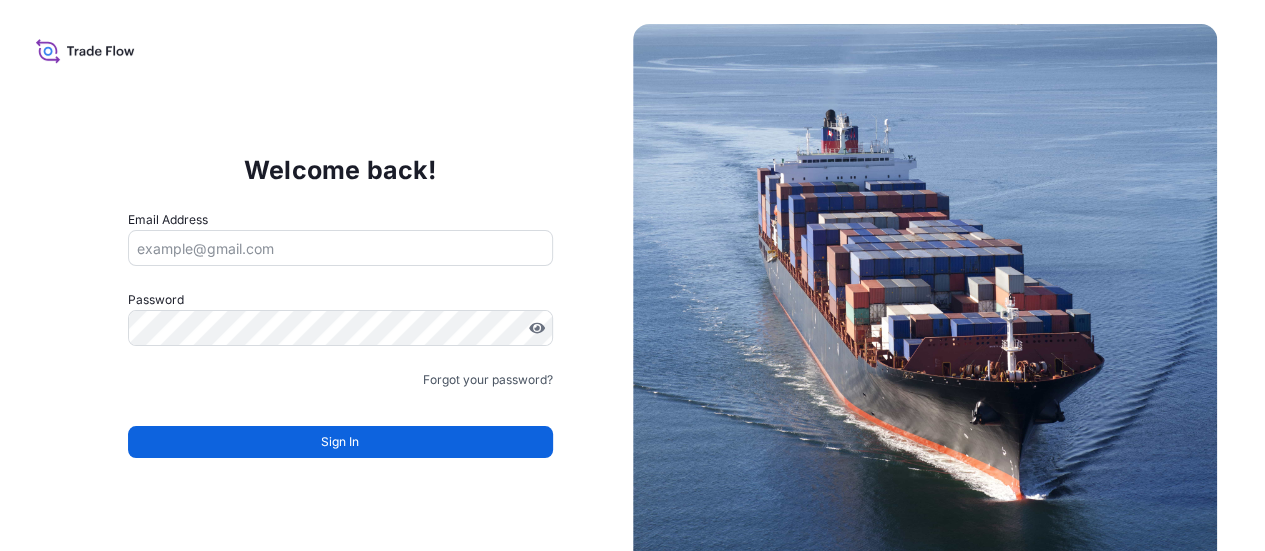 type on "[FIRST].[LAST]@[DOMAIN]" 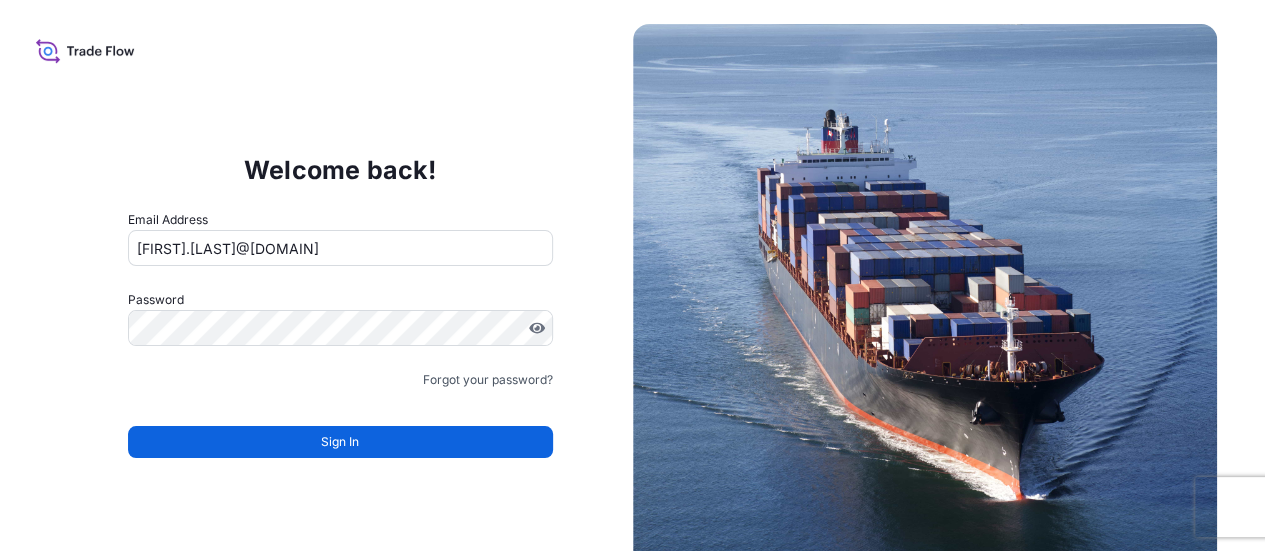 click on "Sign In" at bounding box center (340, 442) 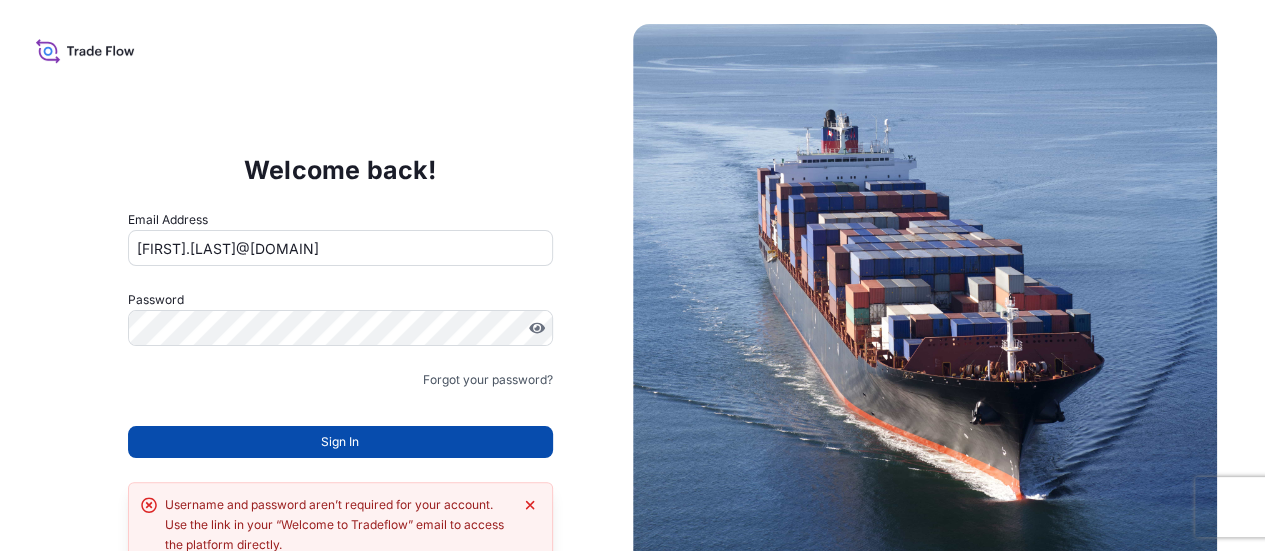 click on "Sign In" at bounding box center (340, 442) 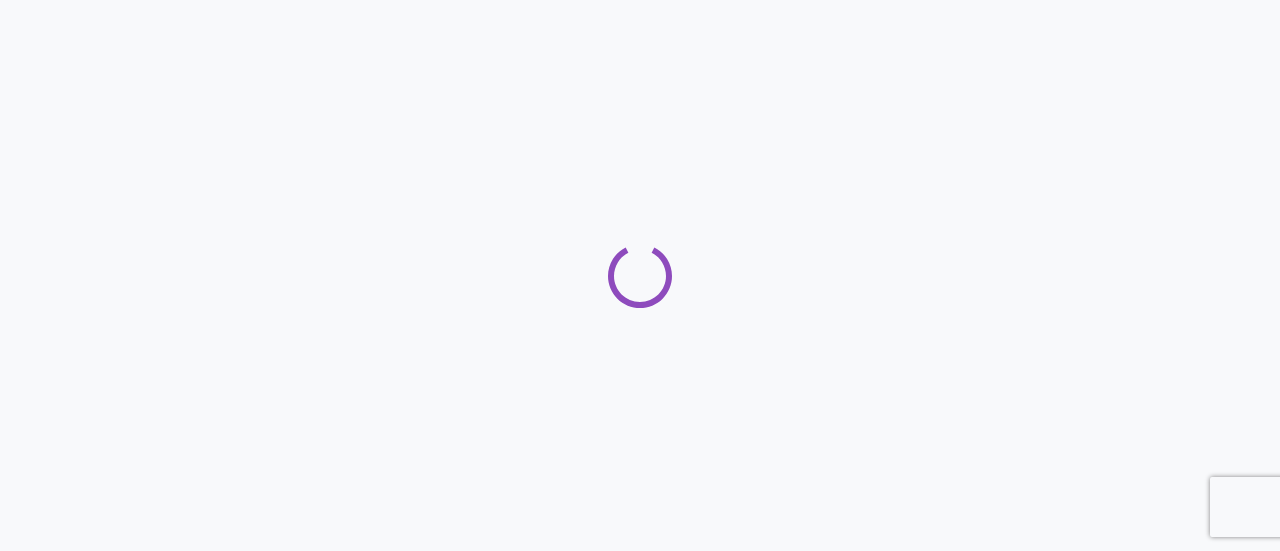scroll, scrollTop: 0, scrollLeft: 0, axis: both 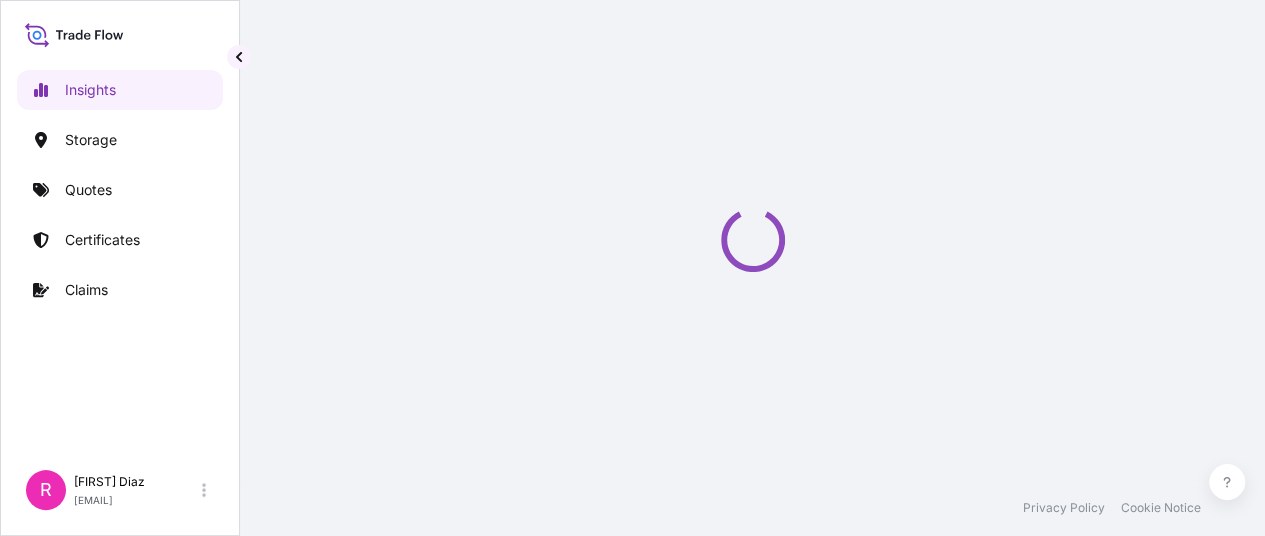 select on "2025" 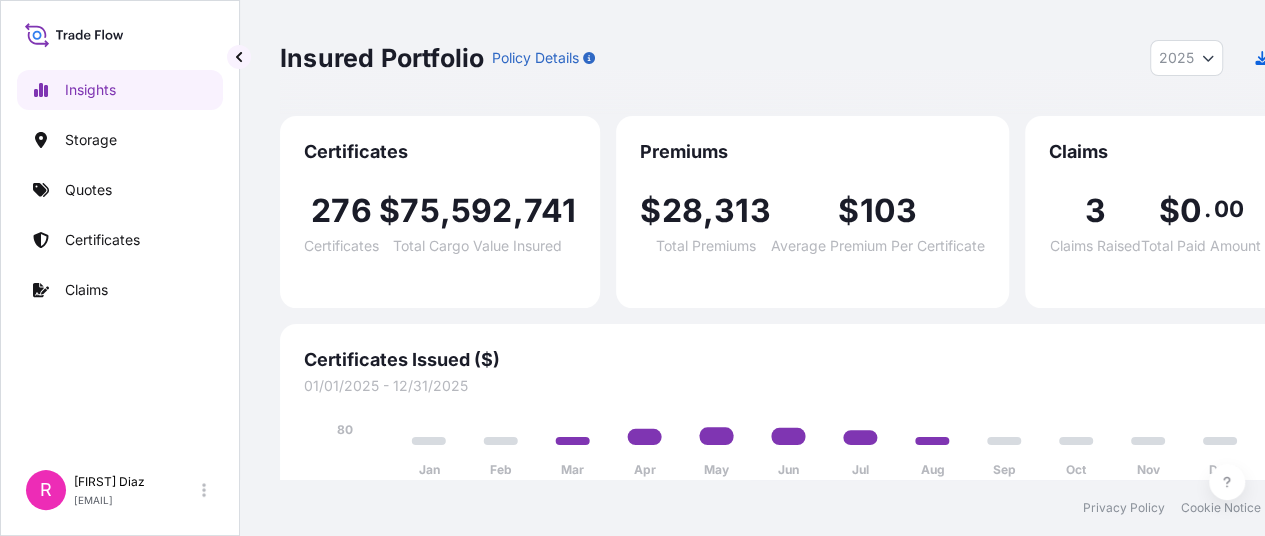 click on "Insights Storage Quotes Certificates Claims" at bounding box center (120, 256) 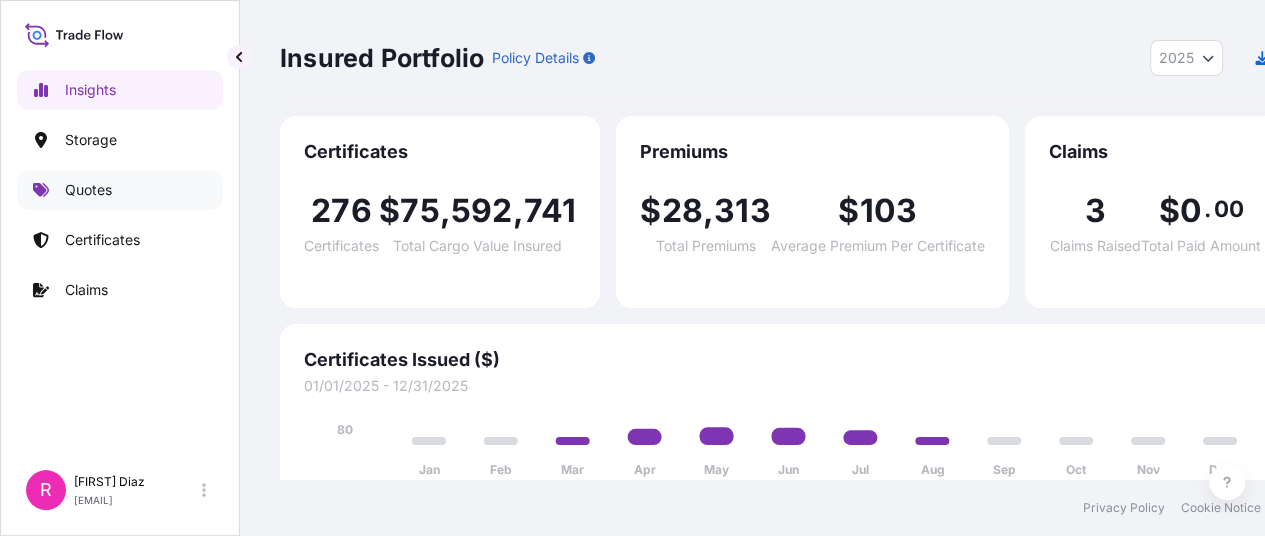 click on "Quotes" at bounding box center (120, 190) 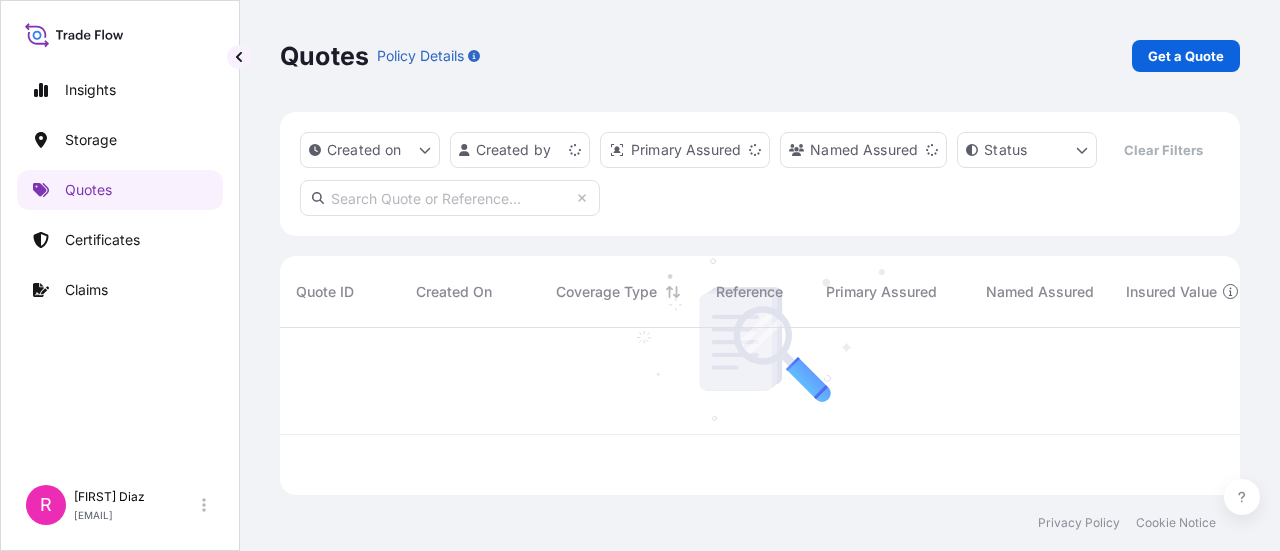 scroll, scrollTop: 16, scrollLeft: 16, axis: both 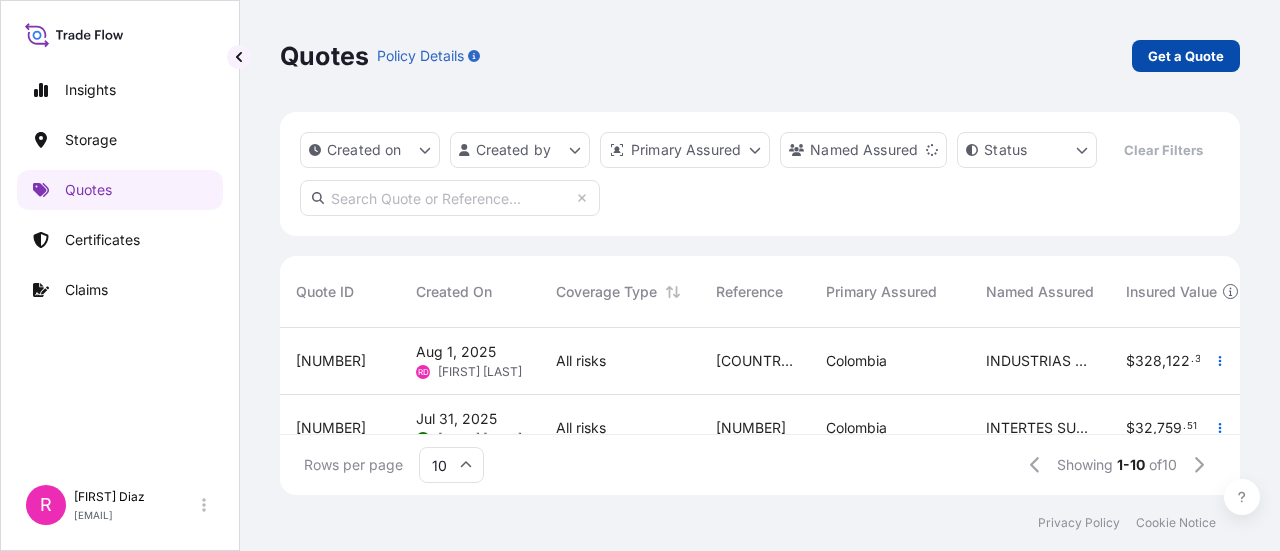 click on "Get a Quote" at bounding box center [1186, 56] 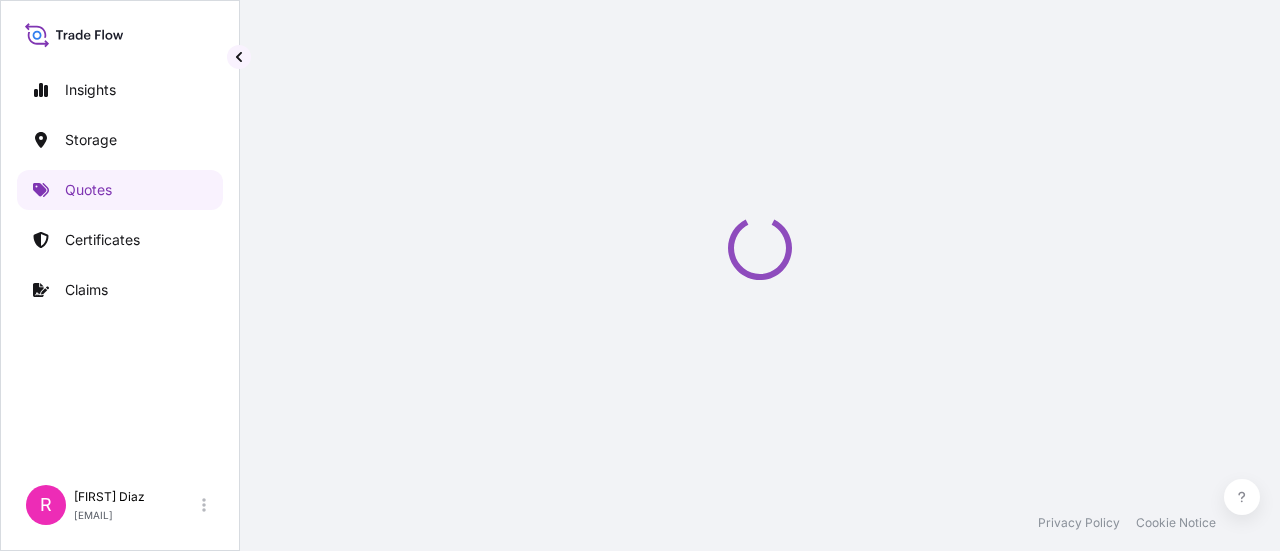 select on "Water" 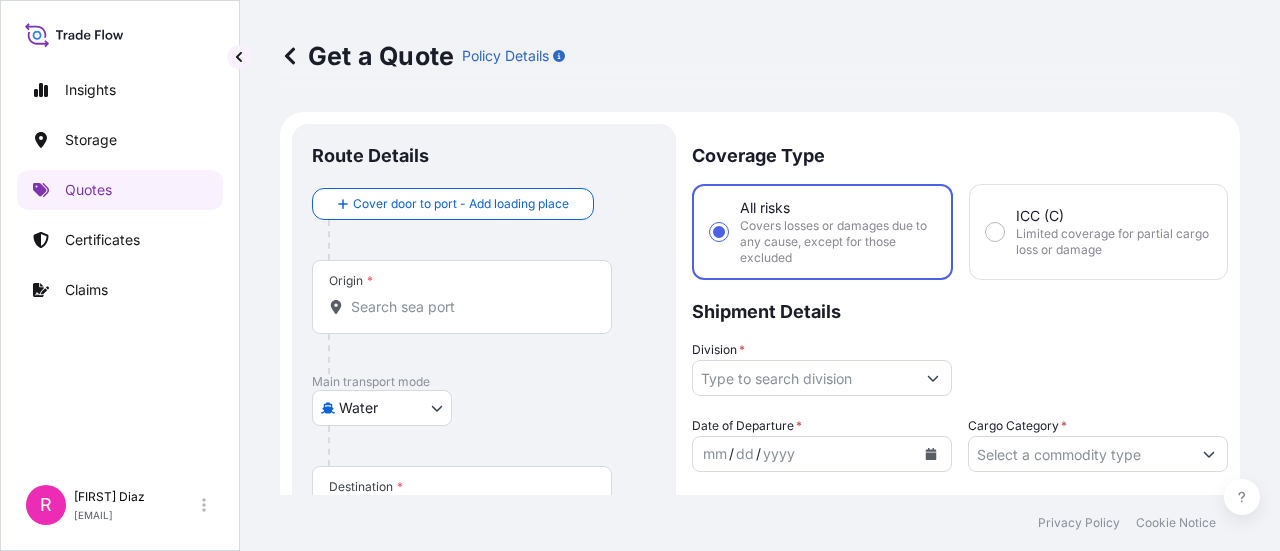 scroll, scrollTop: 32, scrollLeft: 0, axis: vertical 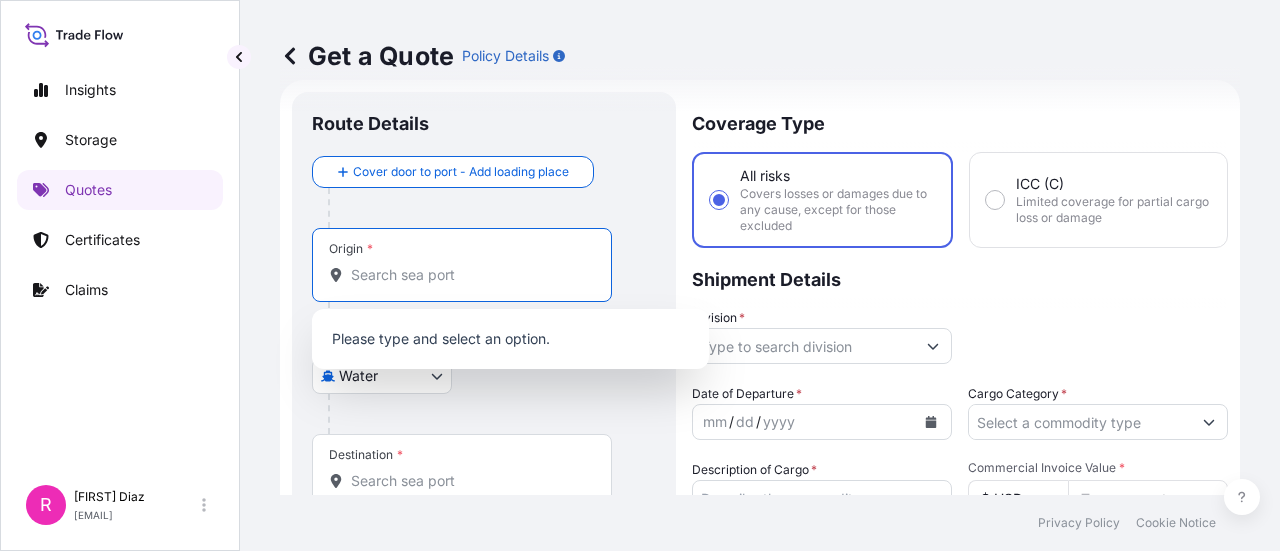 click on "Origin *" at bounding box center [469, 275] 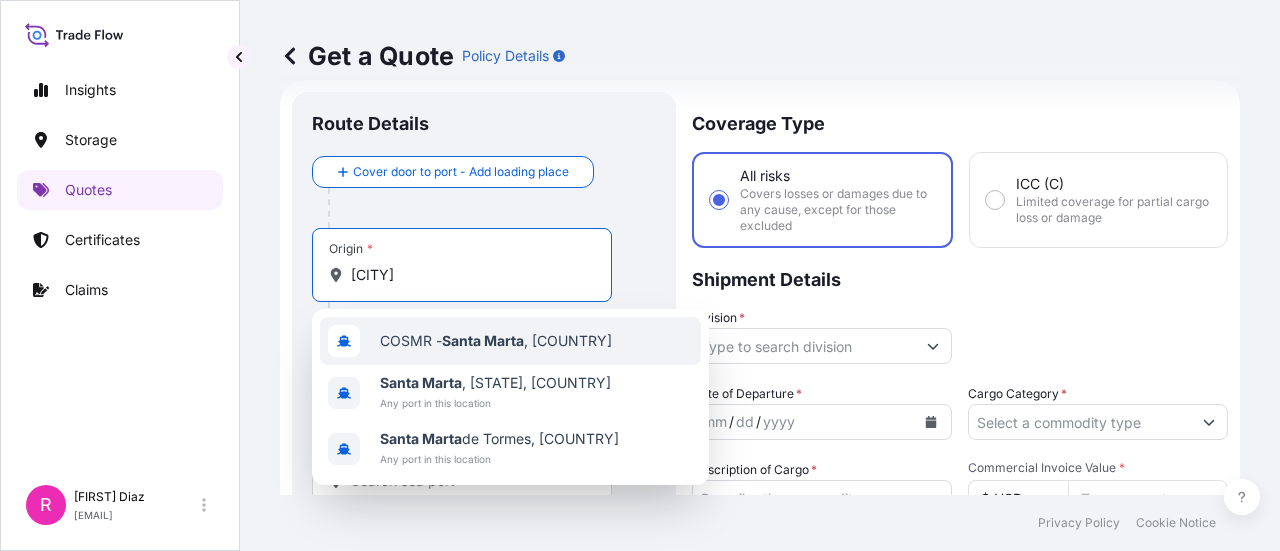 click on "COSMR -  [CITY] , [COUNTRY]" at bounding box center (496, 341) 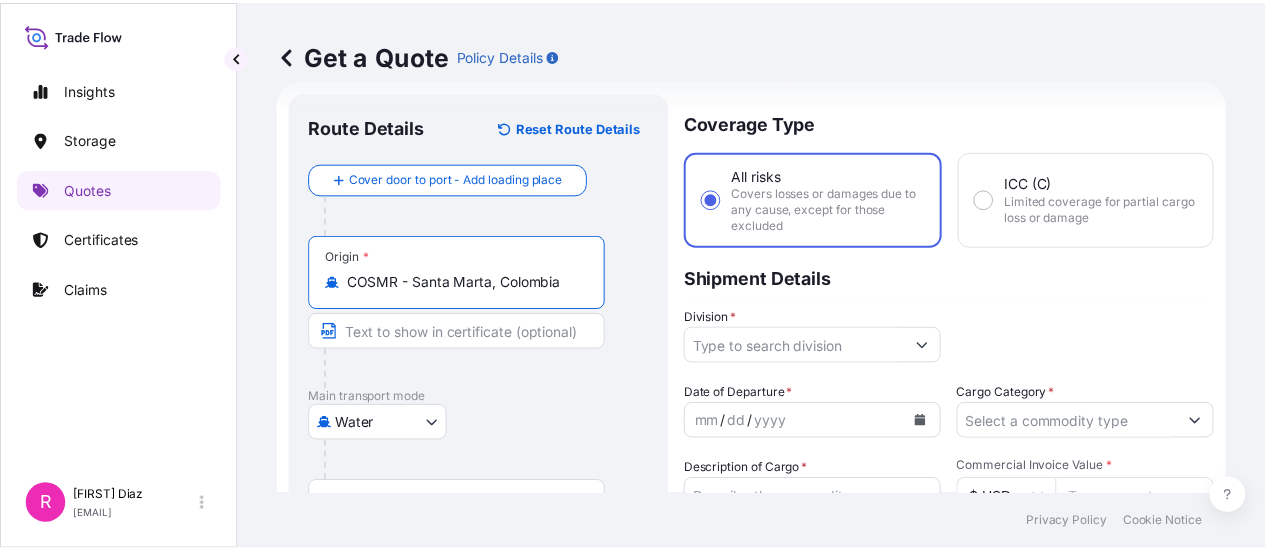 scroll, scrollTop: 132, scrollLeft: 0, axis: vertical 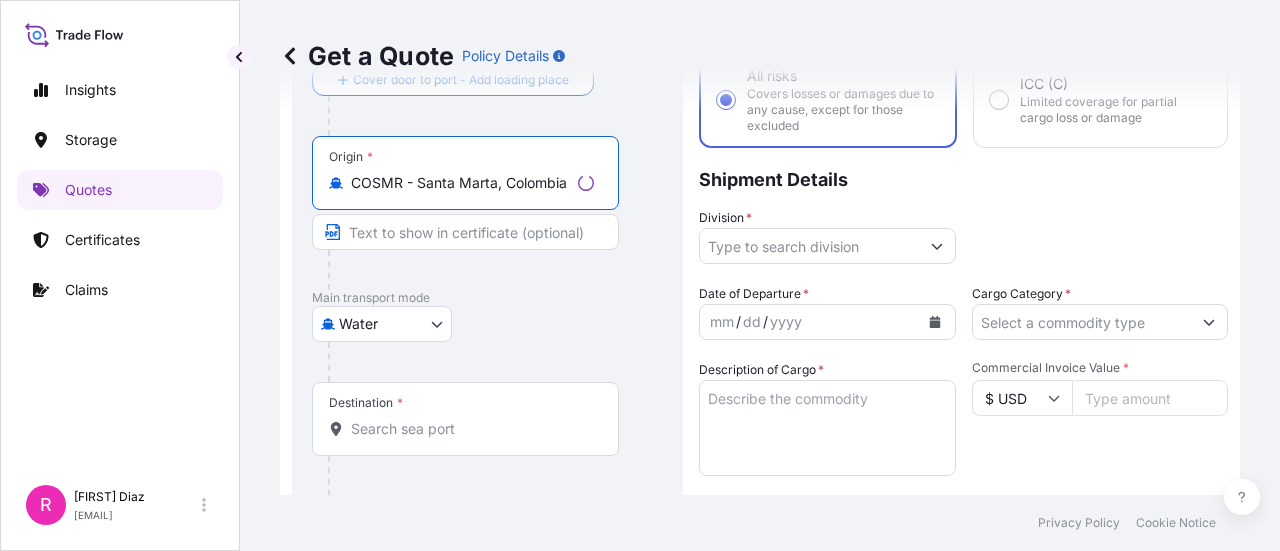 type on "COSMR - Santa Marta, Colombia" 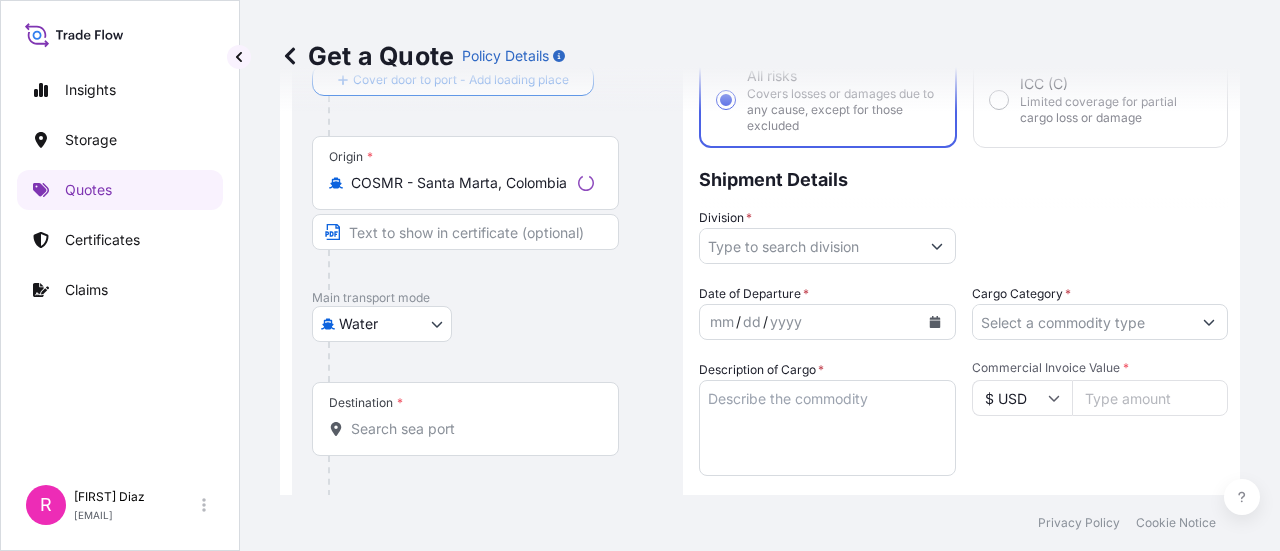 click on "Destination *" at bounding box center [465, 419] 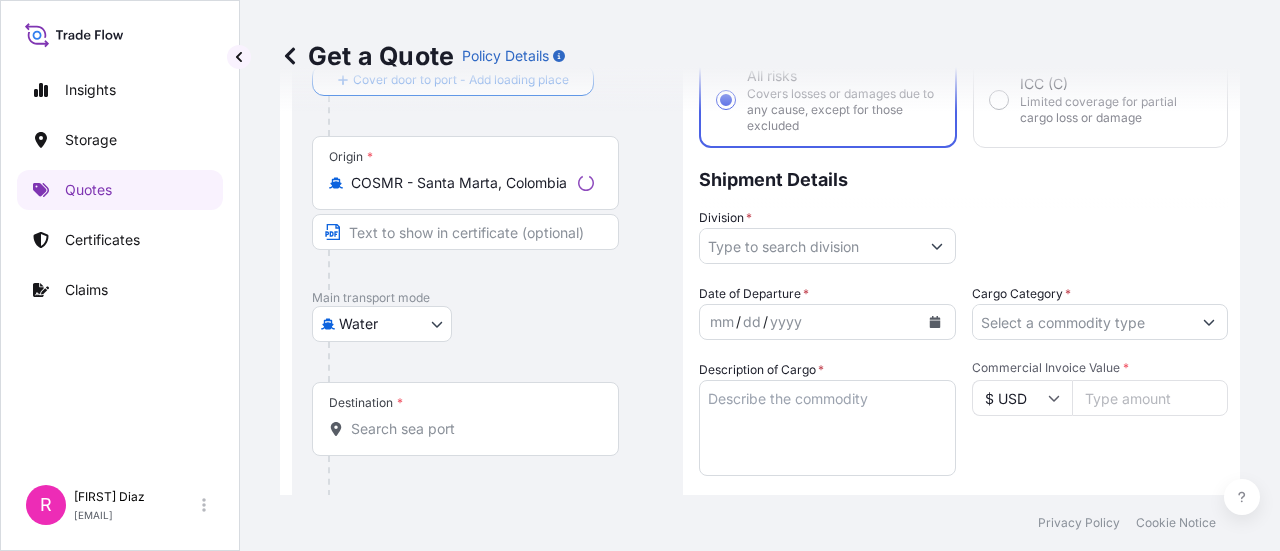 click on "Destination *" at bounding box center [472, 429] 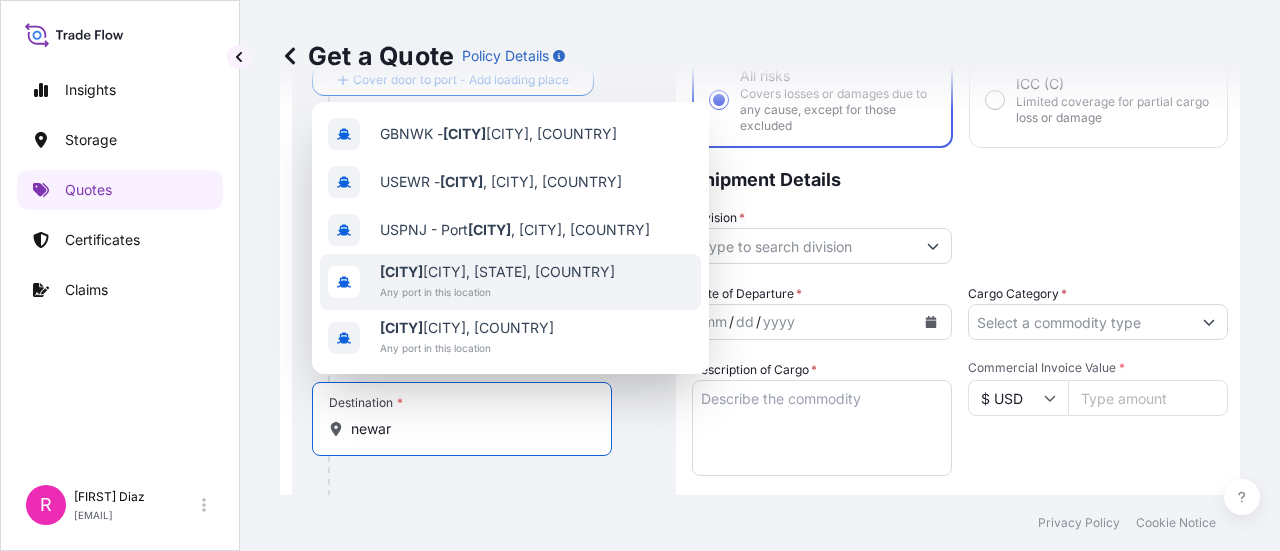 click on "[CITY], [STATE], [COUNTRY] Any port in this location" at bounding box center (510, 282) 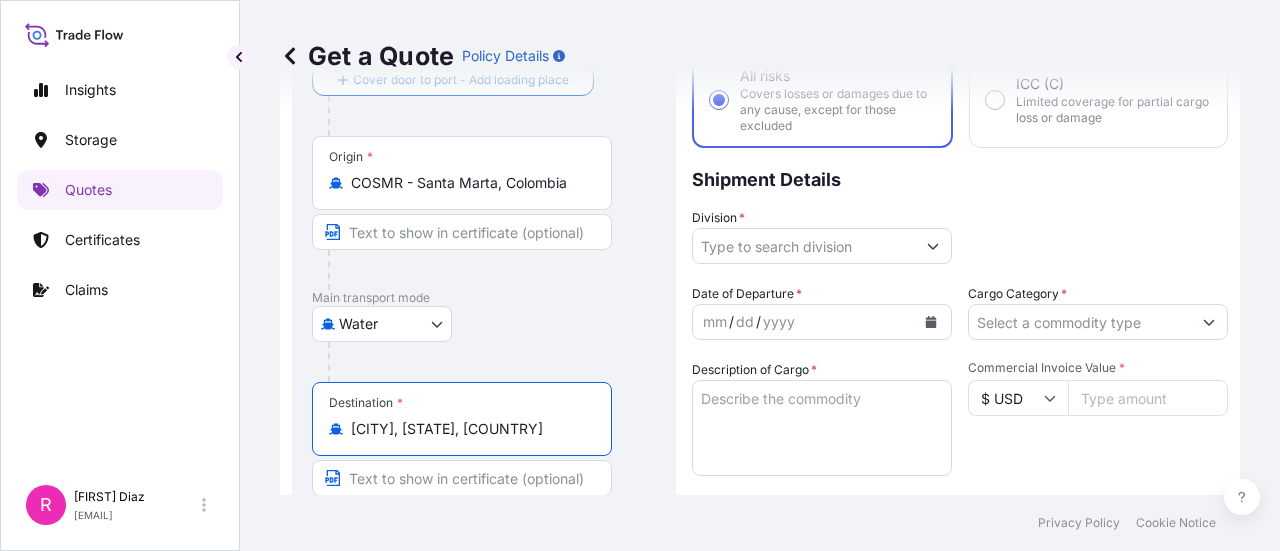 type on "[CITY], [STATE], [COUNTRY]" 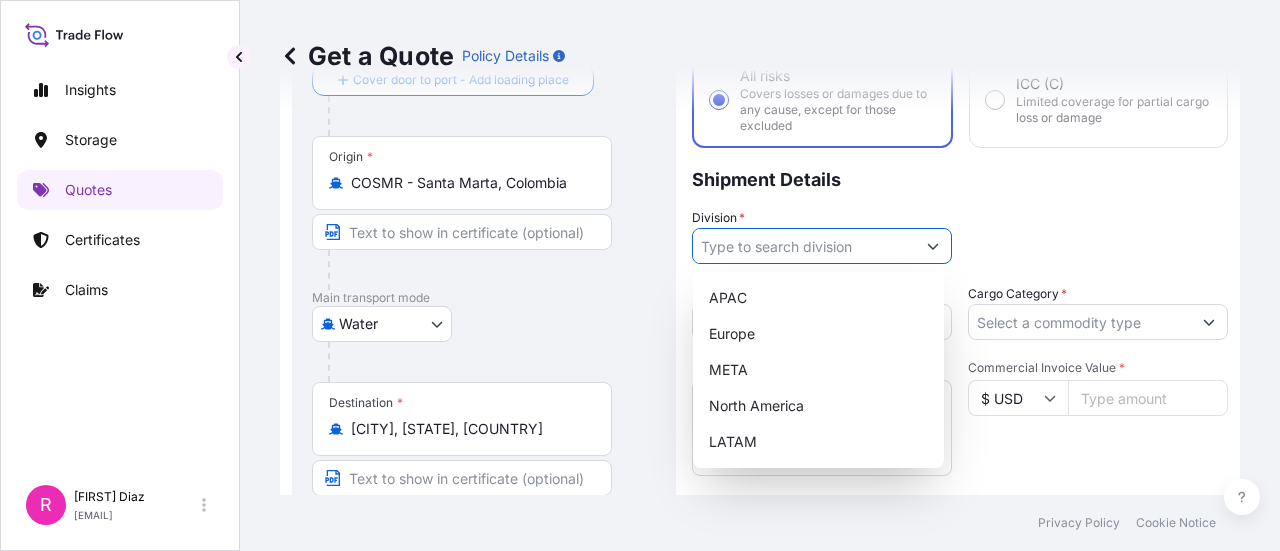 click on "Division *" at bounding box center (804, 246) 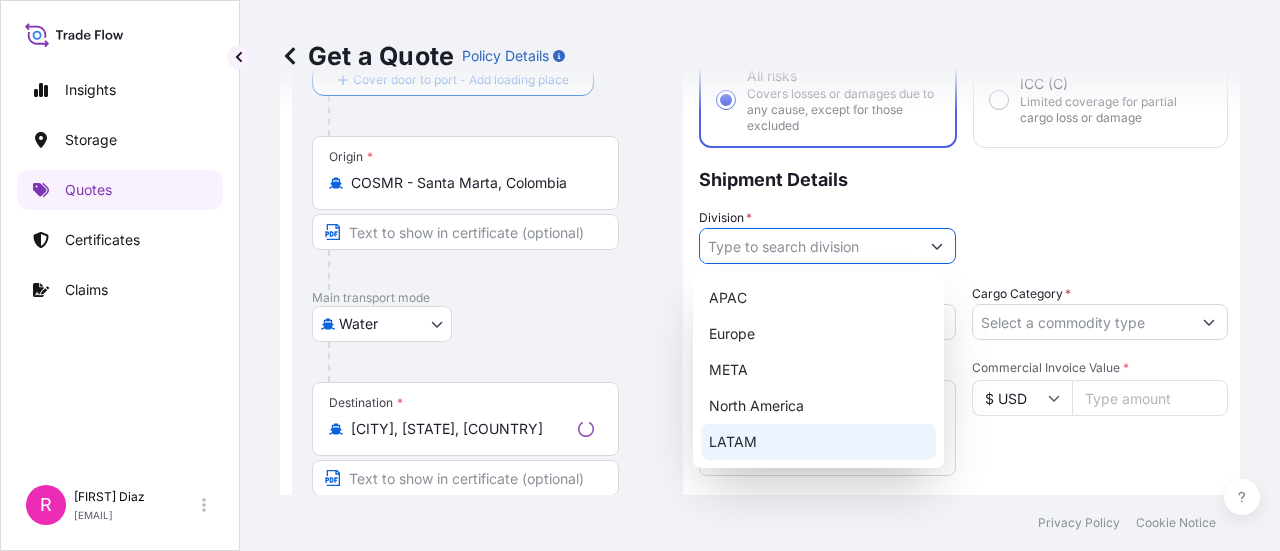 click on "LATAM" at bounding box center (818, 442) 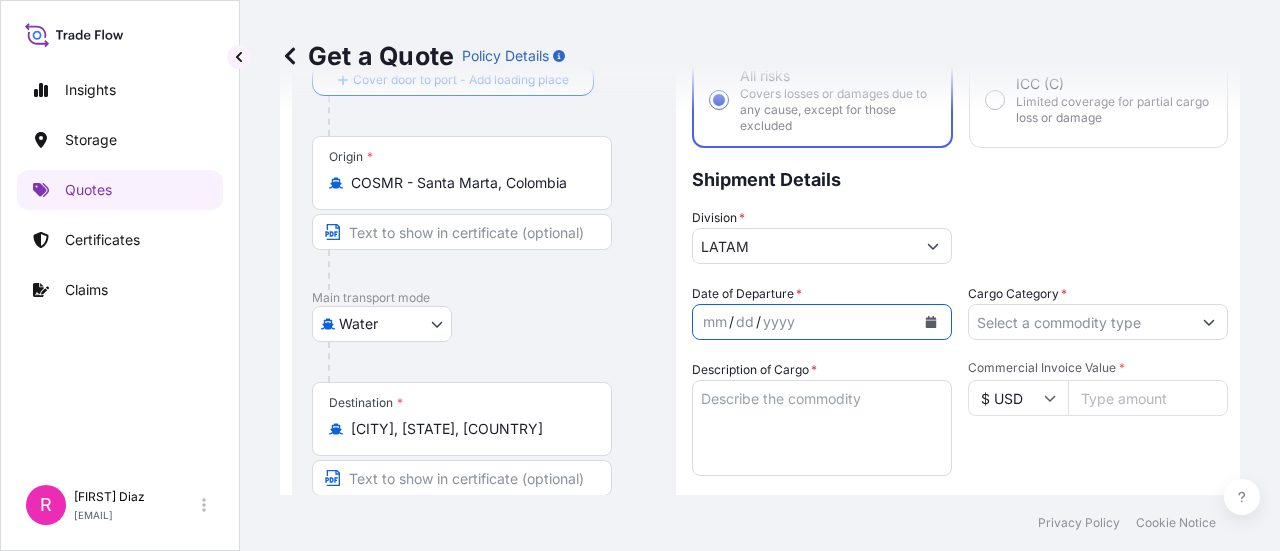click at bounding box center [931, 322] 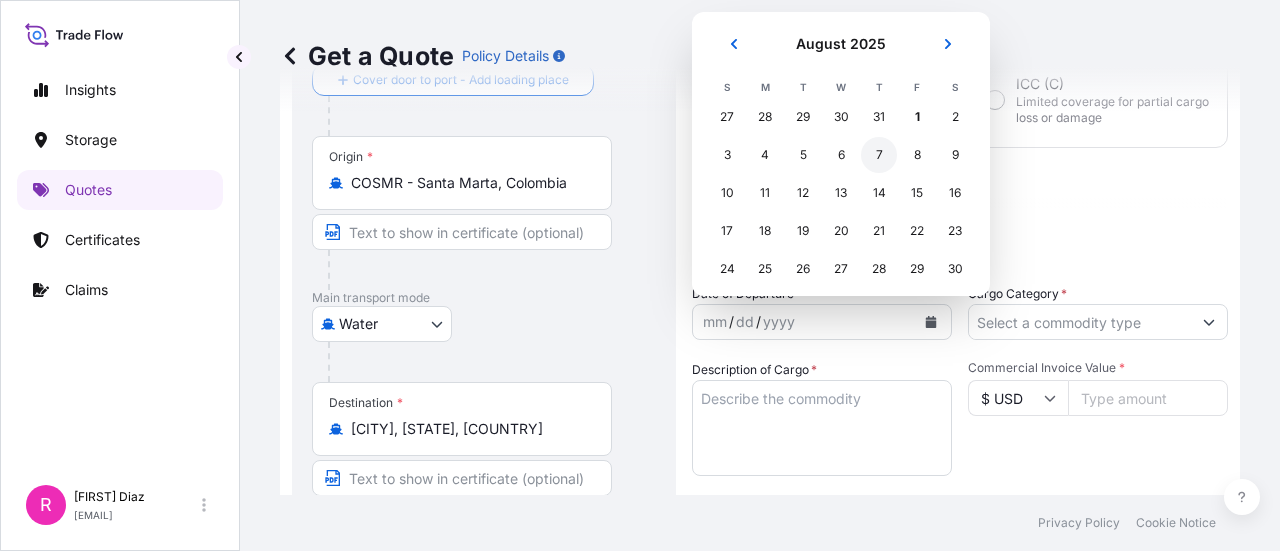 click on "6" at bounding box center [841, 155] 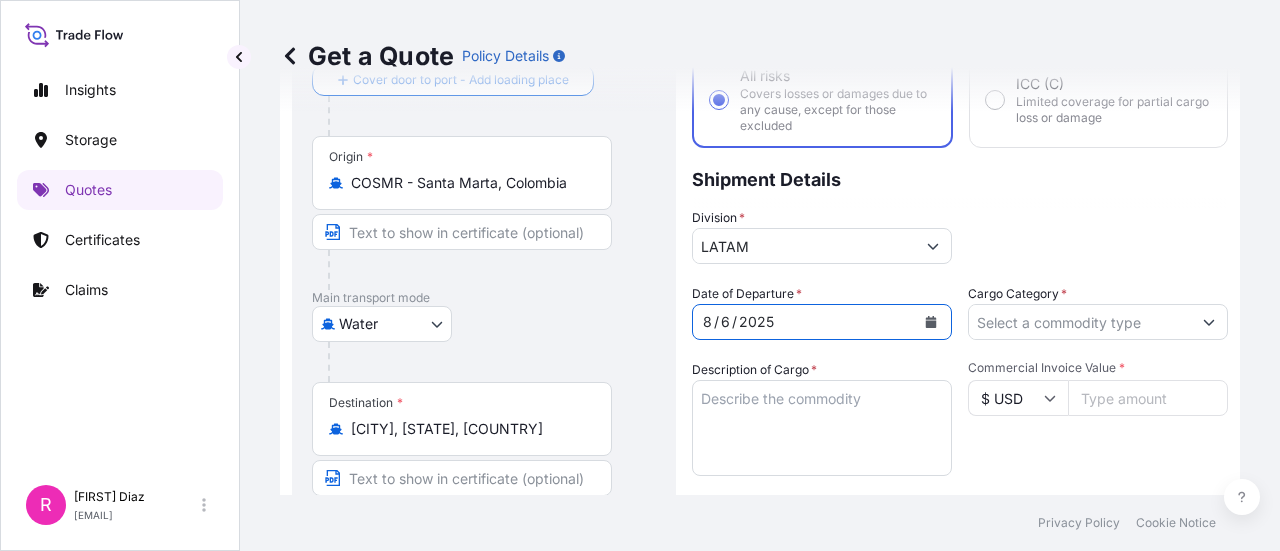 drag, startPoint x: 1050, startPoint y: 323, endPoint x: 1038, endPoint y: 344, distance: 24.186773 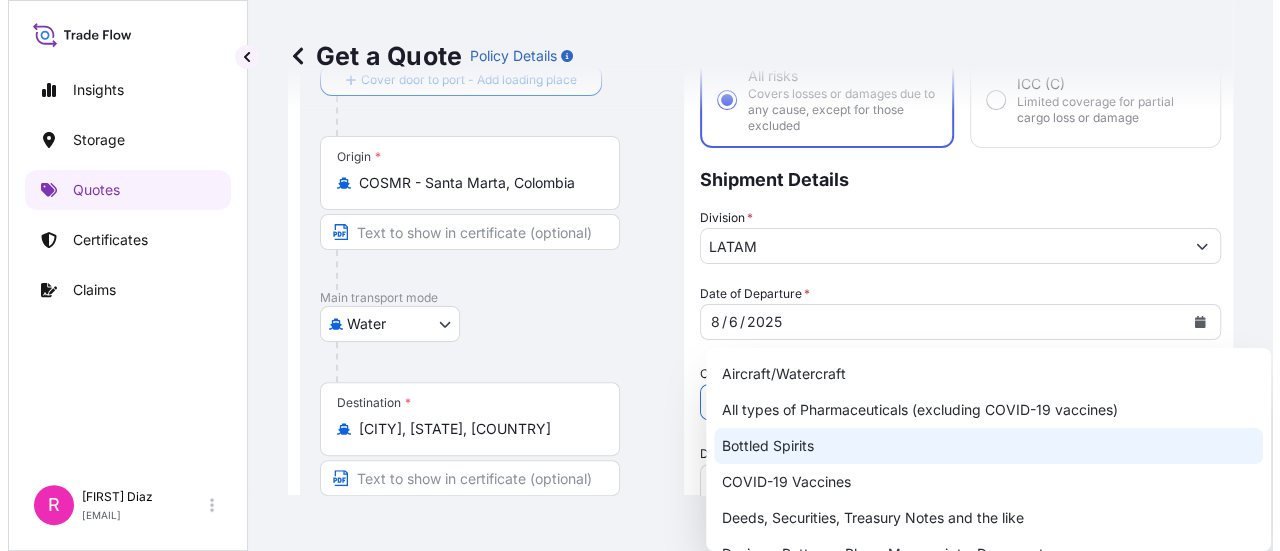 scroll, scrollTop: 100, scrollLeft: 0, axis: vertical 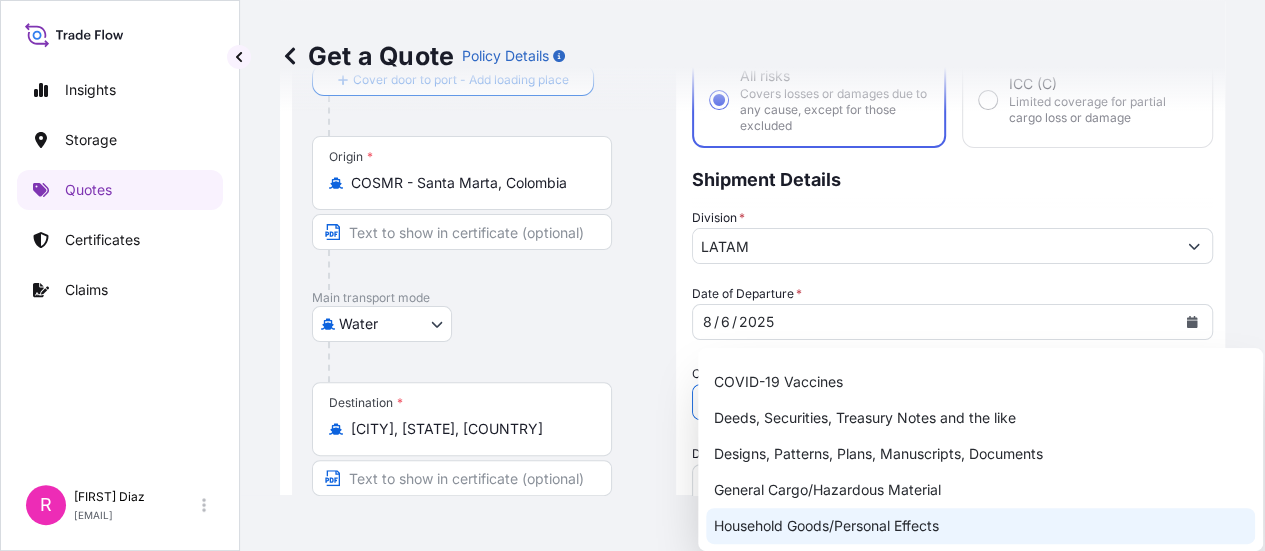 click on "General Cargo/Hazardous Material" at bounding box center [980, 490] 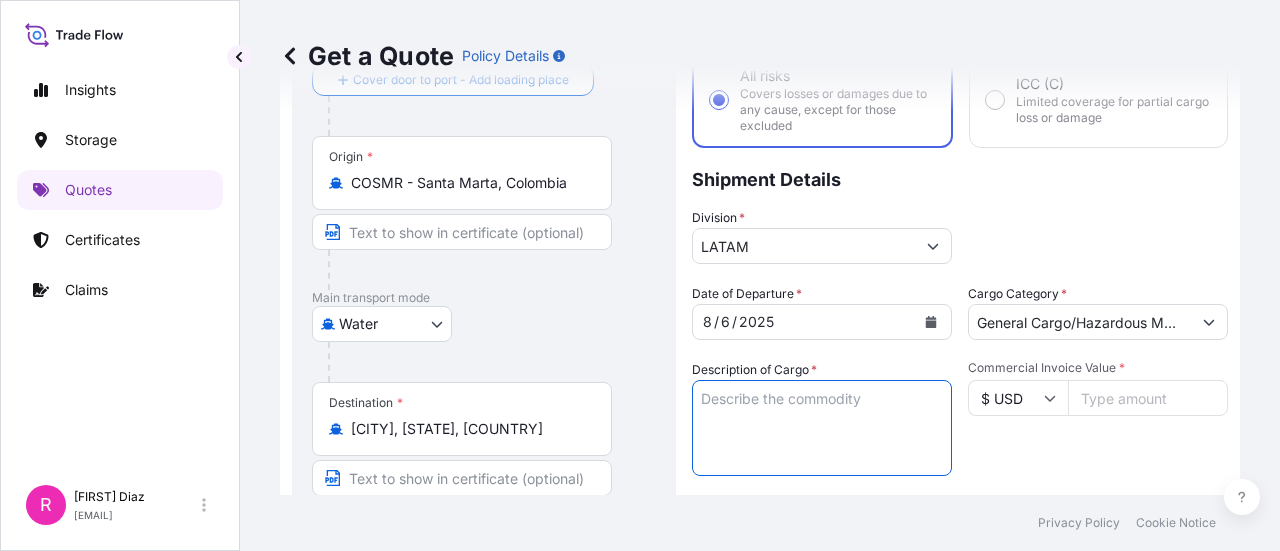 click on "Description of Cargo *" at bounding box center [822, 428] 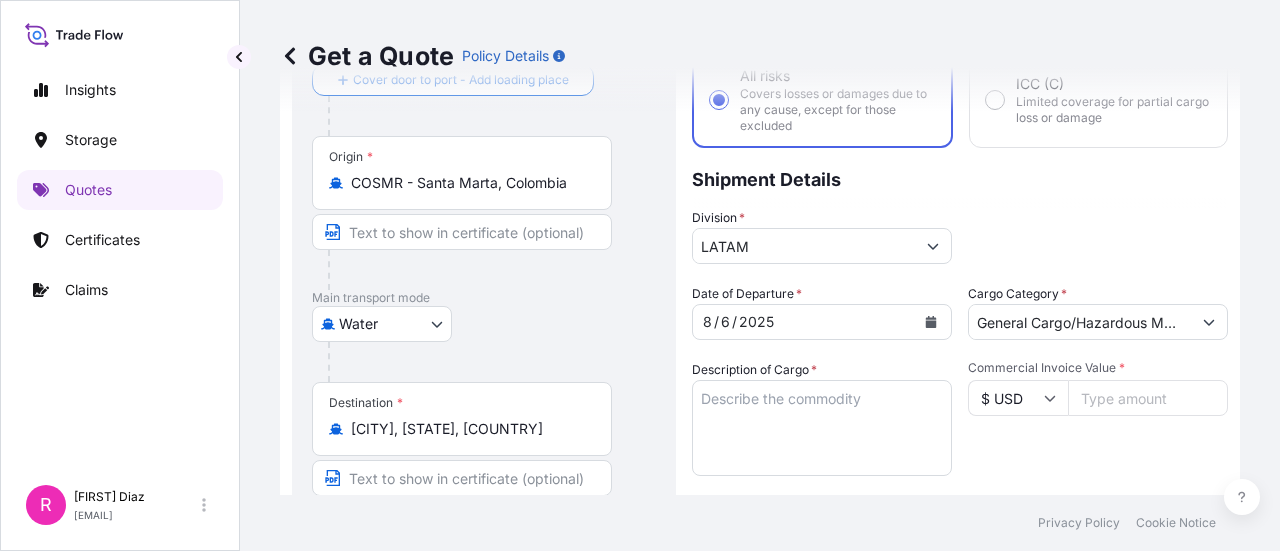 click on "Description of Cargo *" at bounding box center [822, 428] 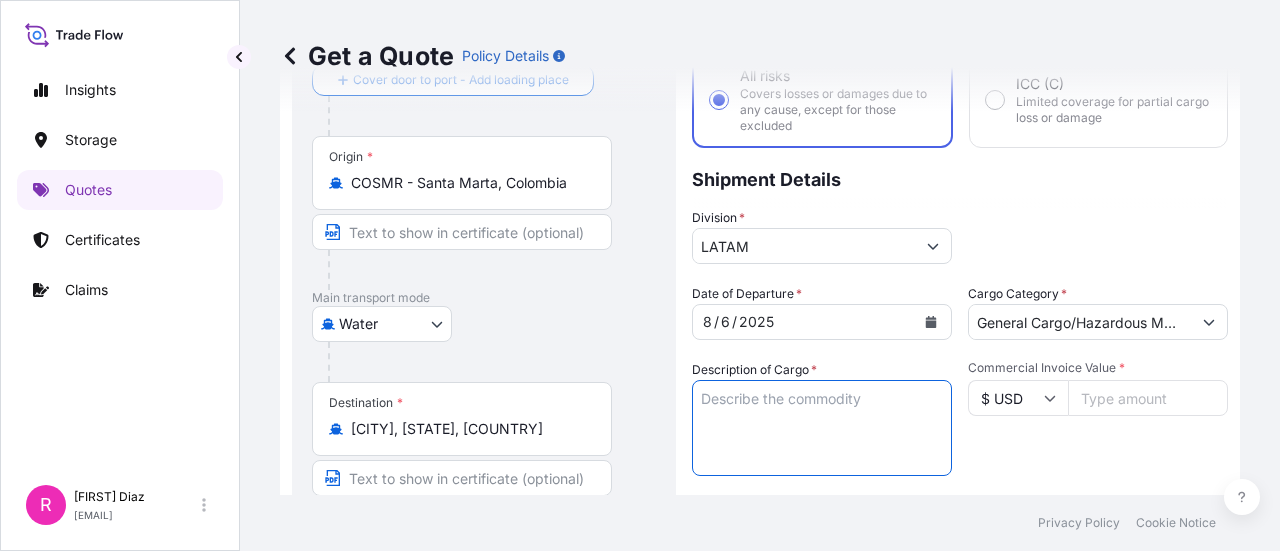 paste on "POWER TRANSFORMER" 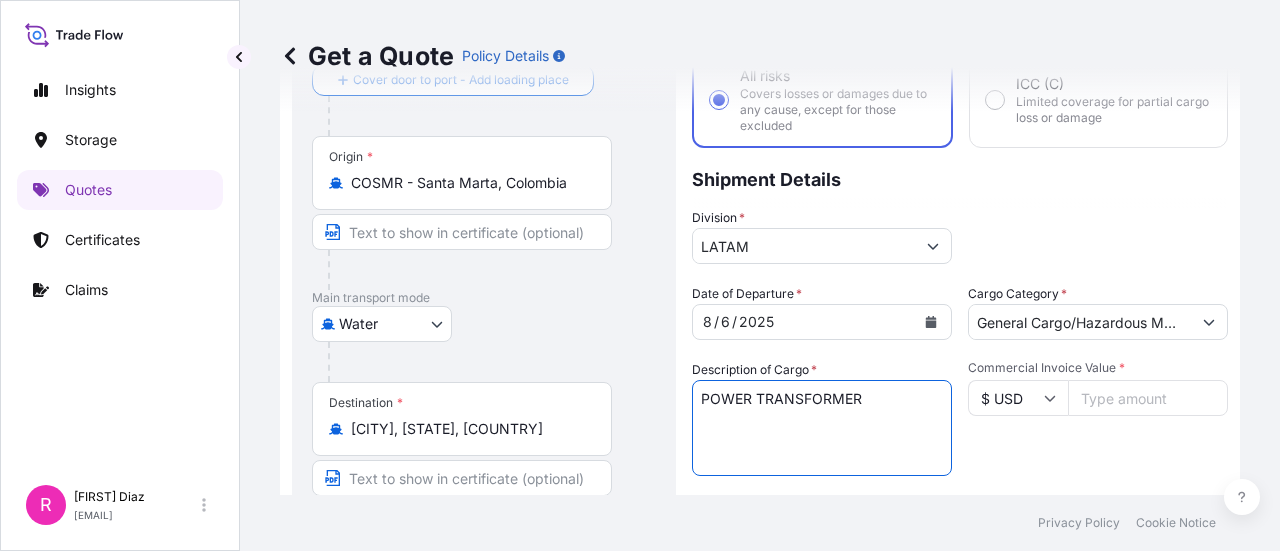type on "POWER TRANSFORMER" 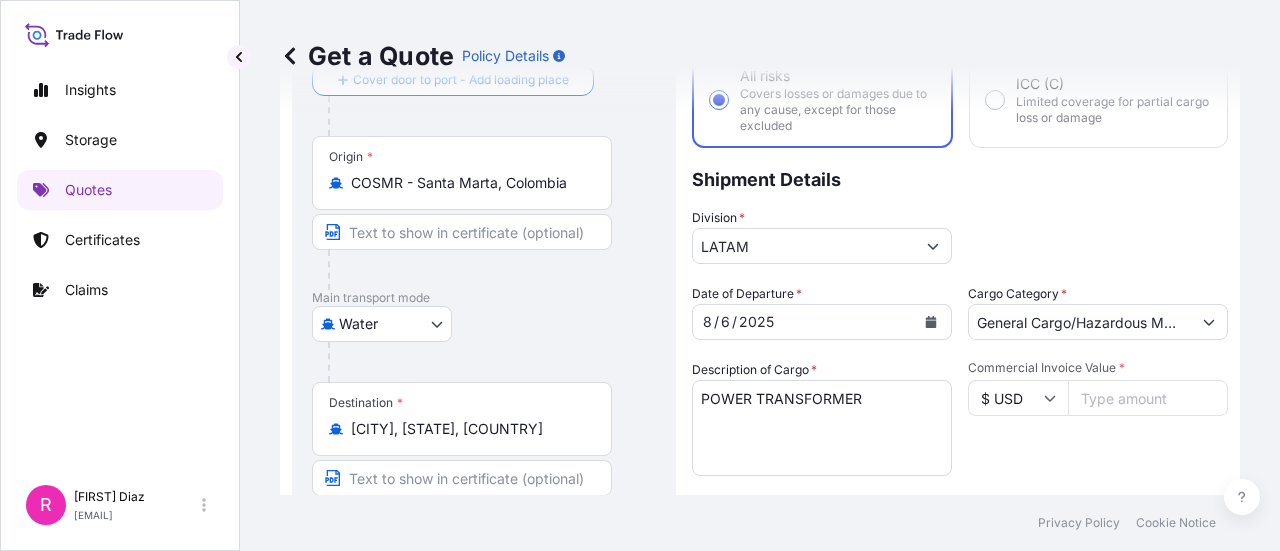 scroll, scrollTop: 332, scrollLeft: 0, axis: vertical 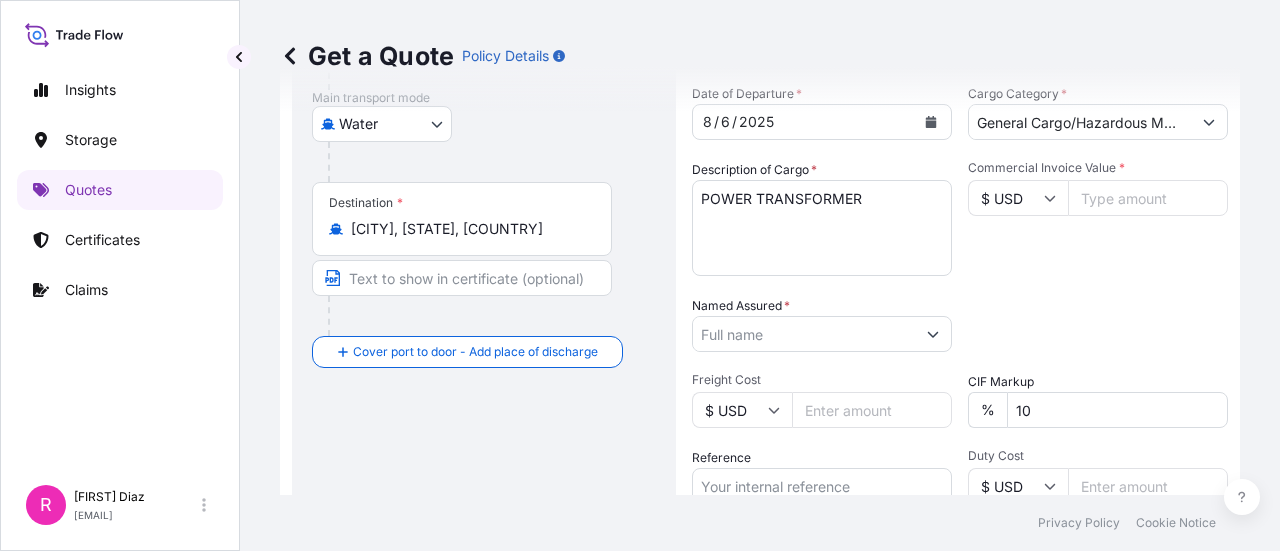 type on "[NUMBER]" 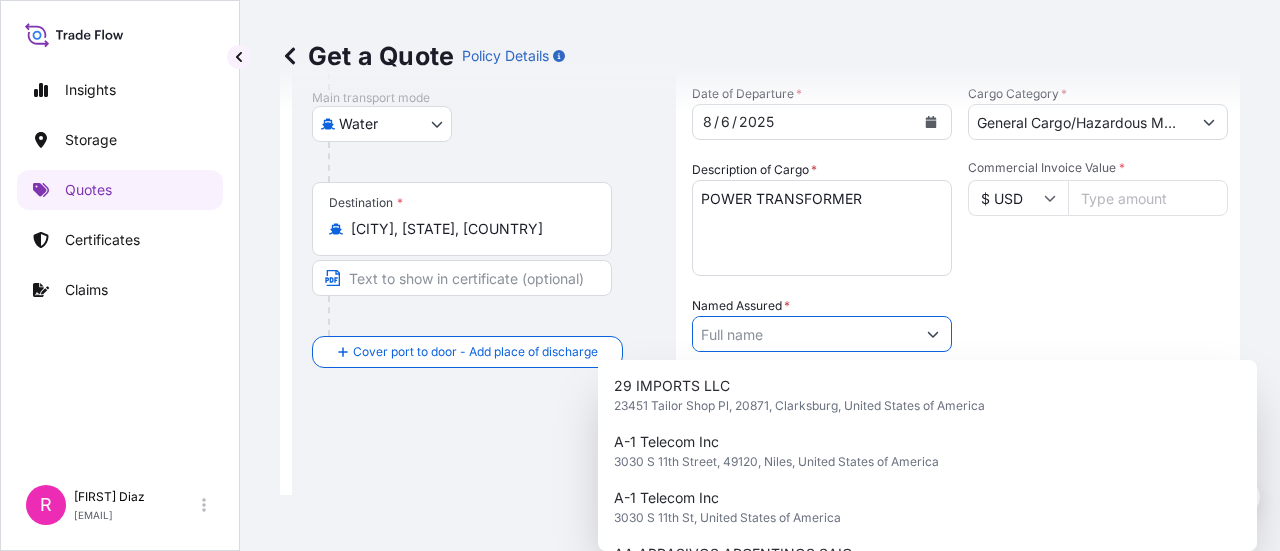 click on "Named Assured *" at bounding box center (804, 334) 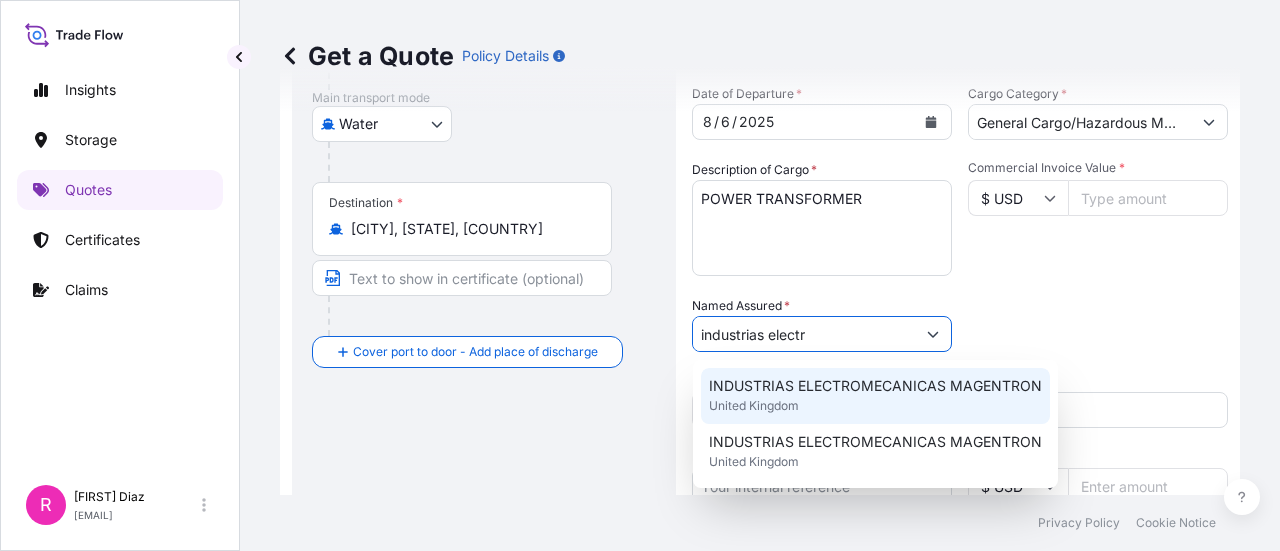 click on "INDUSTRIAS ELECTROMECANICAS MAGENTRON" at bounding box center (875, 386) 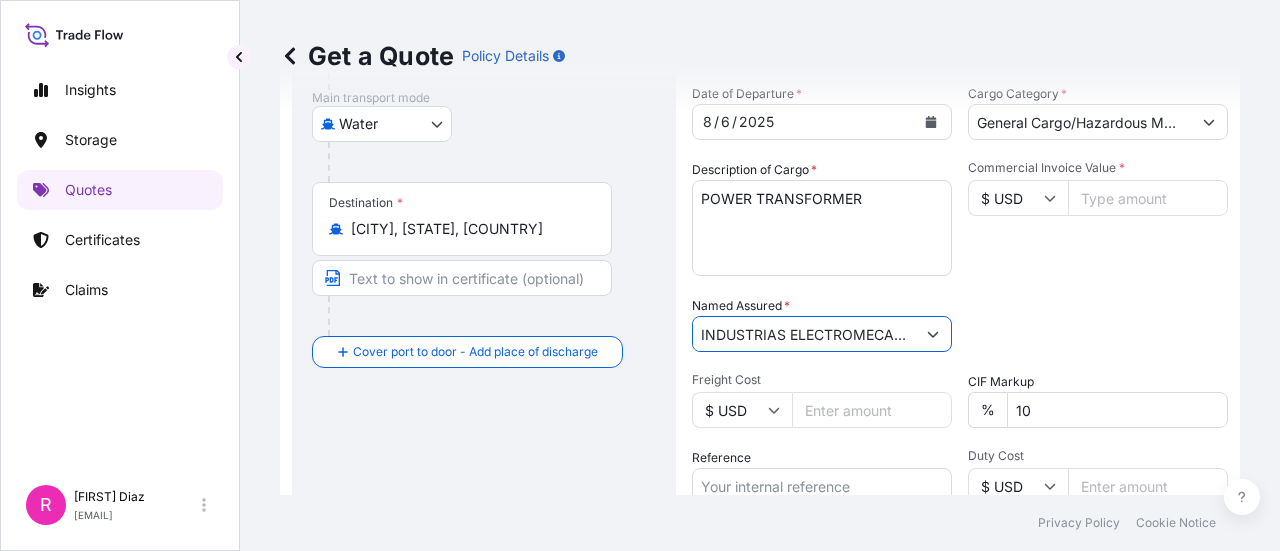 scroll, scrollTop: 432, scrollLeft: 0, axis: vertical 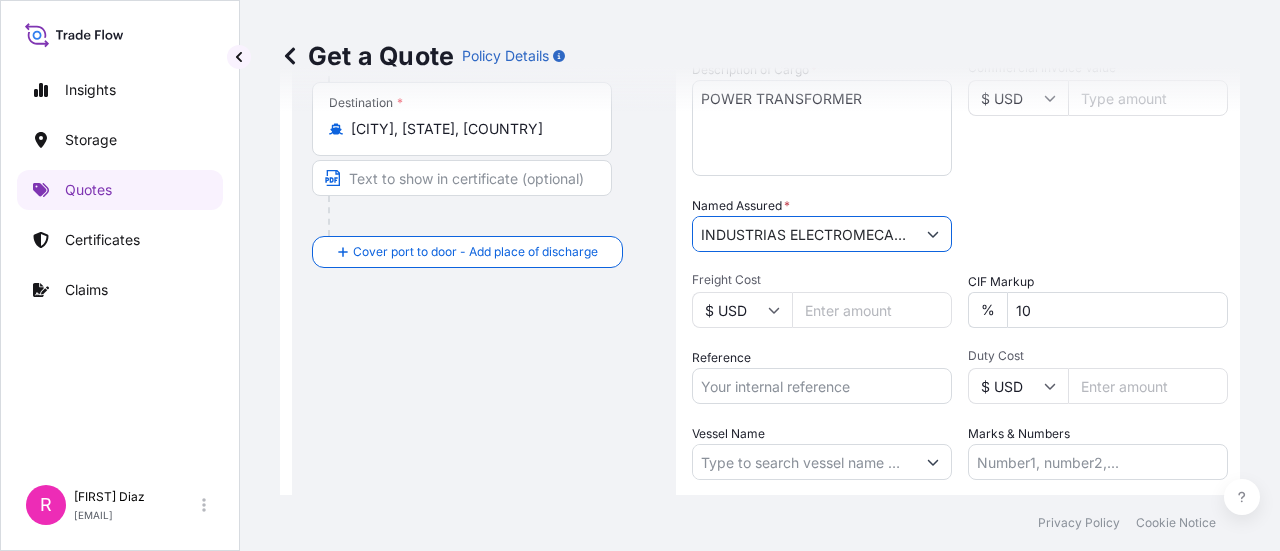 type on "INDUSTRIAS ELECTROMECANICAS MAGENTRON" 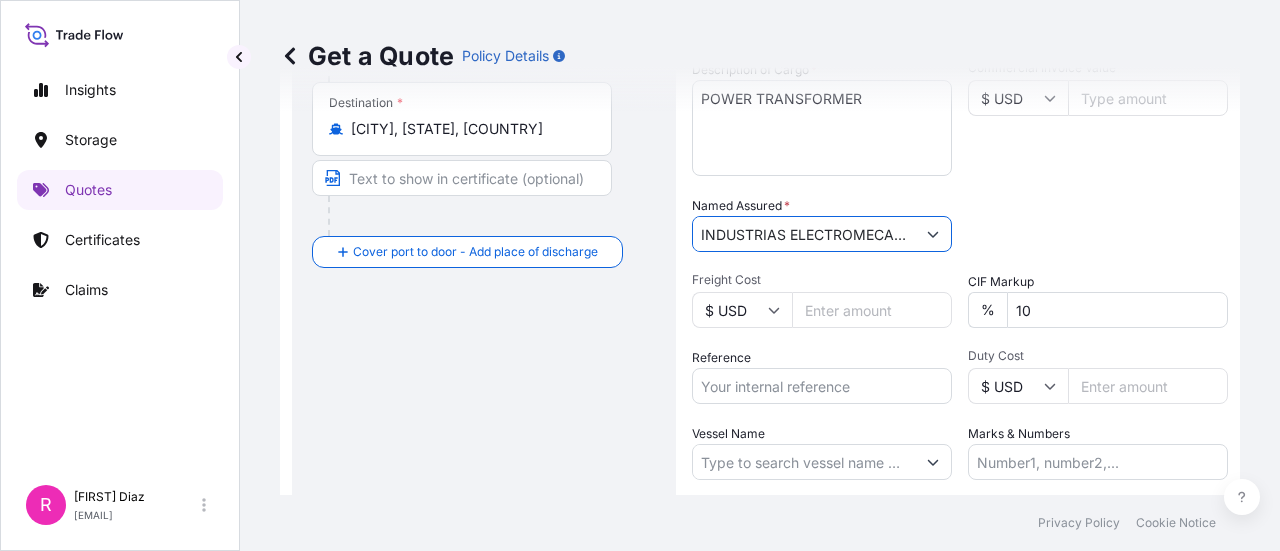 click on "Reference" at bounding box center (822, 386) 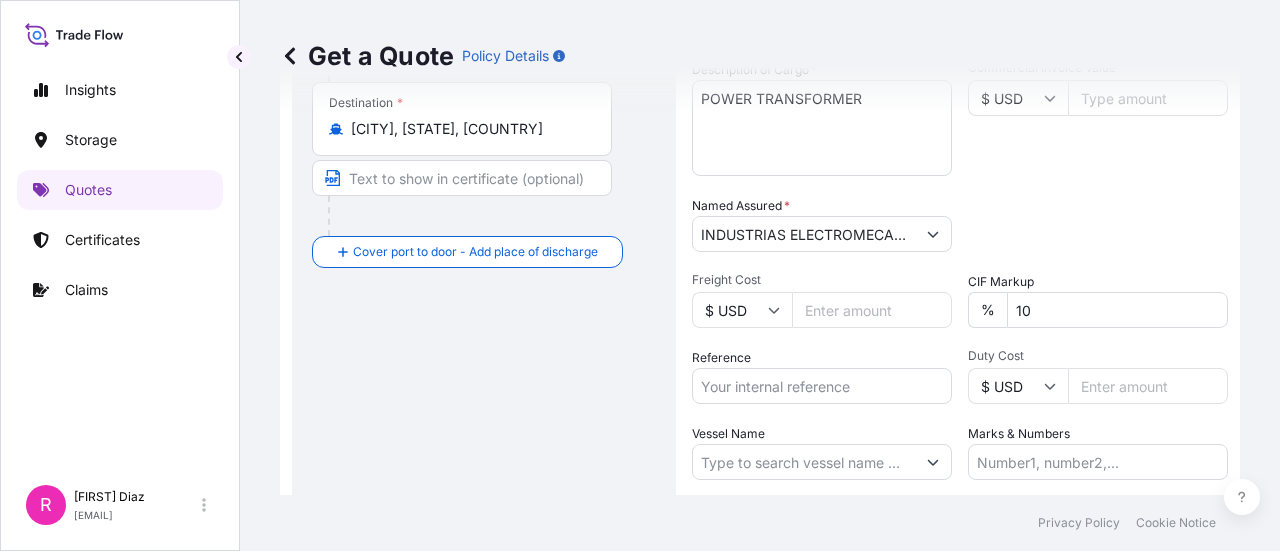 click on "Reference" at bounding box center (822, 386) 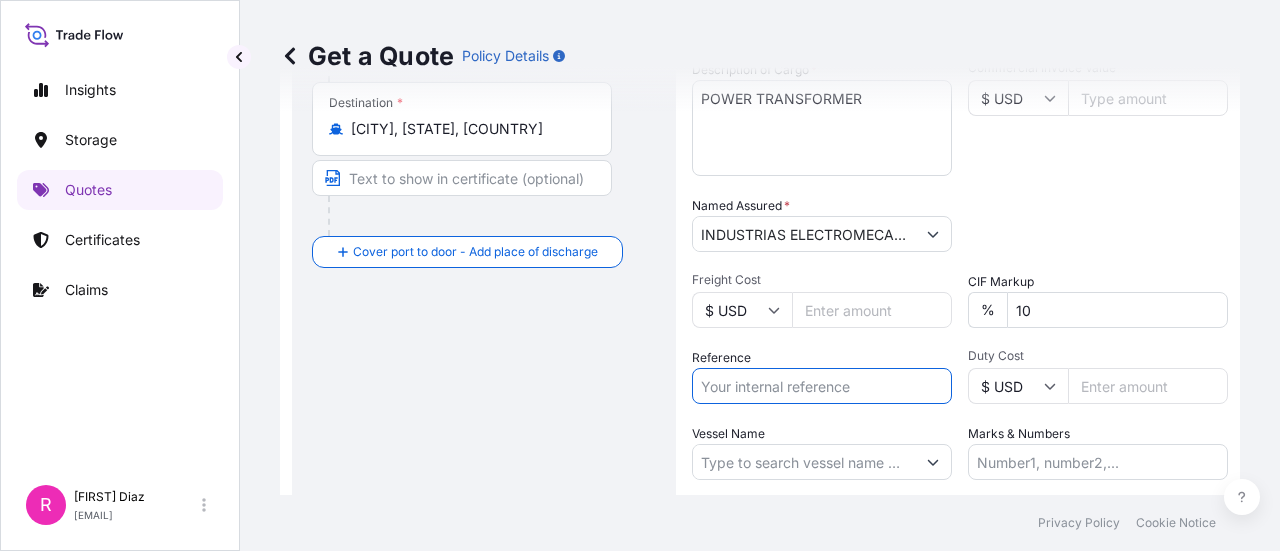 paste on "EXPO 224-25 NATIONAL" 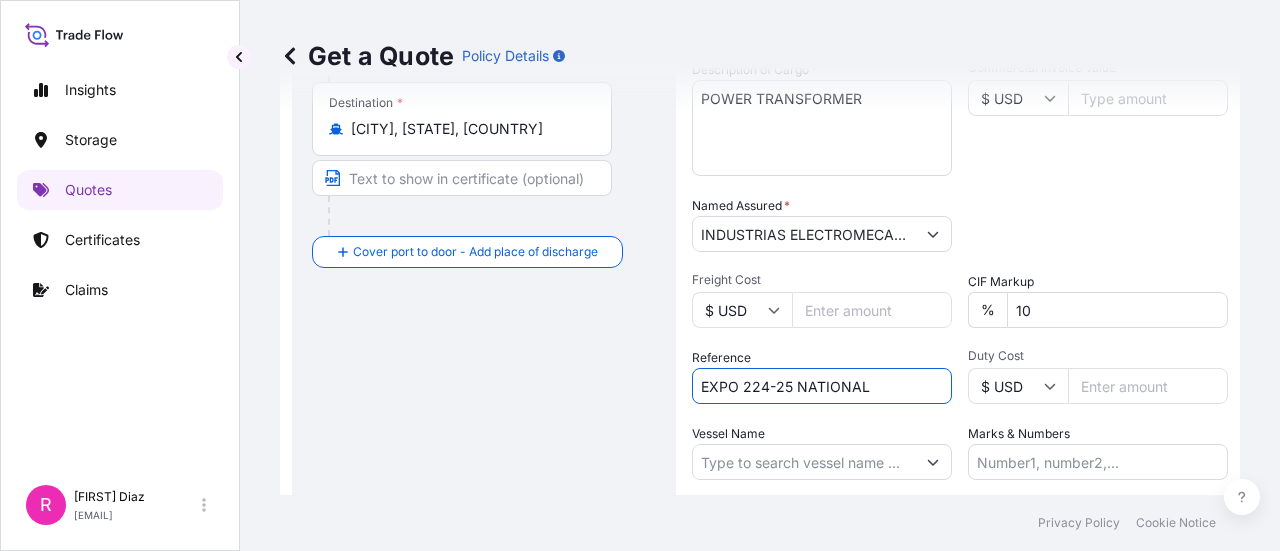 scroll, scrollTop: 532, scrollLeft: 0, axis: vertical 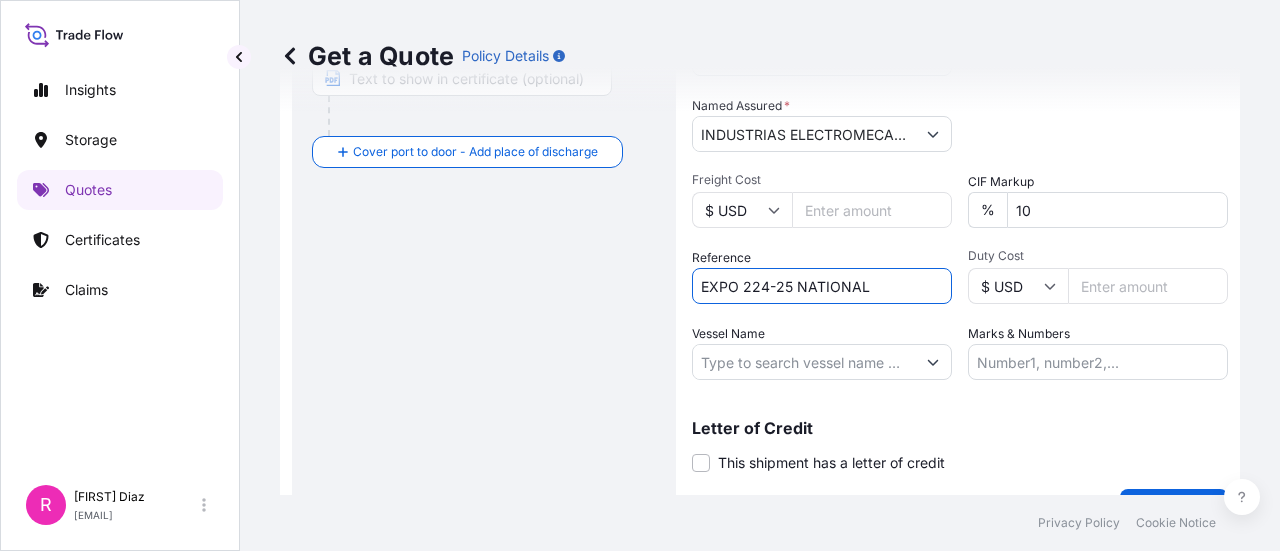 type on "EXPO 224-25 NATIONAL" 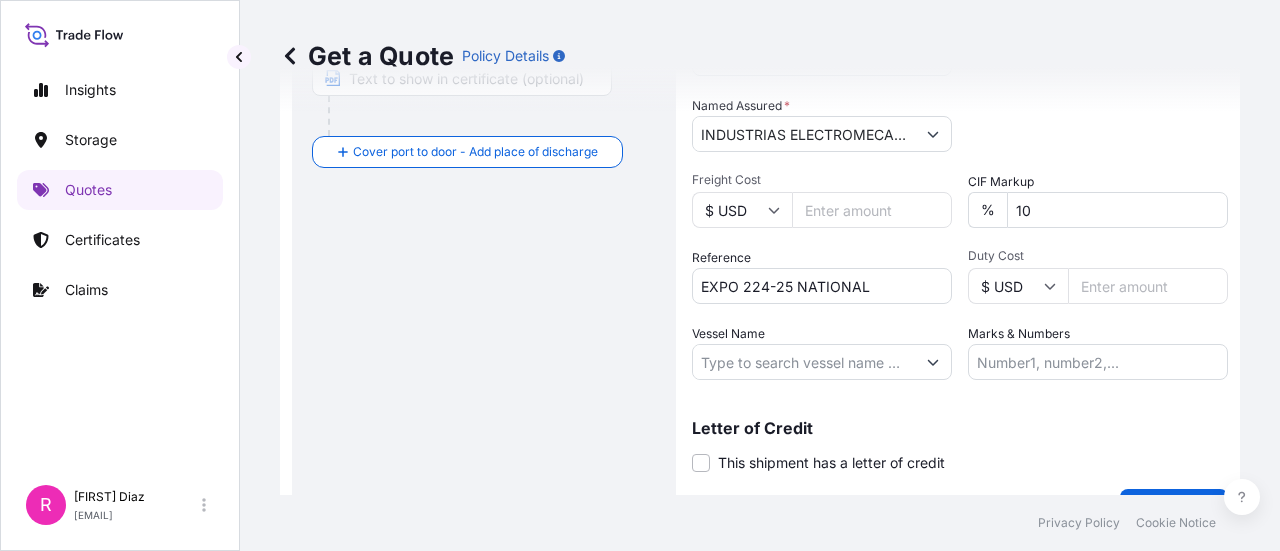 click on "Vessel Name" at bounding box center (804, 362) 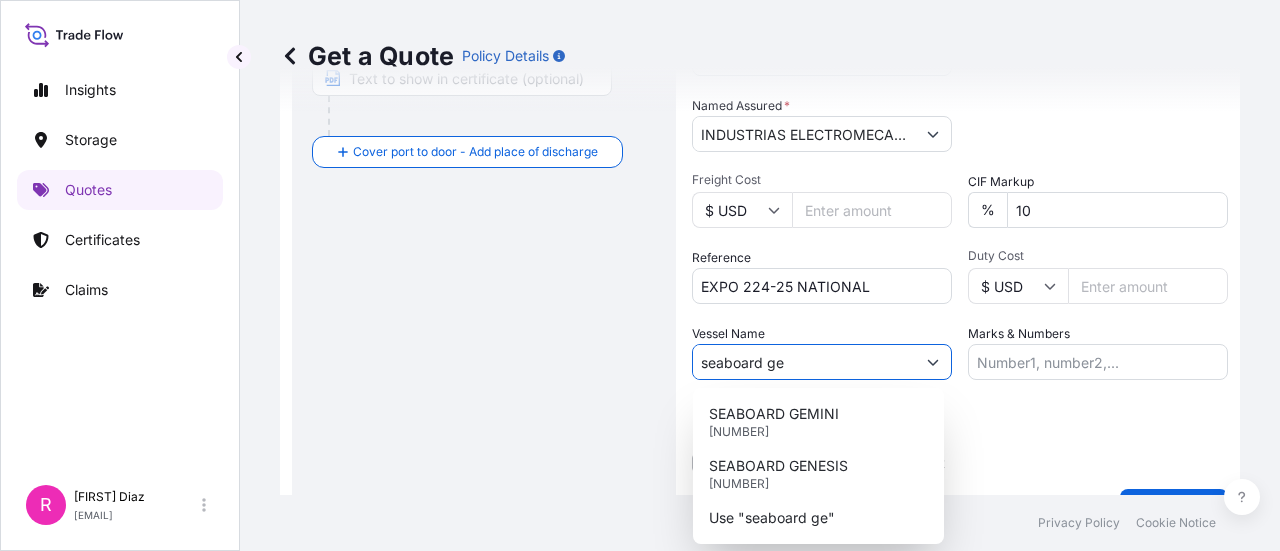 click on "SEABOARD GEMINI [NUMBER] SEABOARD GENESIS [NUMBER] Use "seaboard ge"" at bounding box center [818, 466] 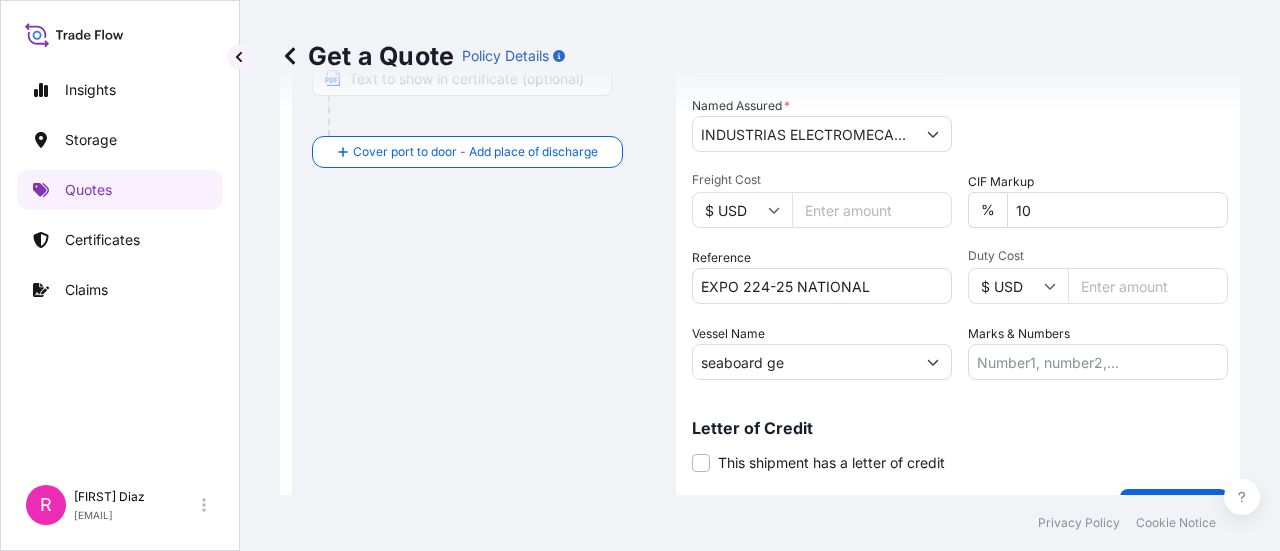 click on "seaboard ge" at bounding box center [804, 362] 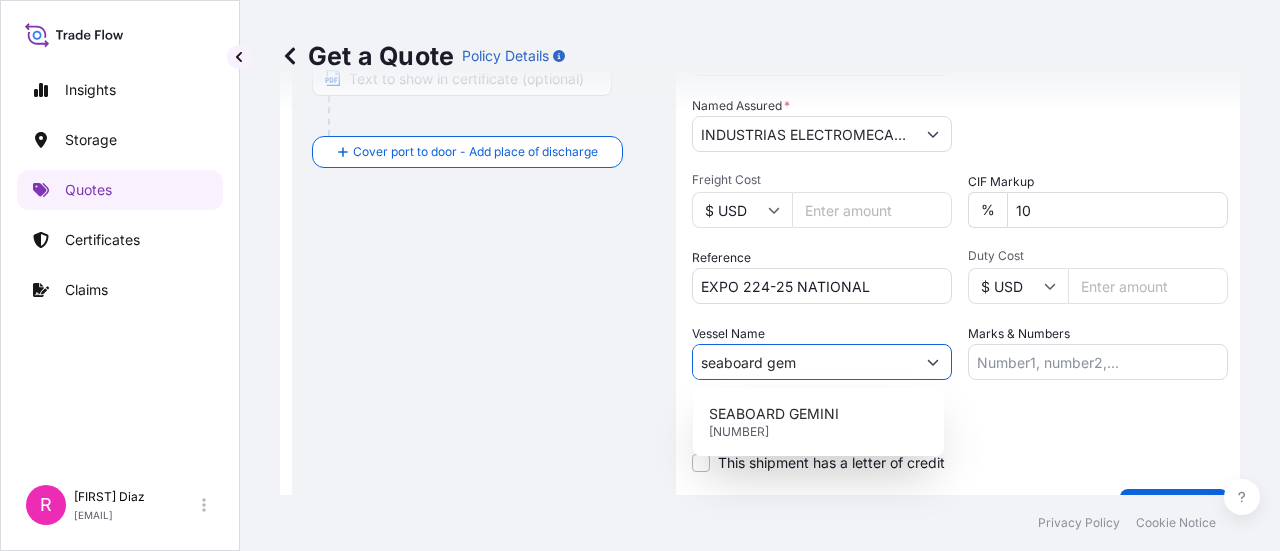 click on "SEABOARD GEMINI [NUMBER]" at bounding box center (818, 422) 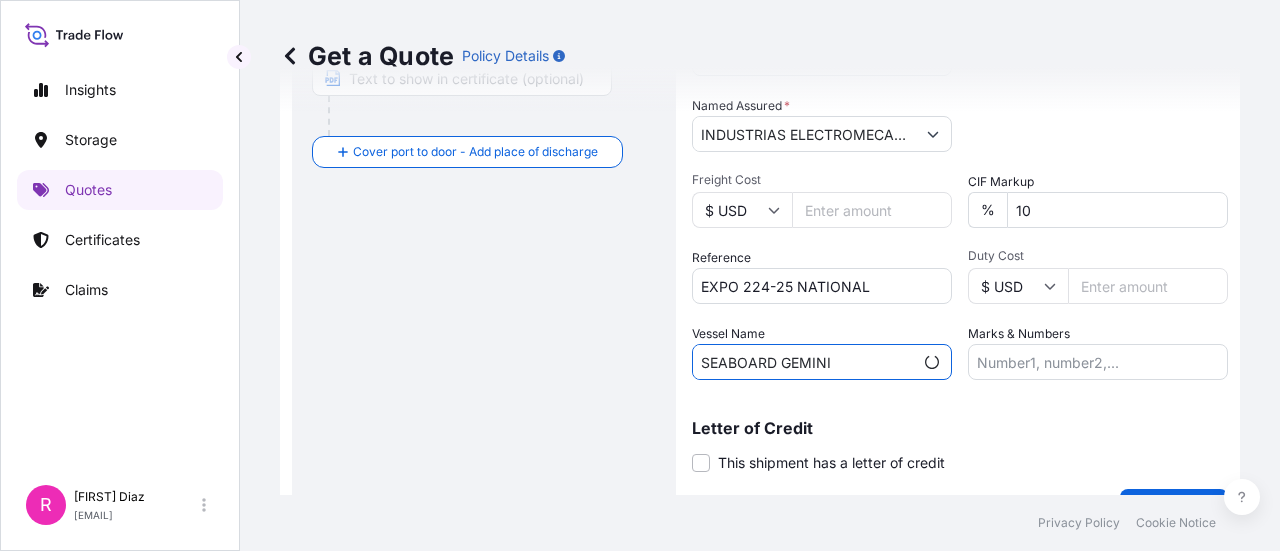 scroll, scrollTop: 577, scrollLeft: 0, axis: vertical 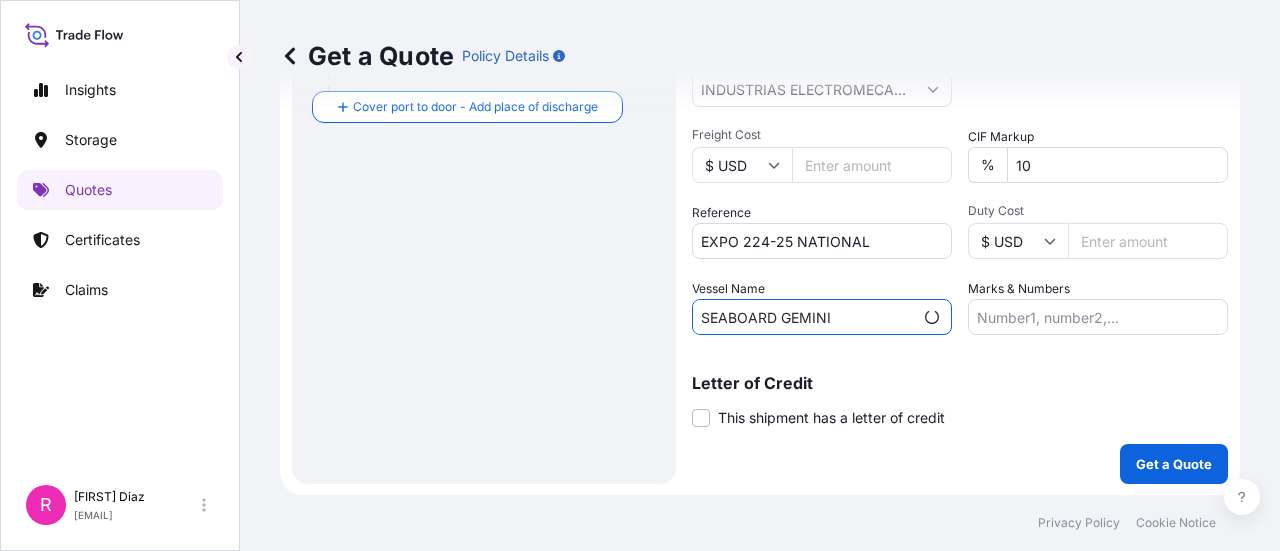 type on "SEABOARD GEMINI" 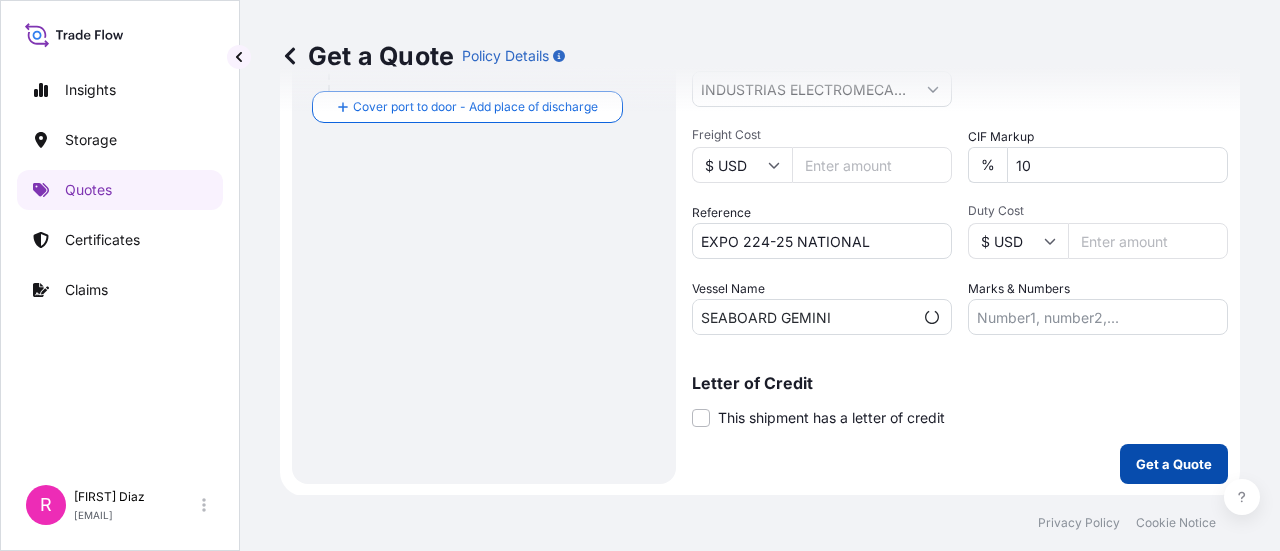 click on "Get a Quote" at bounding box center (1174, 464) 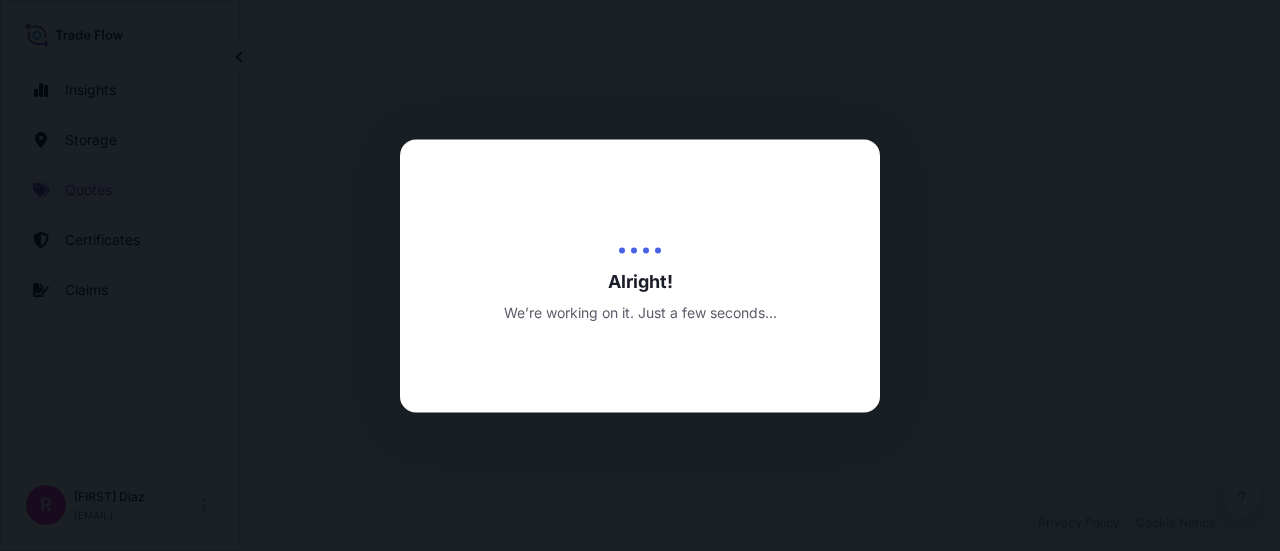 scroll, scrollTop: 0, scrollLeft: 0, axis: both 